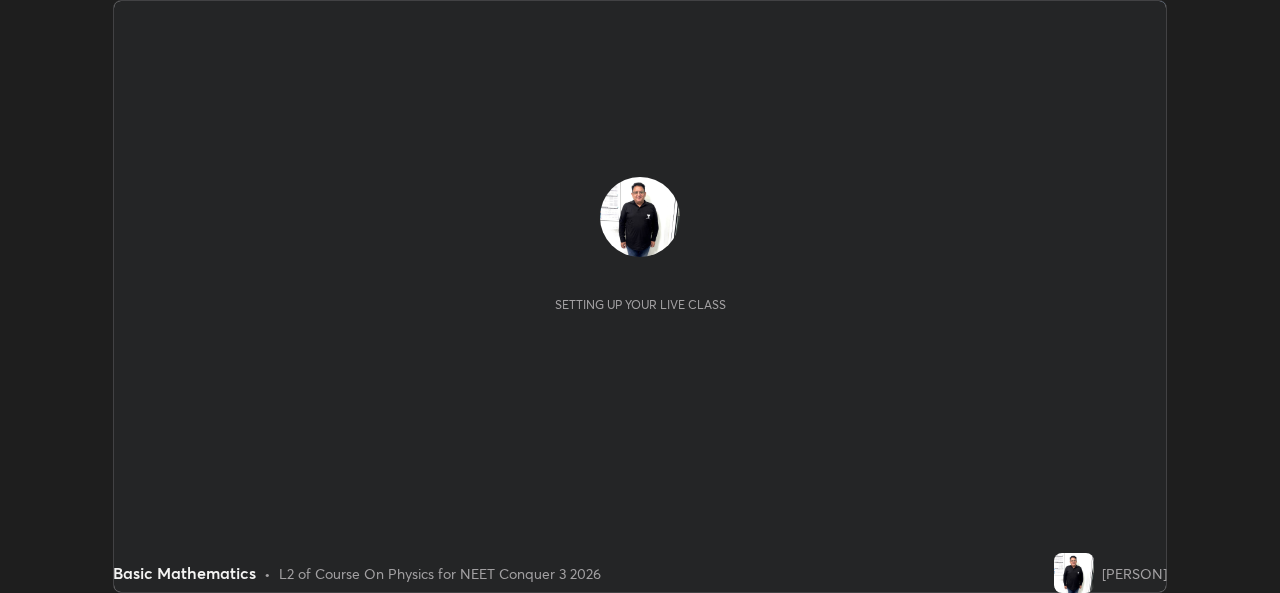 scroll, scrollTop: 0, scrollLeft: 0, axis: both 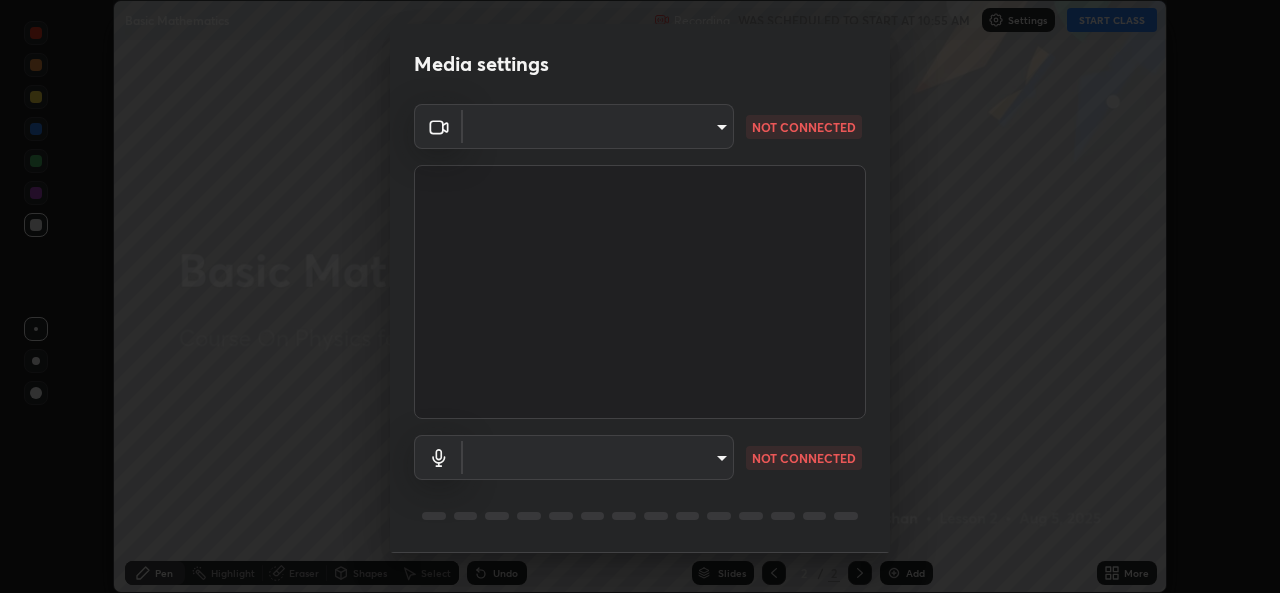type on "d9eabbb9e311c19d0284951f952de08a34a72adfc2f94cd2cdb53a3f531a5aff" 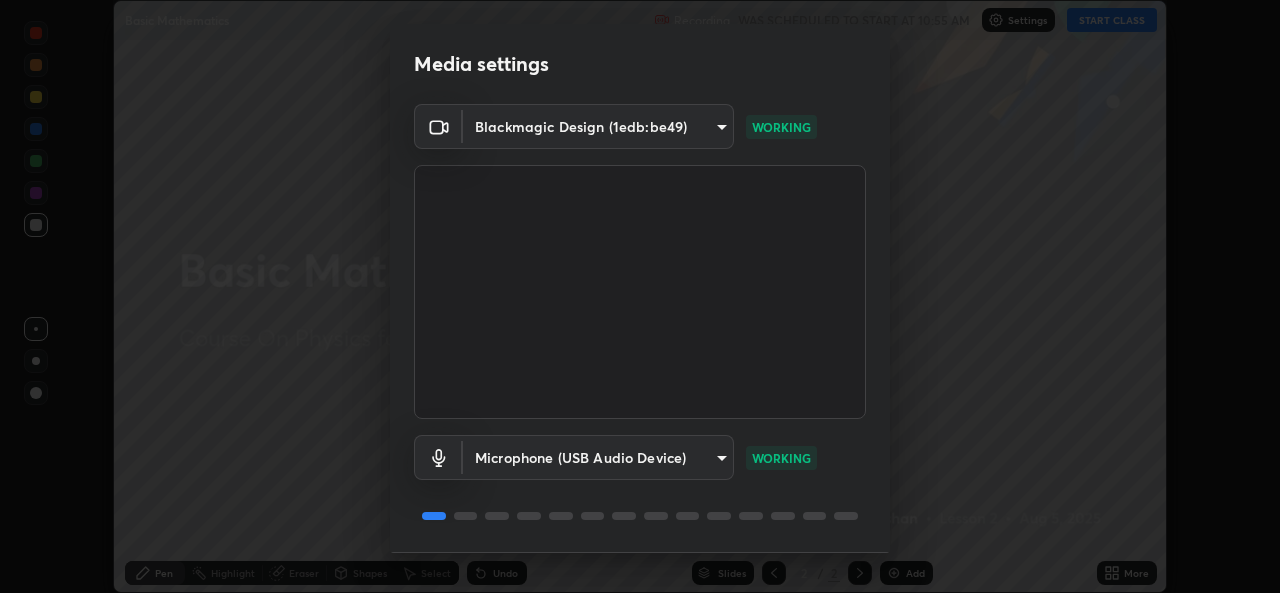 scroll, scrollTop: 63, scrollLeft: 0, axis: vertical 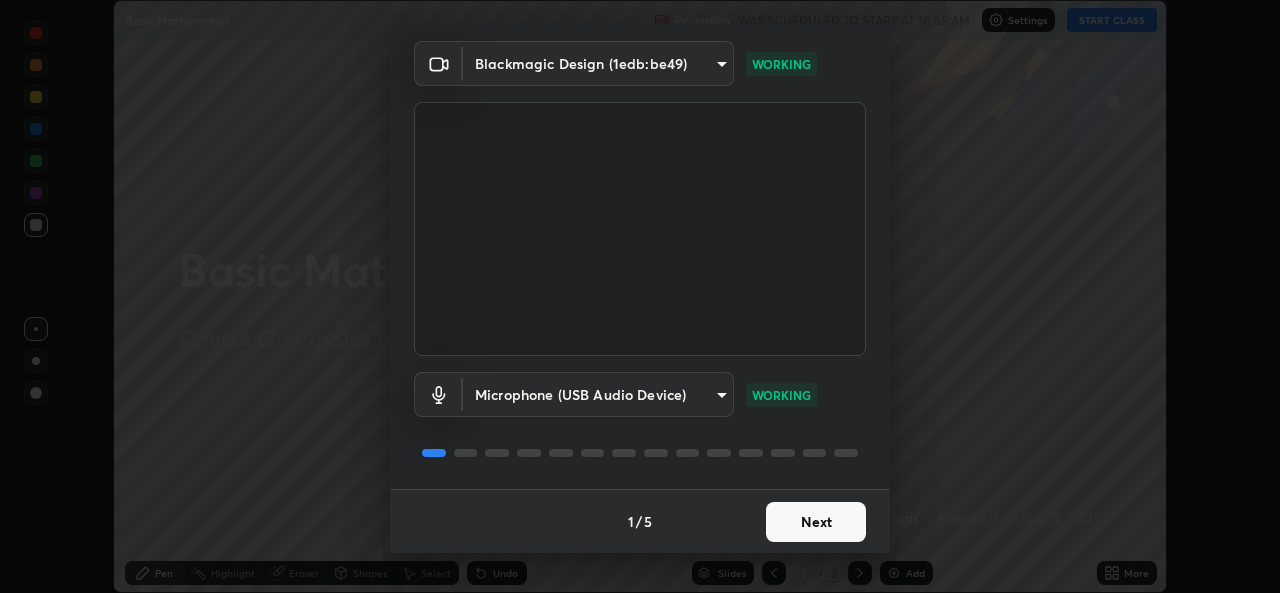 click on "Next" at bounding box center [816, 522] 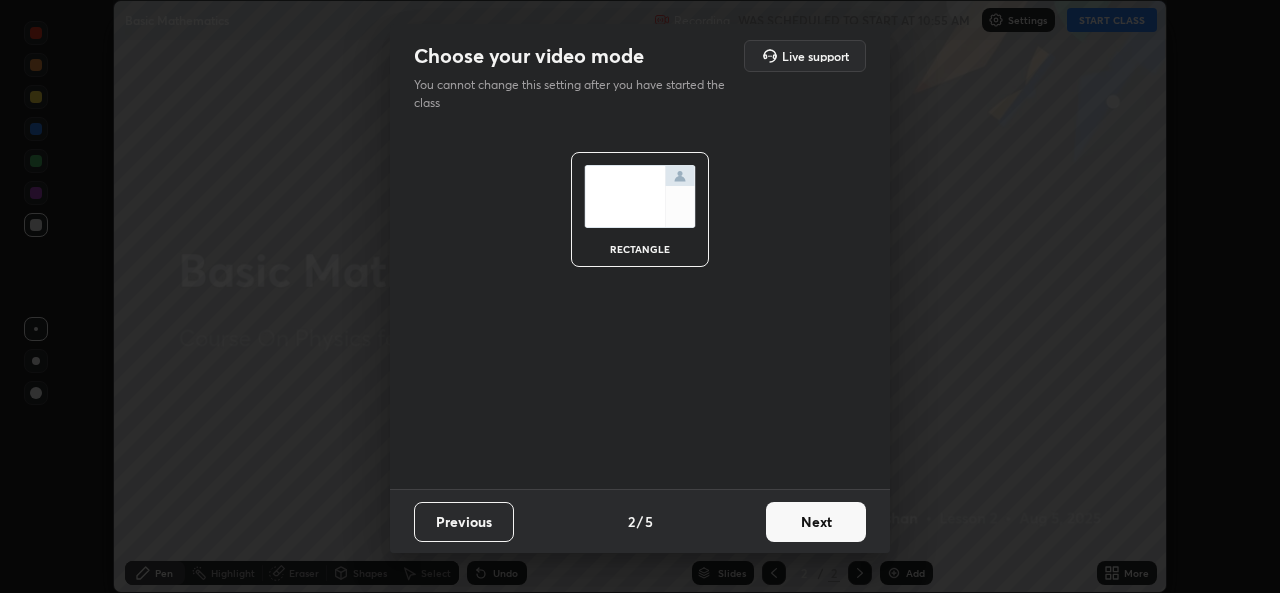 click on "Next" at bounding box center [816, 522] 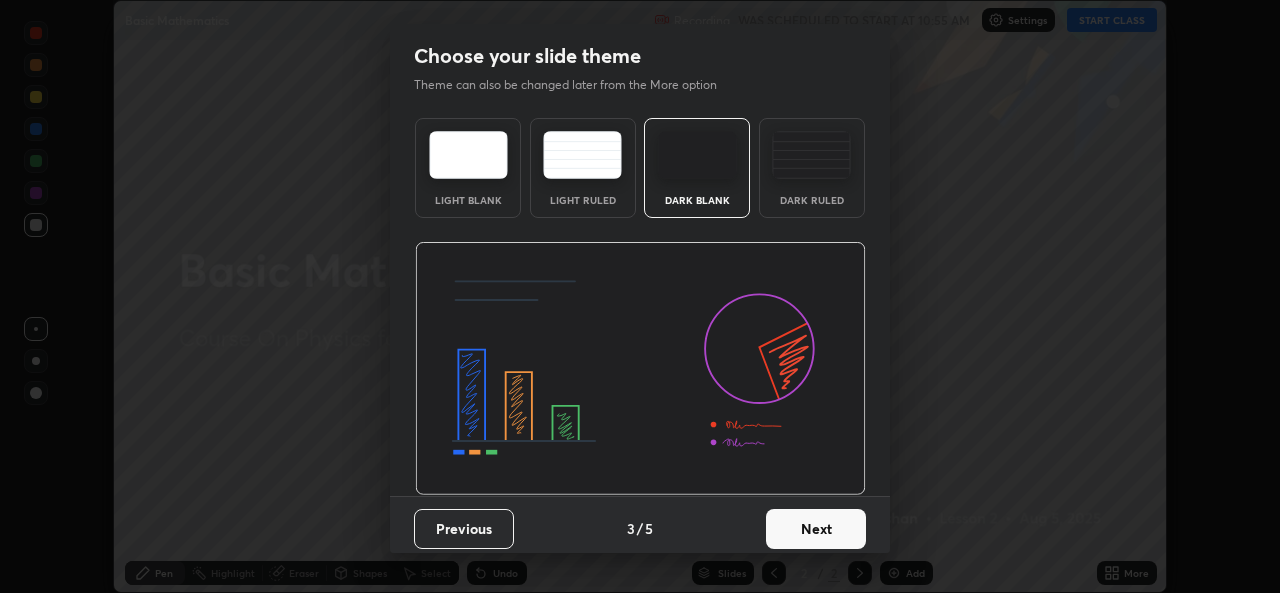 scroll, scrollTop: 7, scrollLeft: 0, axis: vertical 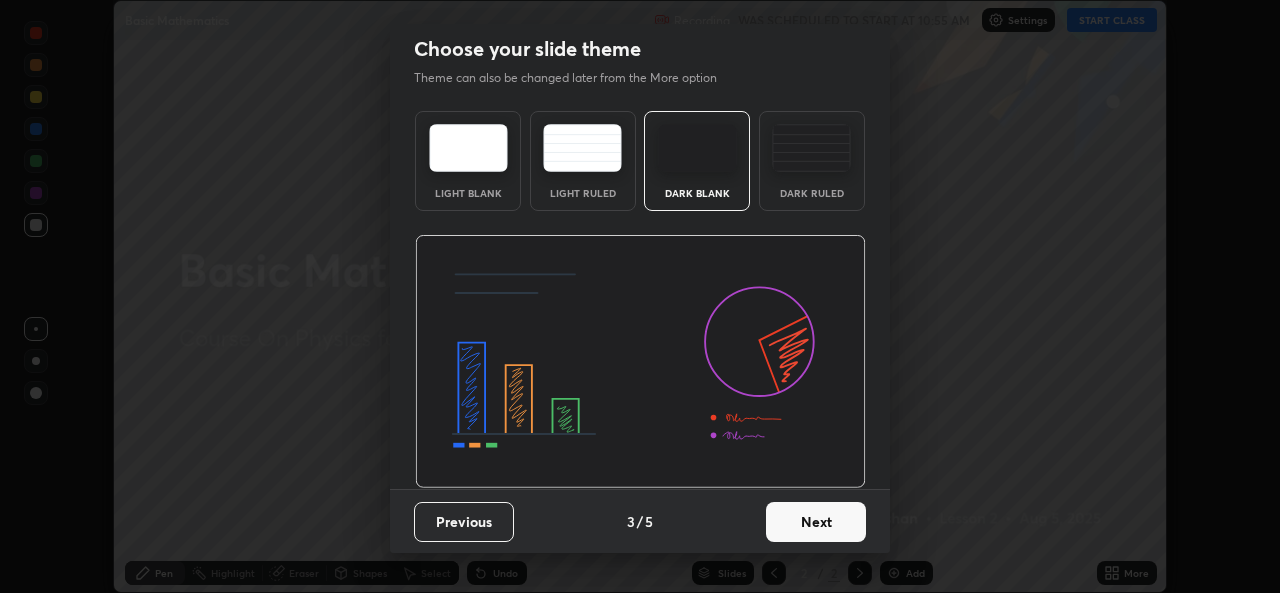 click on "Next" at bounding box center (816, 522) 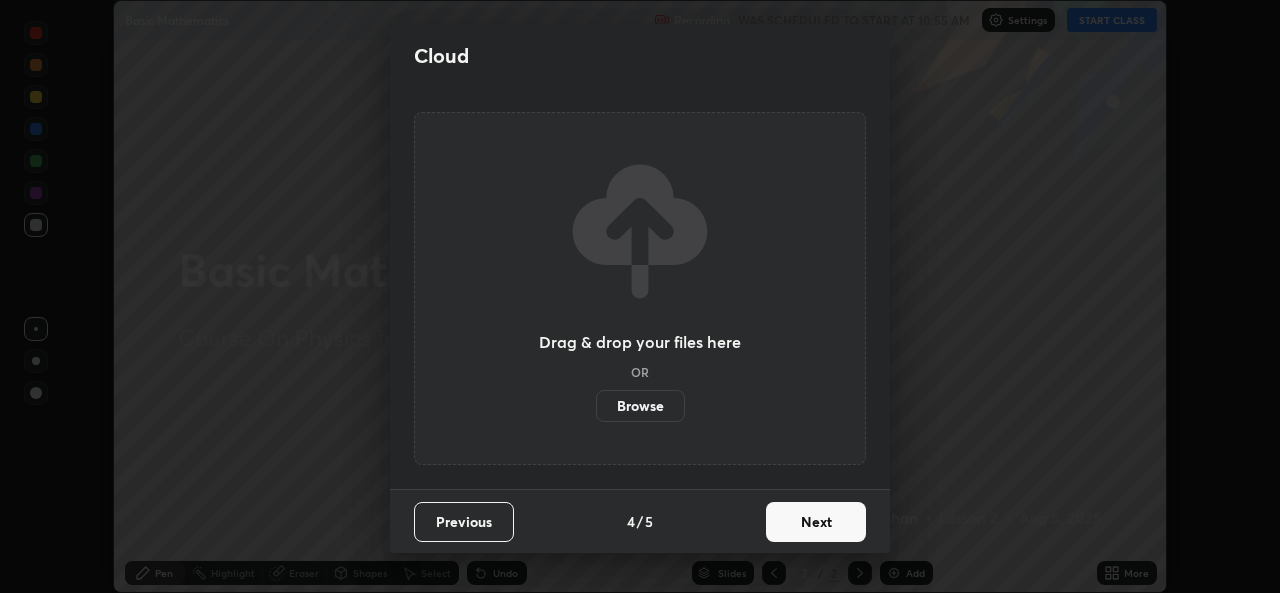 click on "Next" at bounding box center (816, 522) 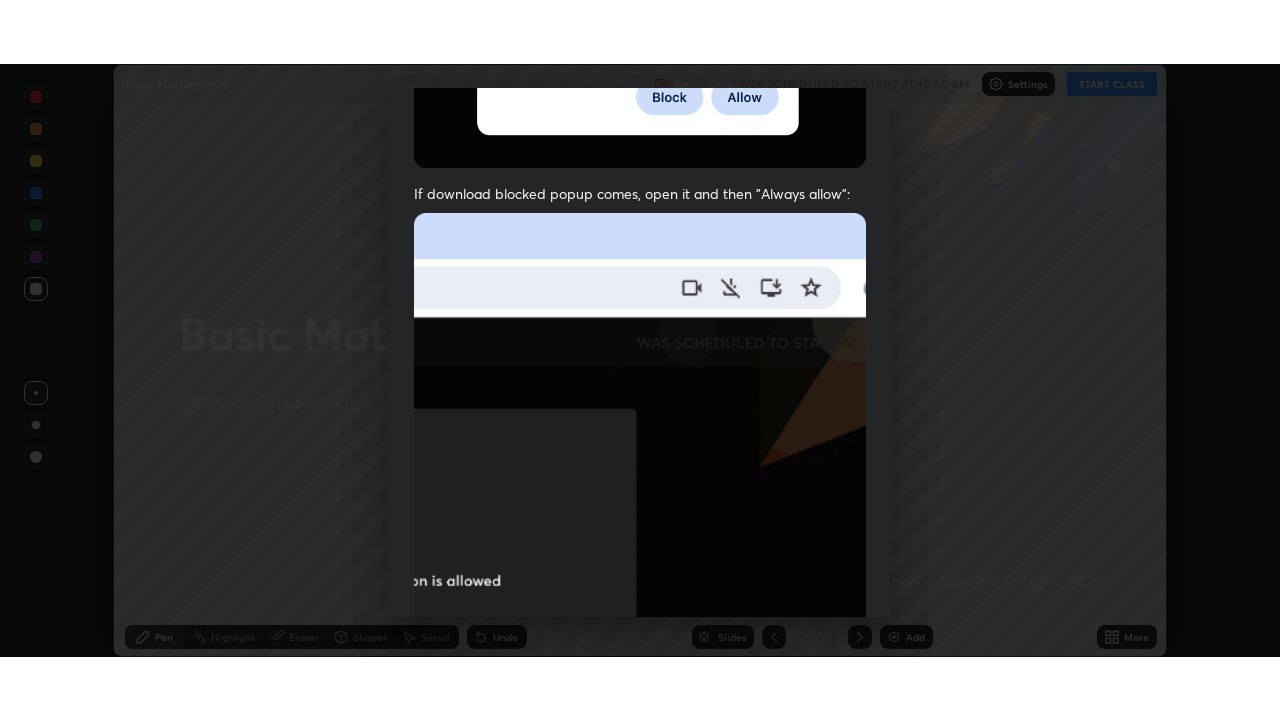 scroll, scrollTop: 471, scrollLeft: 0, axis: vertical 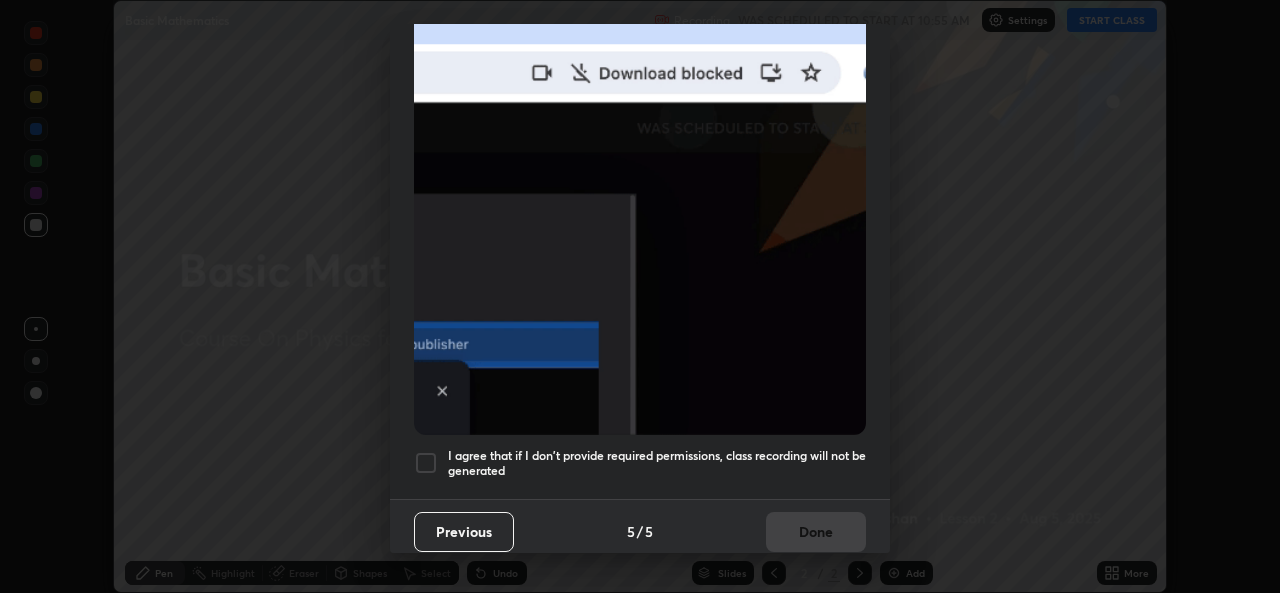 click at bounding box center (426, 463) 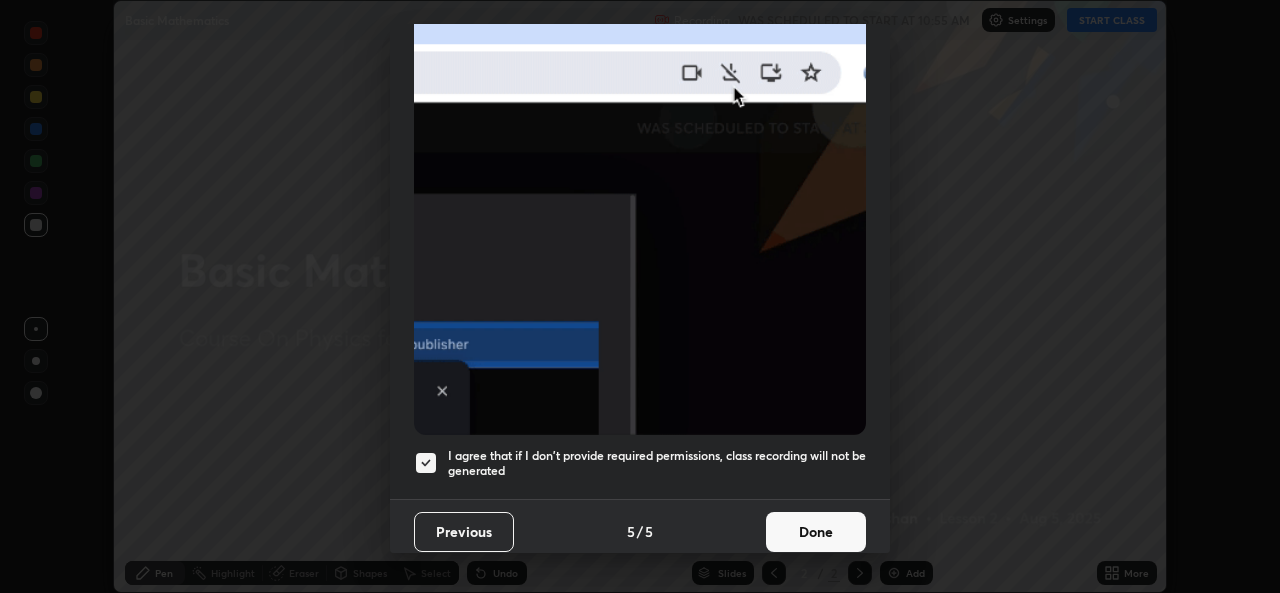 click on "Done" at bounding box center (816, 532) 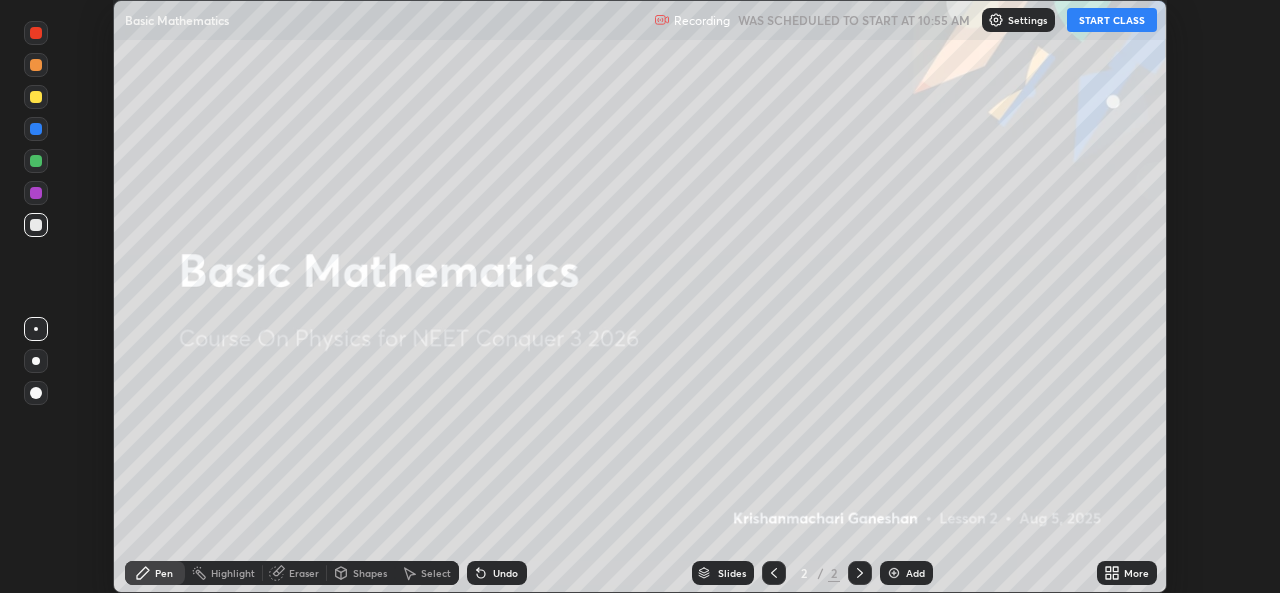 click on "START CLASS" at bounding box center [1112, 20] 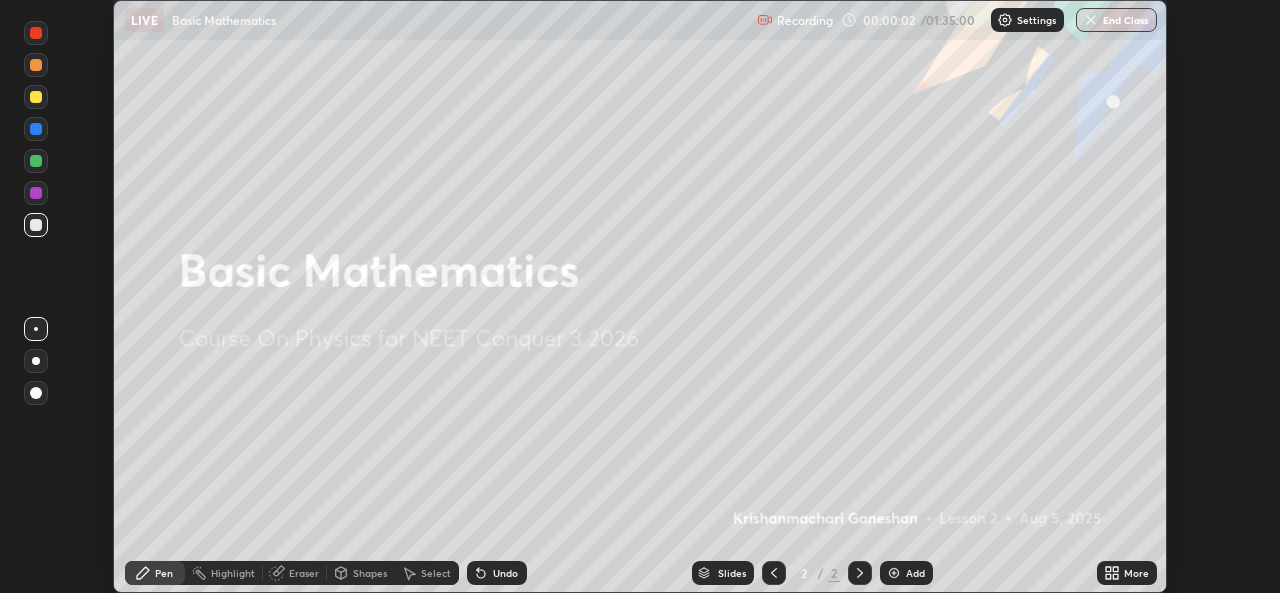 click 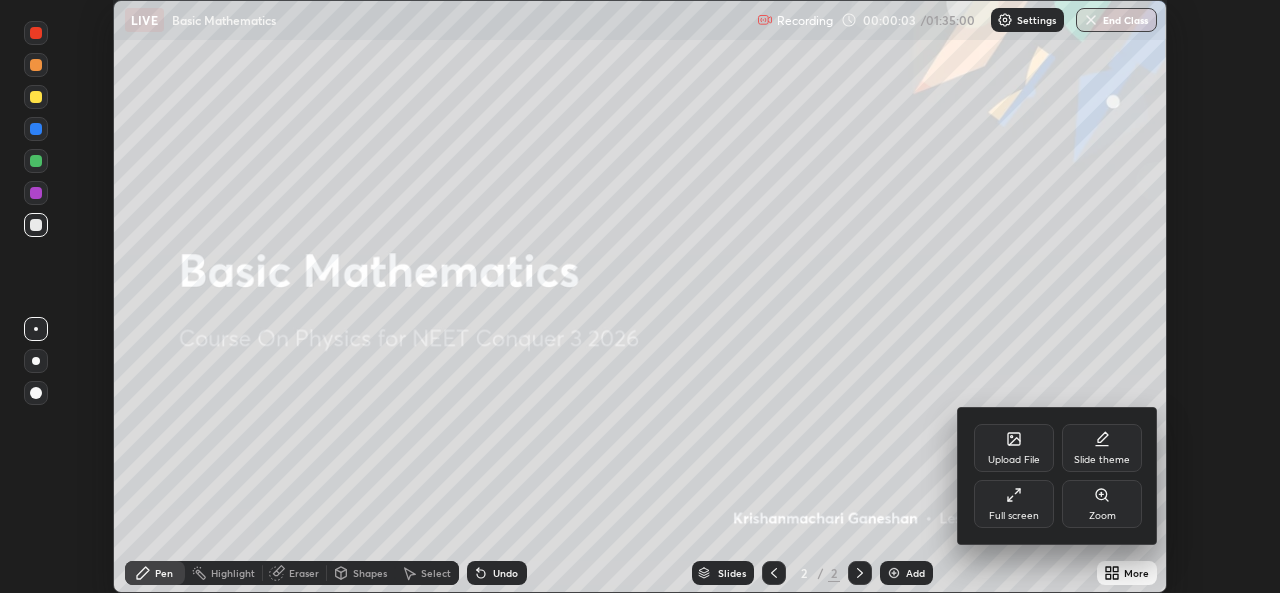 click on "Full screen" at bounding box center [1014, 504] 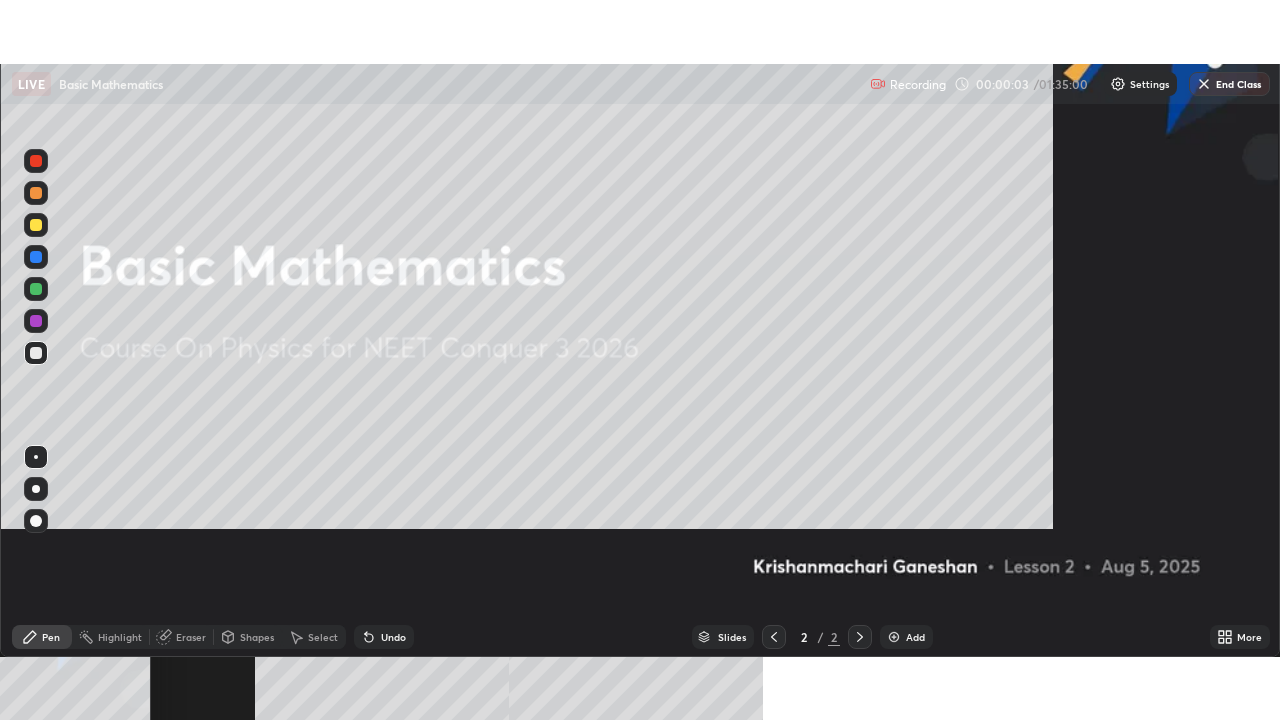 scroll, scrollTop: 99280, scrollLeft: 98720, axis: both 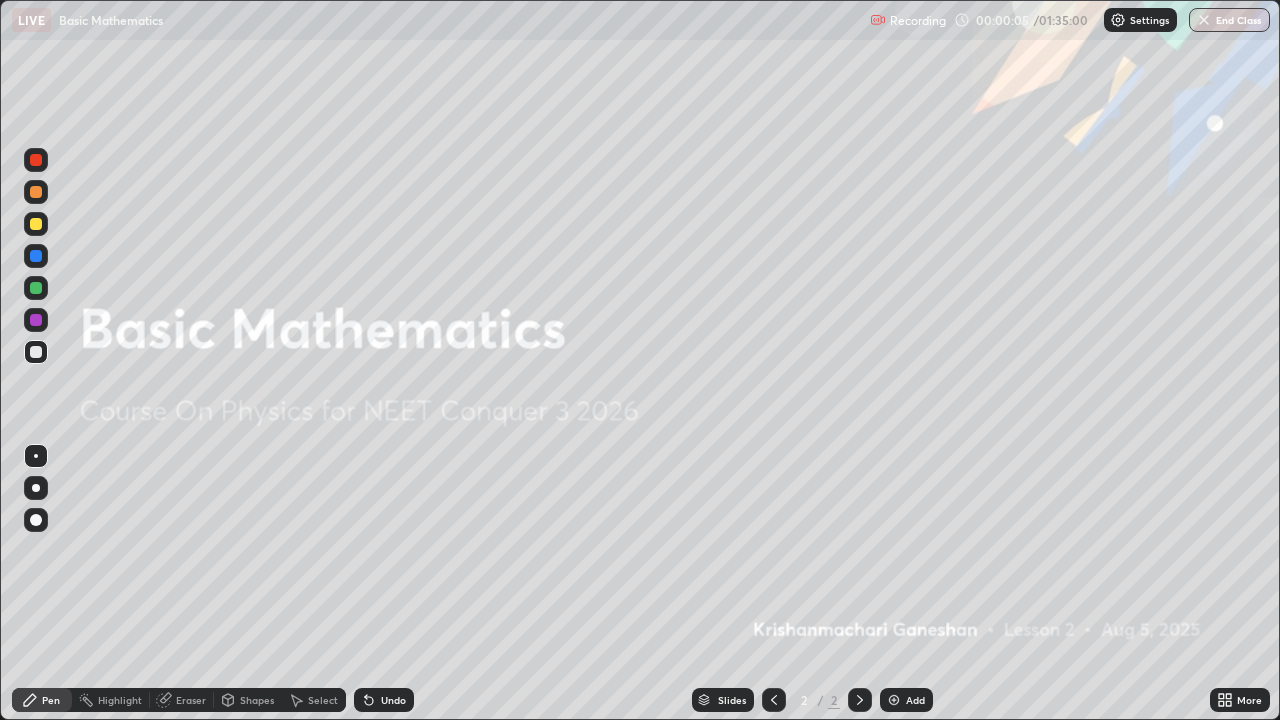 click at bounding box center [894, 700] 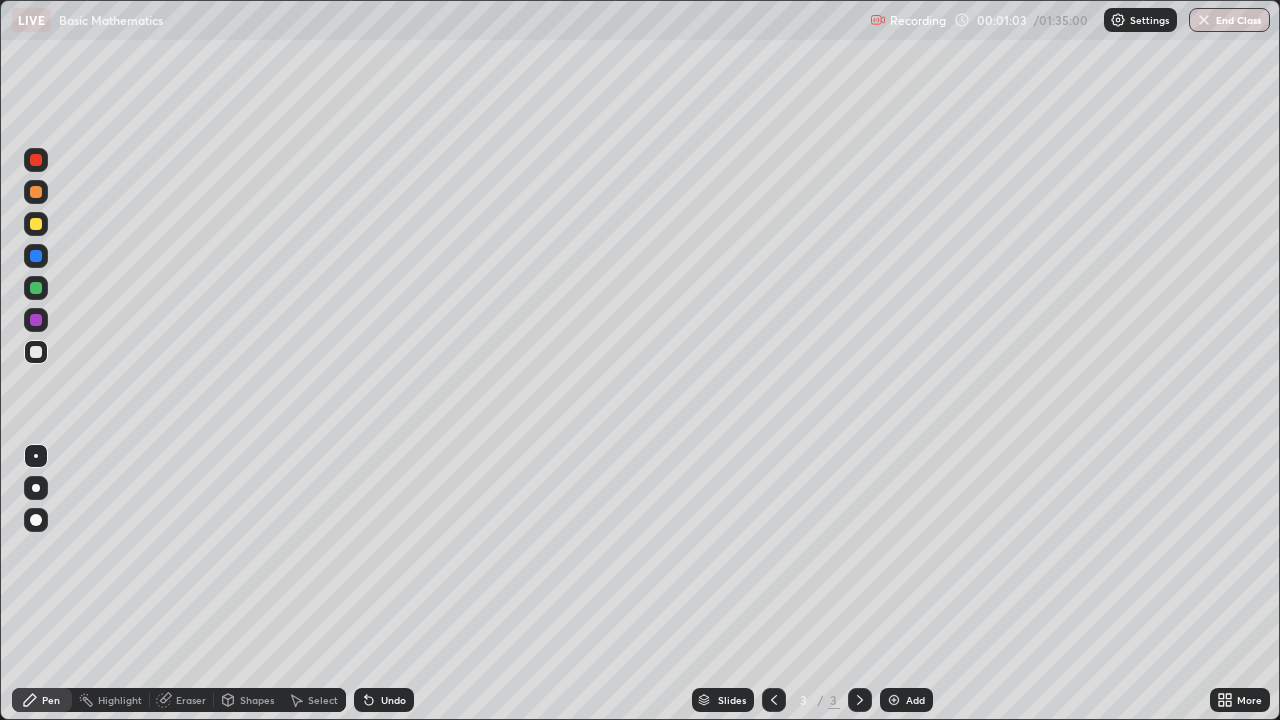 click on "Eraser" at bounding box center (182, 700) 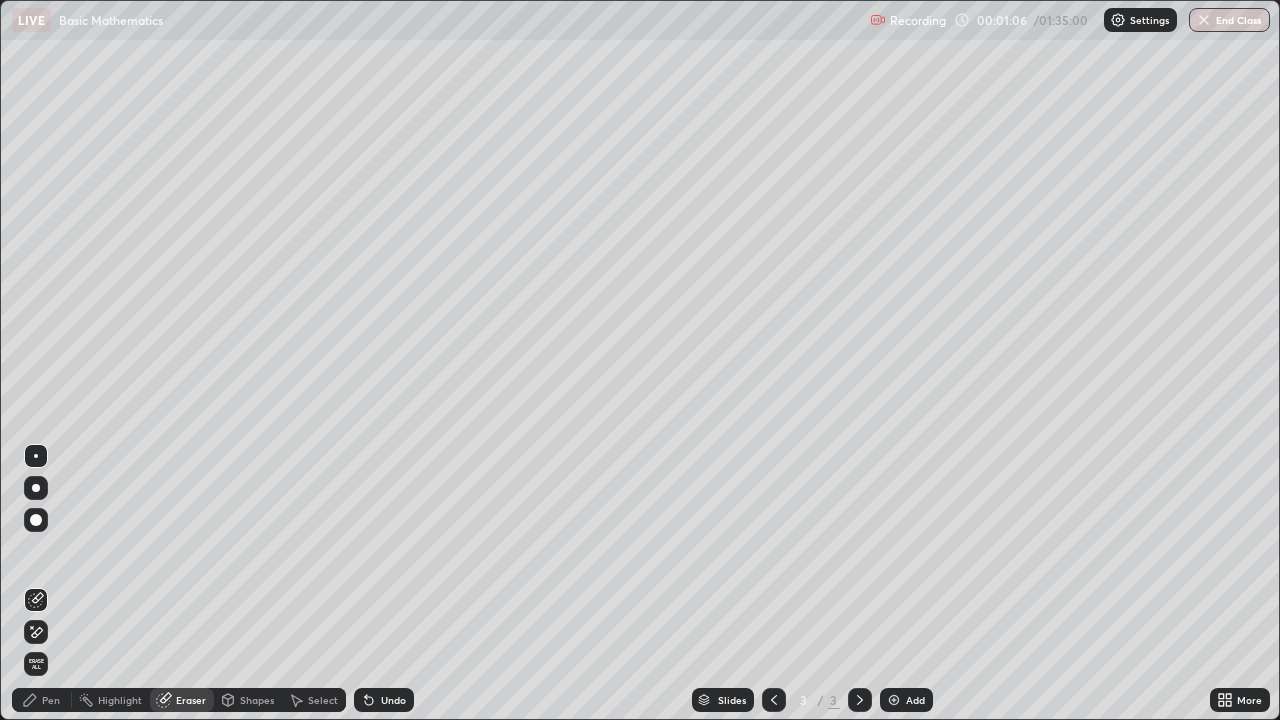 click on "Pen" at bounding box center (51, 700) 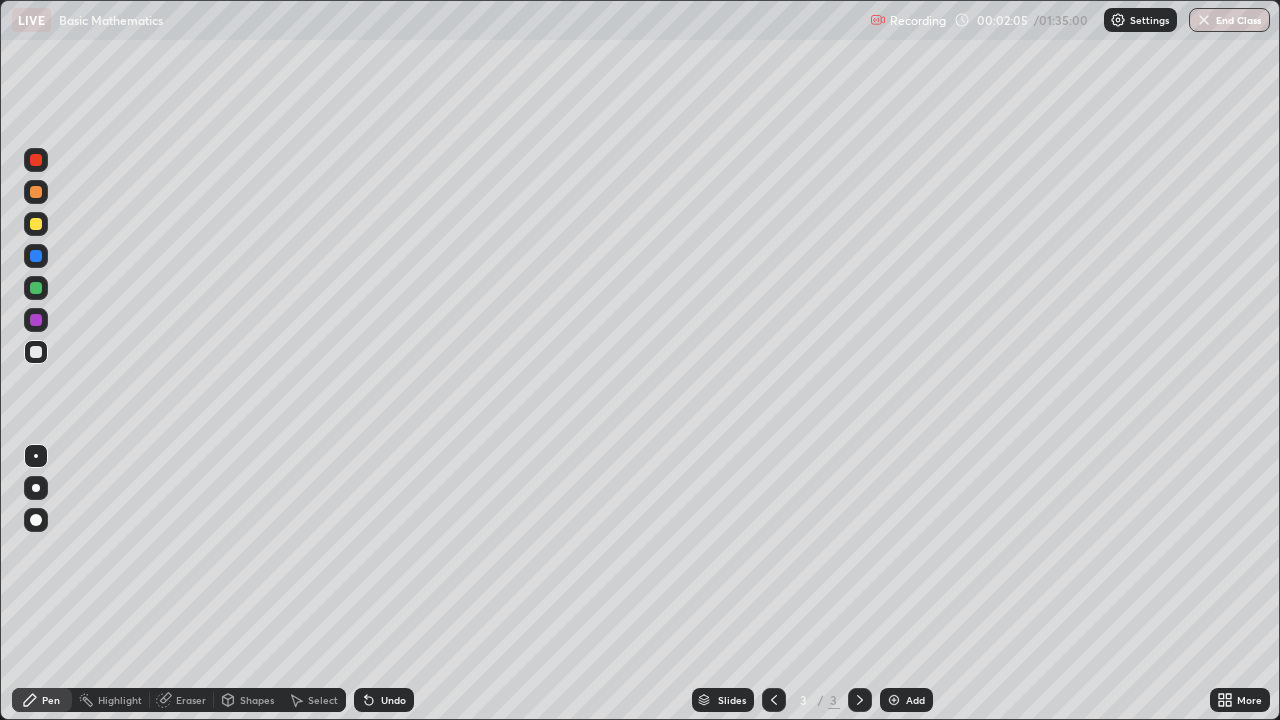 click on "Eraser" at bounding box center (191, 700) 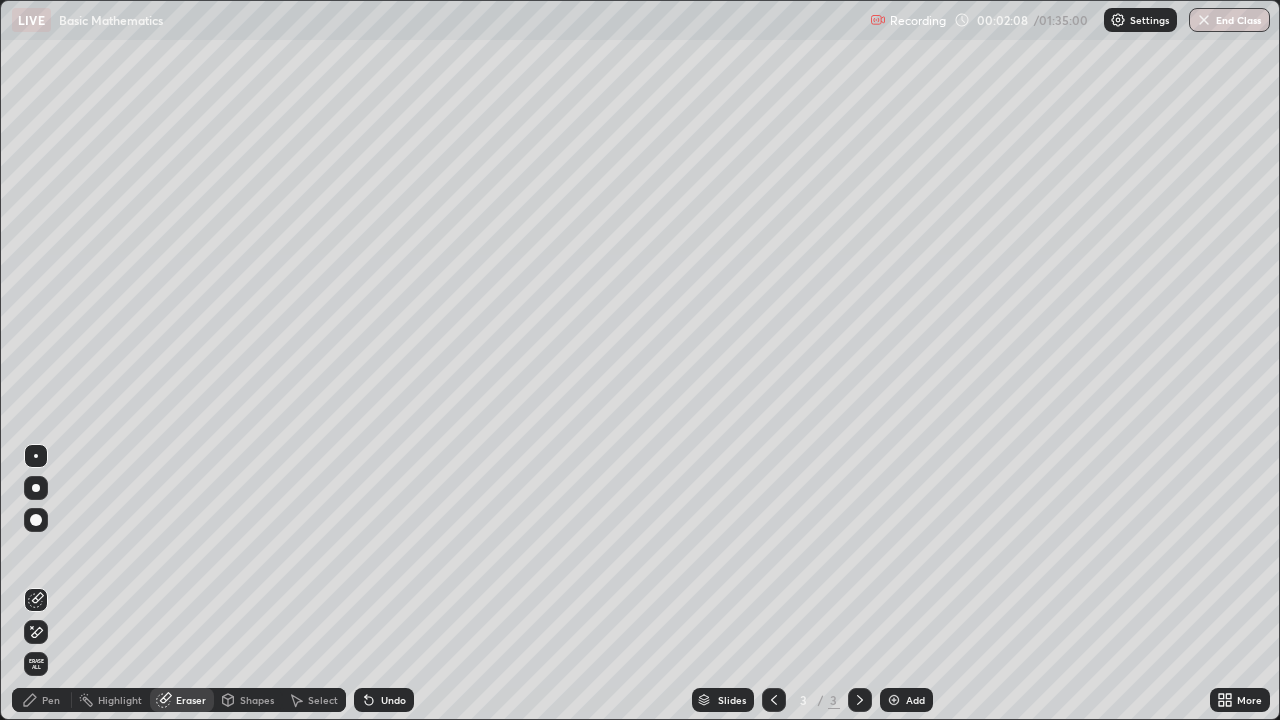 click on "Pen" at bounding box center [51, 700] 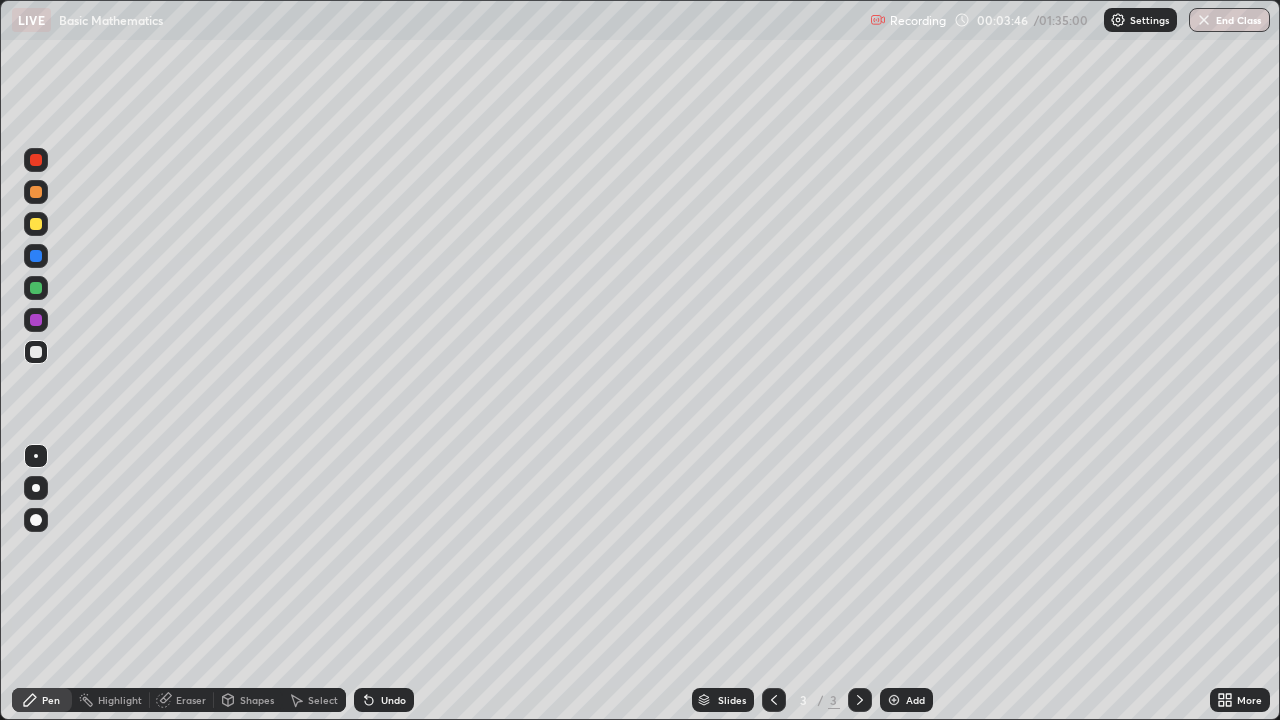 click at bounding box center (894, 700) 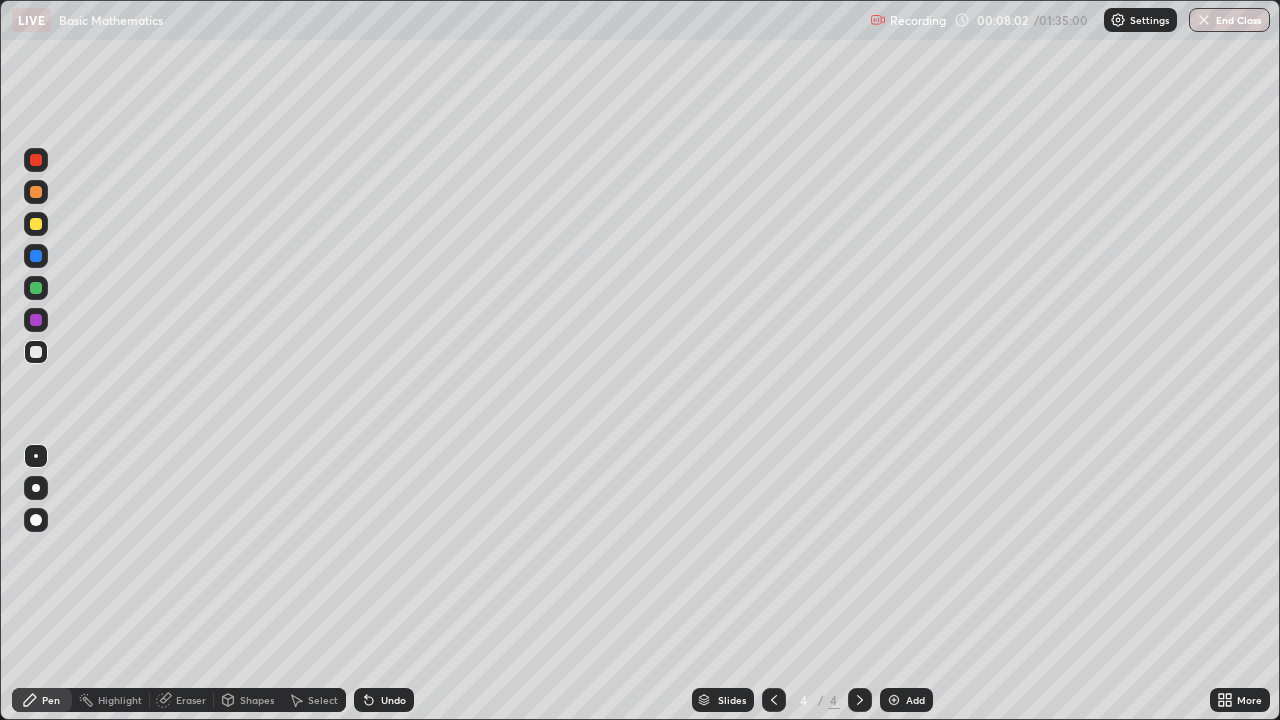 click on "Eraser" at bounding box center [191, 700] 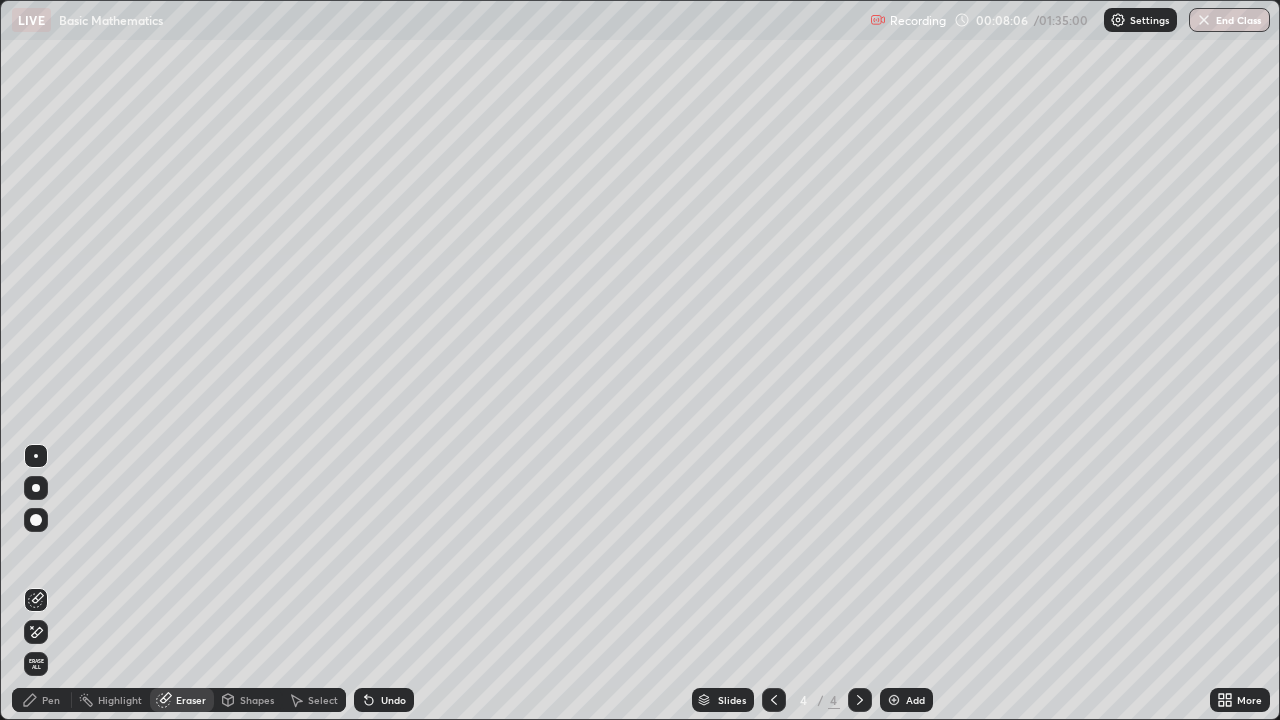 click on "Pen" at bounding box center (51, 700) 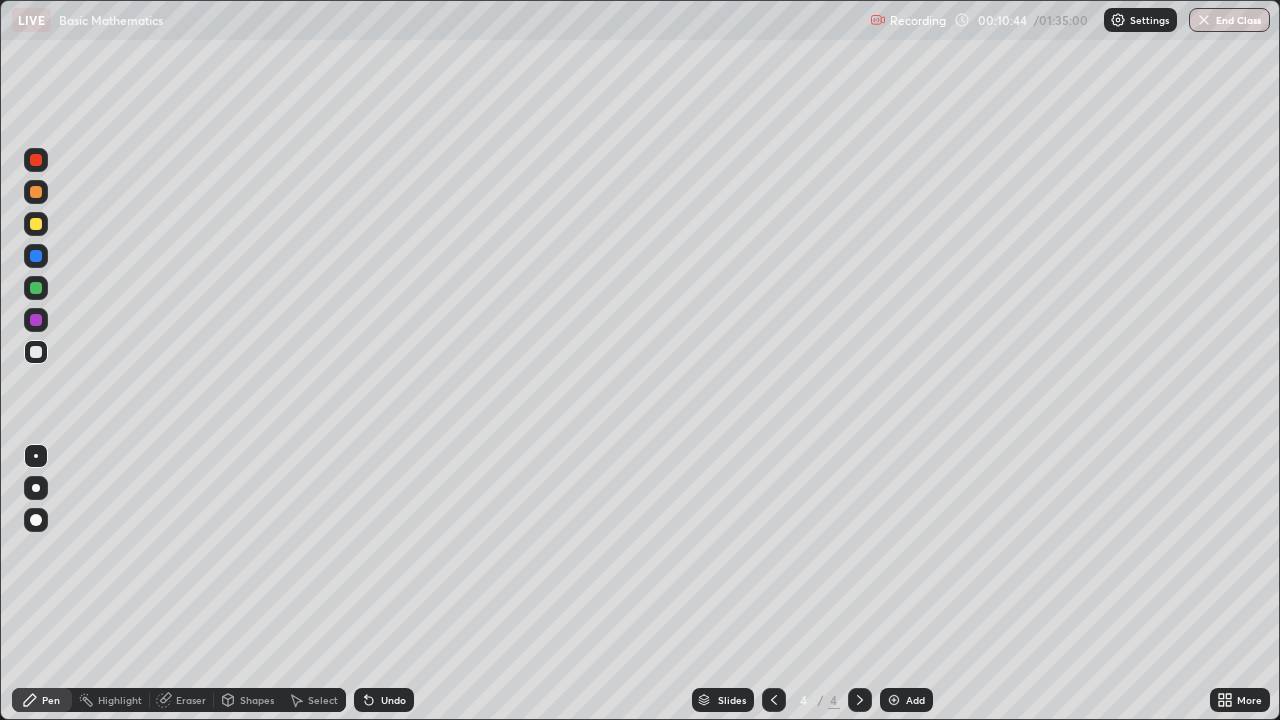 click at bounding box center (894, 700) 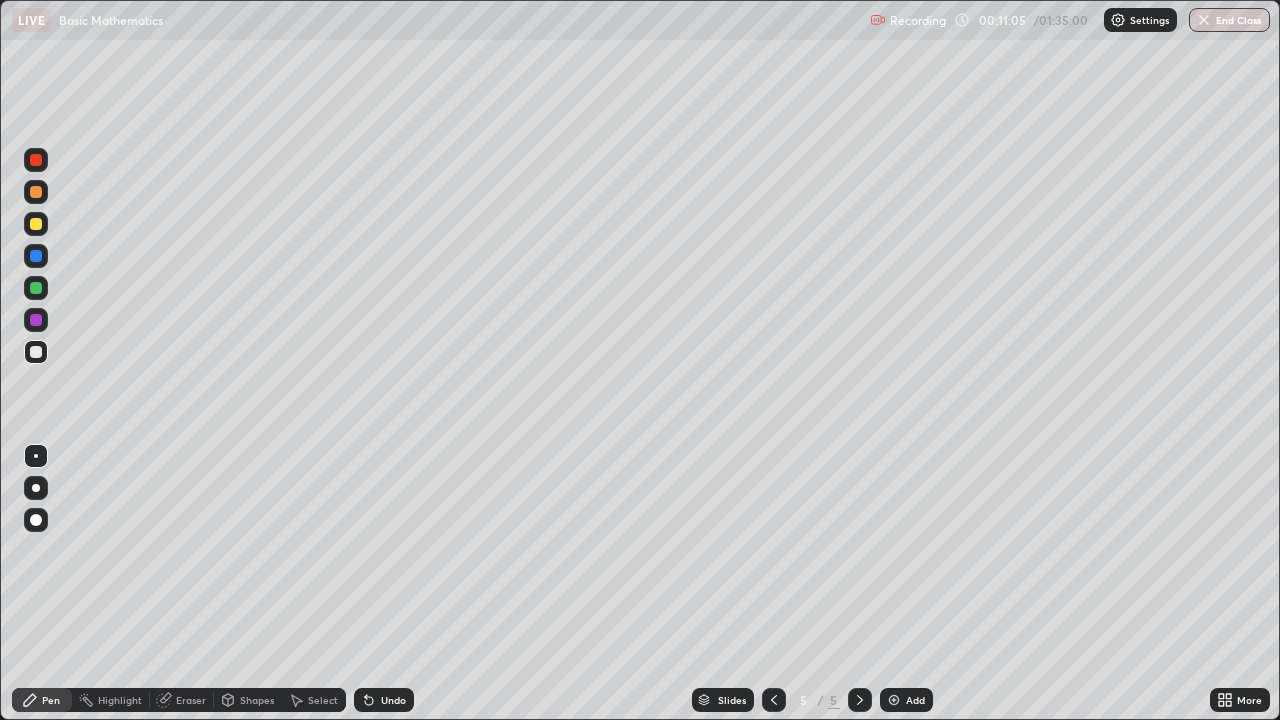 click on "Eraser" at bounding box center [191, 700] 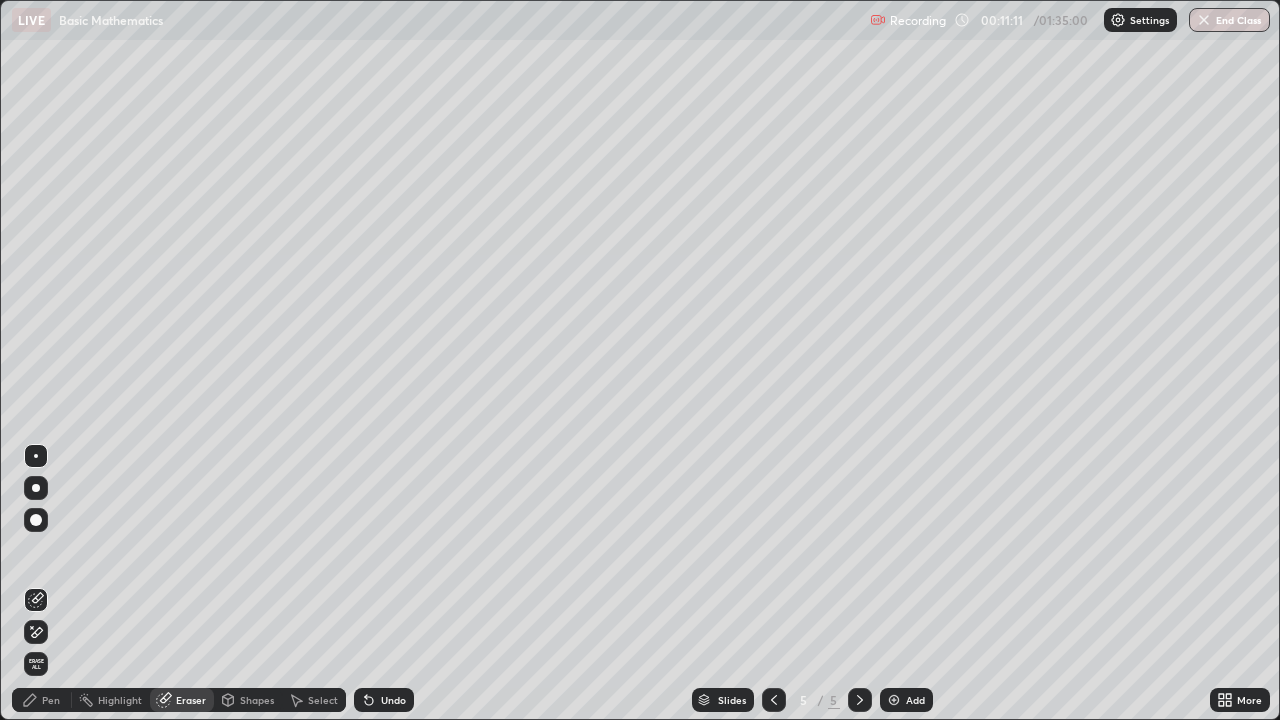click on "Pen" at bounding box center (51, 700) 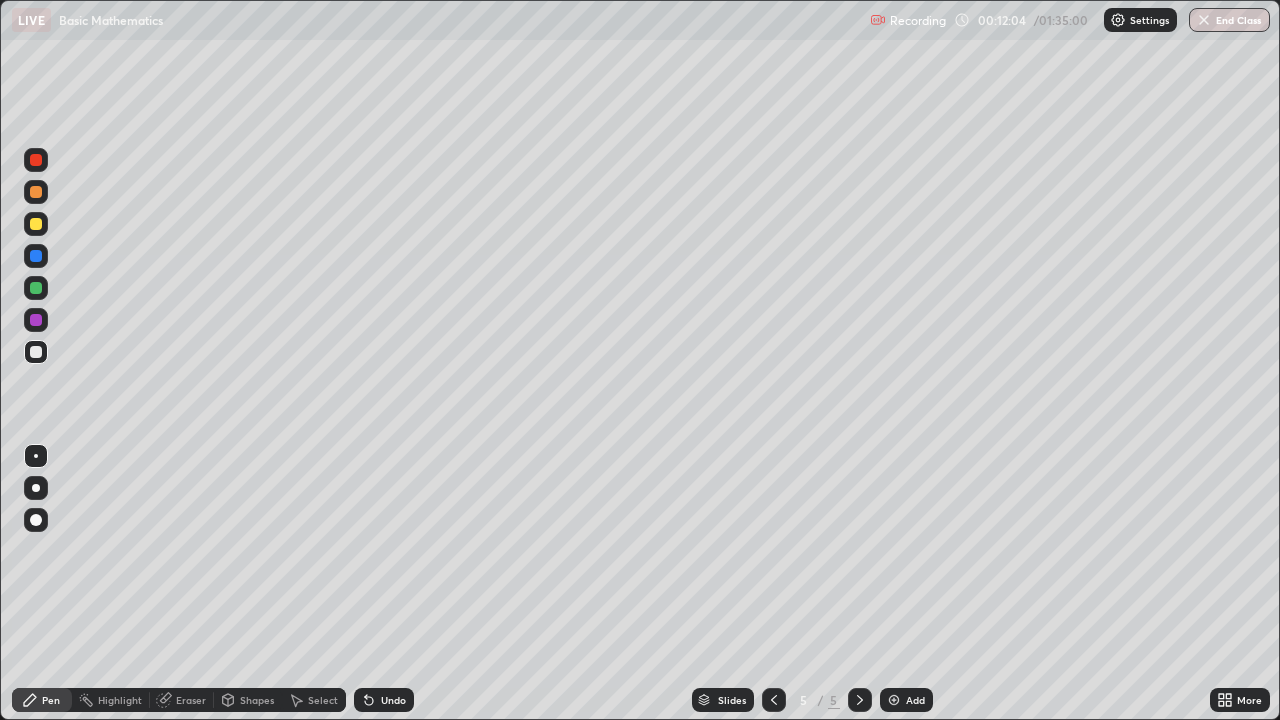 click on "Eraser" at bounding box center [182, 700] 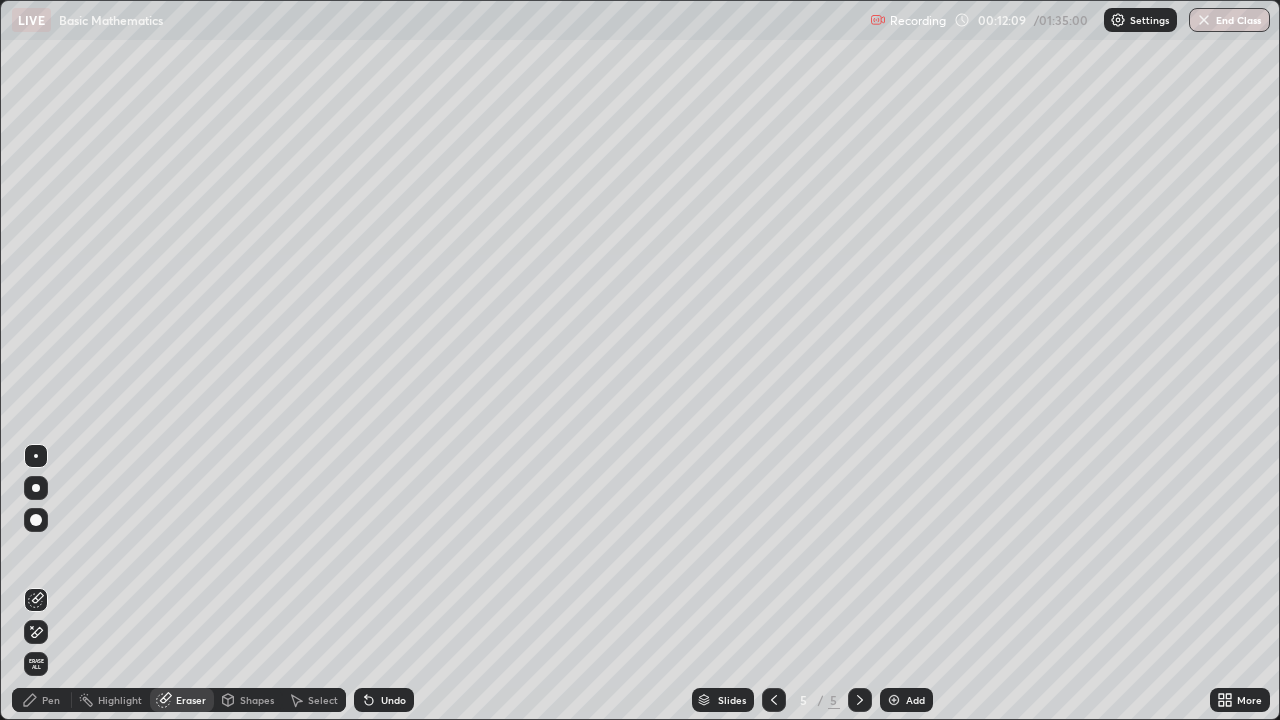 click on "Highlight" at bounding box center [120, 700] 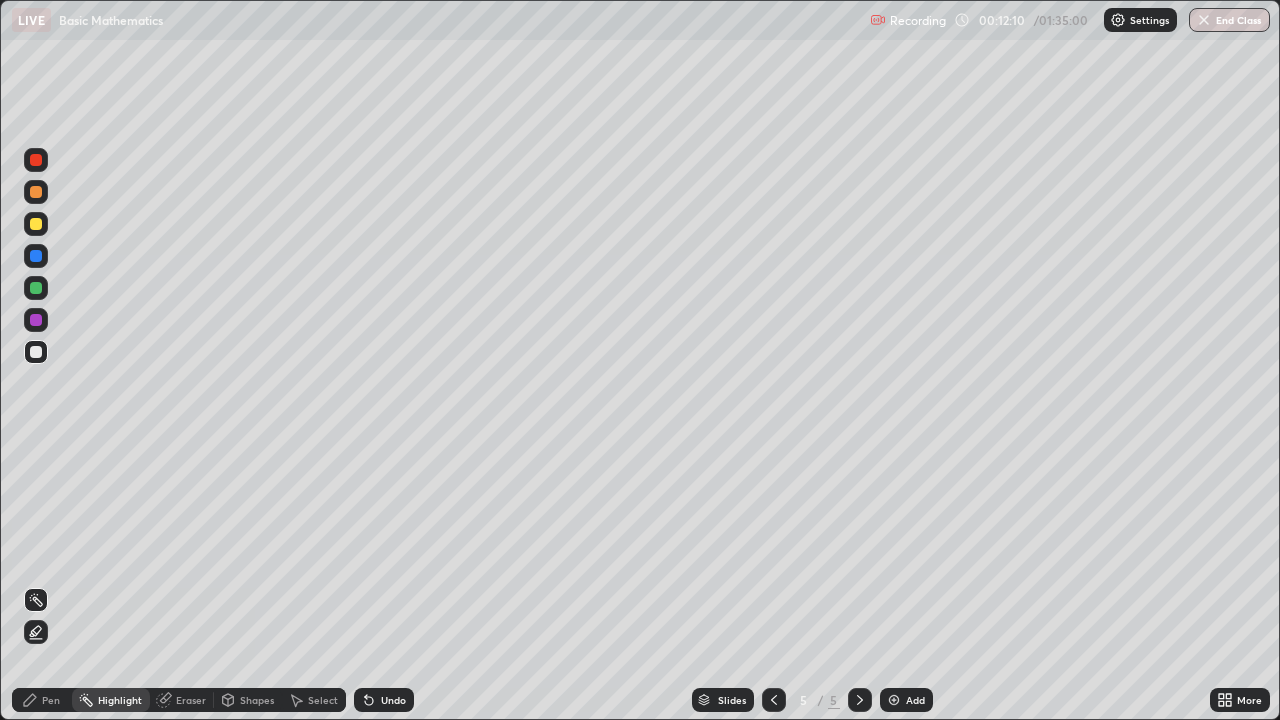 click on "Eraser" at bounding box center (191, 700) 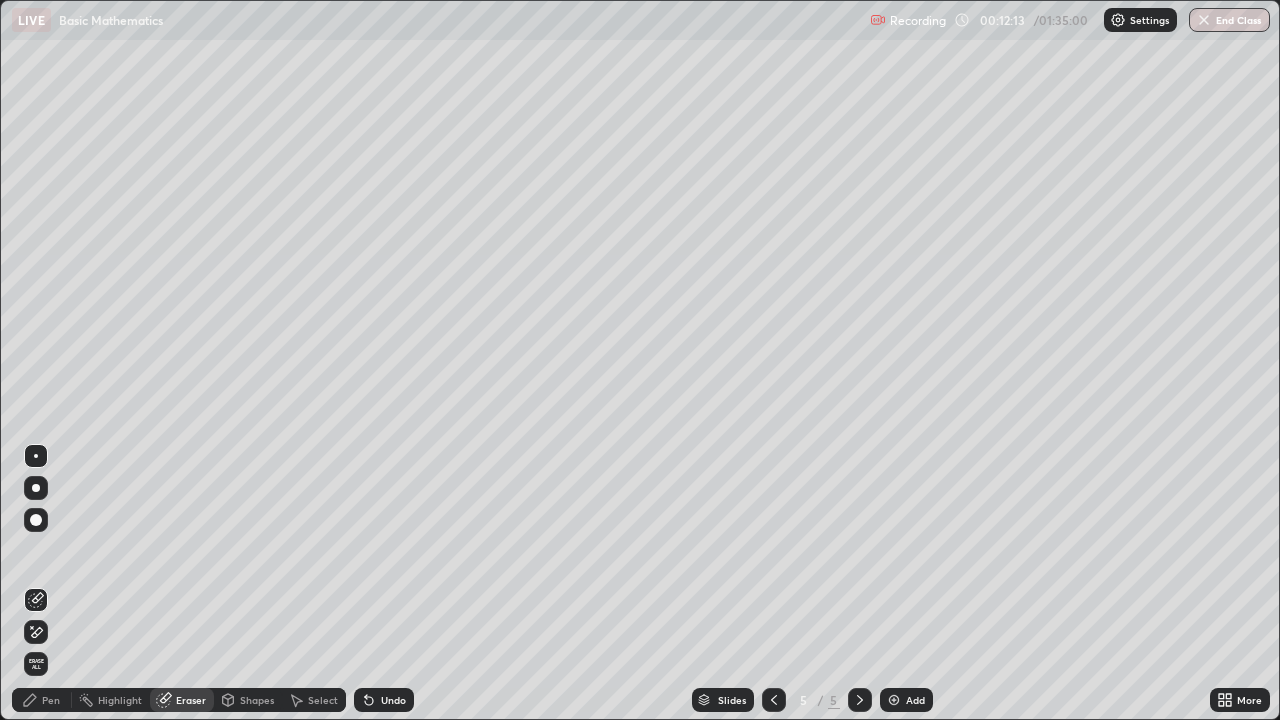 click on "Pen" at bounding box center [42, 700] 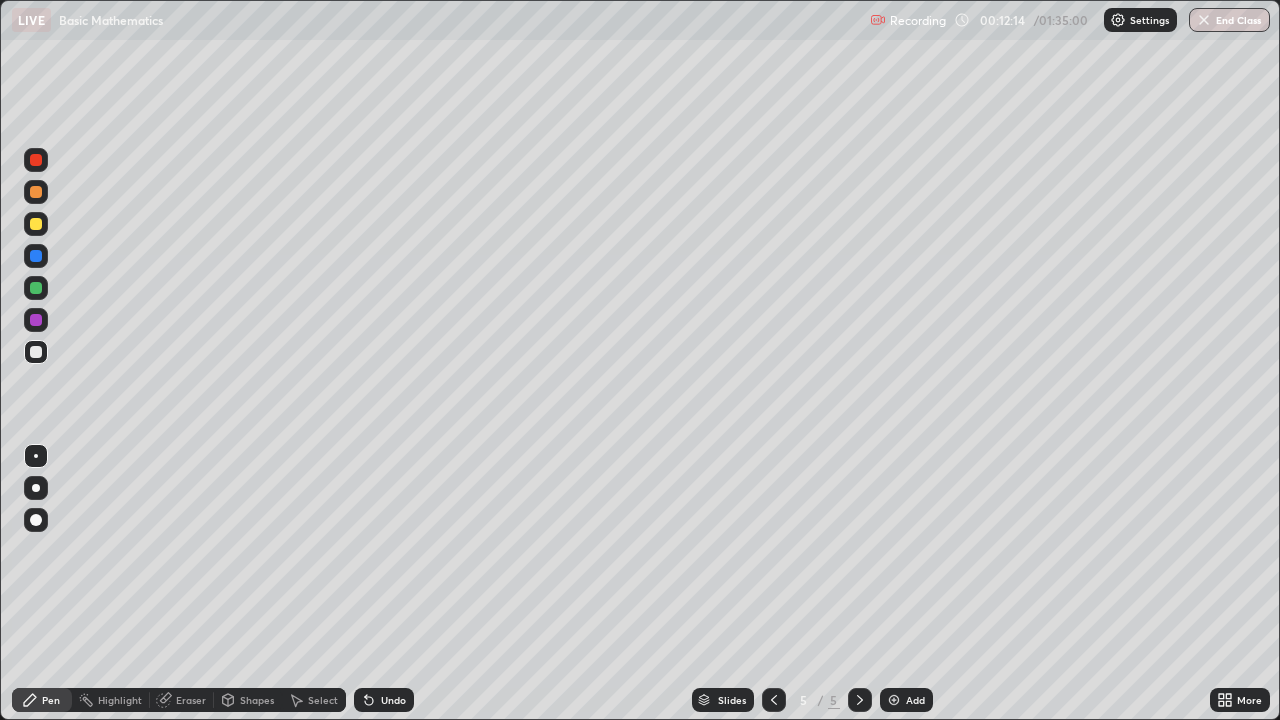 click on "Pen" at bounding box center (51, 700) 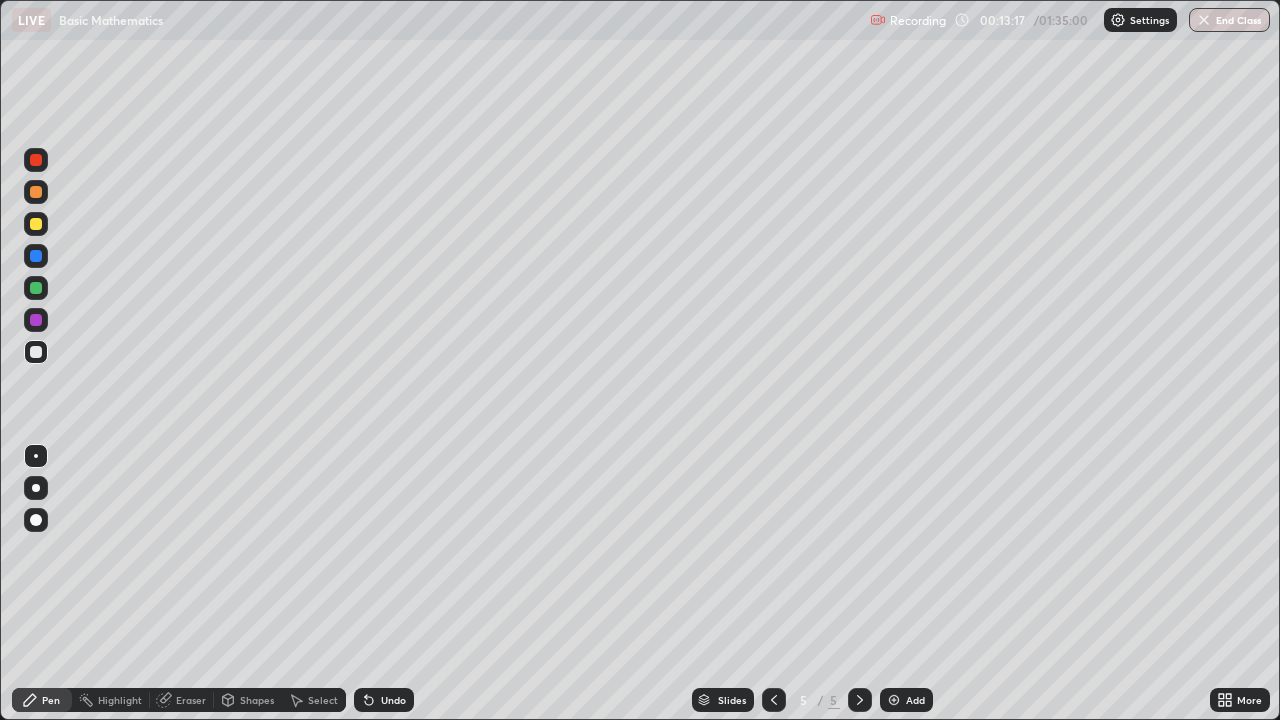 click on "Eraser" at bounding box center (191, 700) 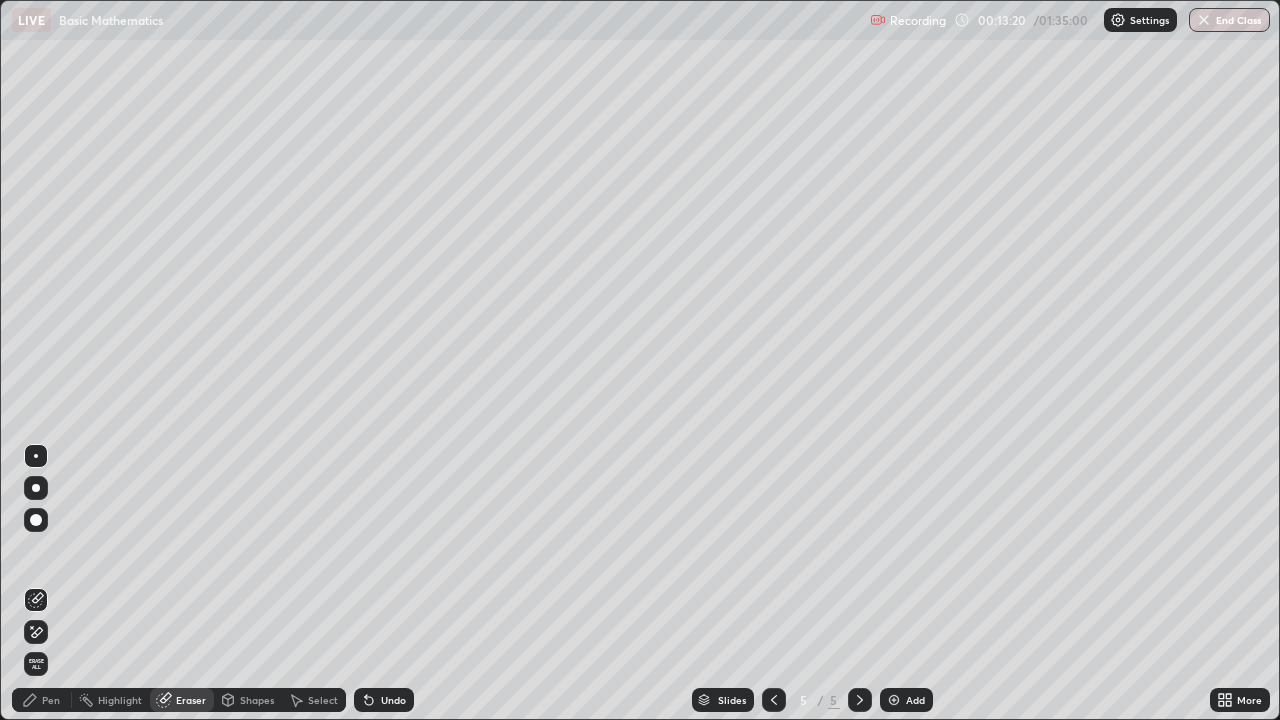 click on "Pen" at bounding box center (51, 700) 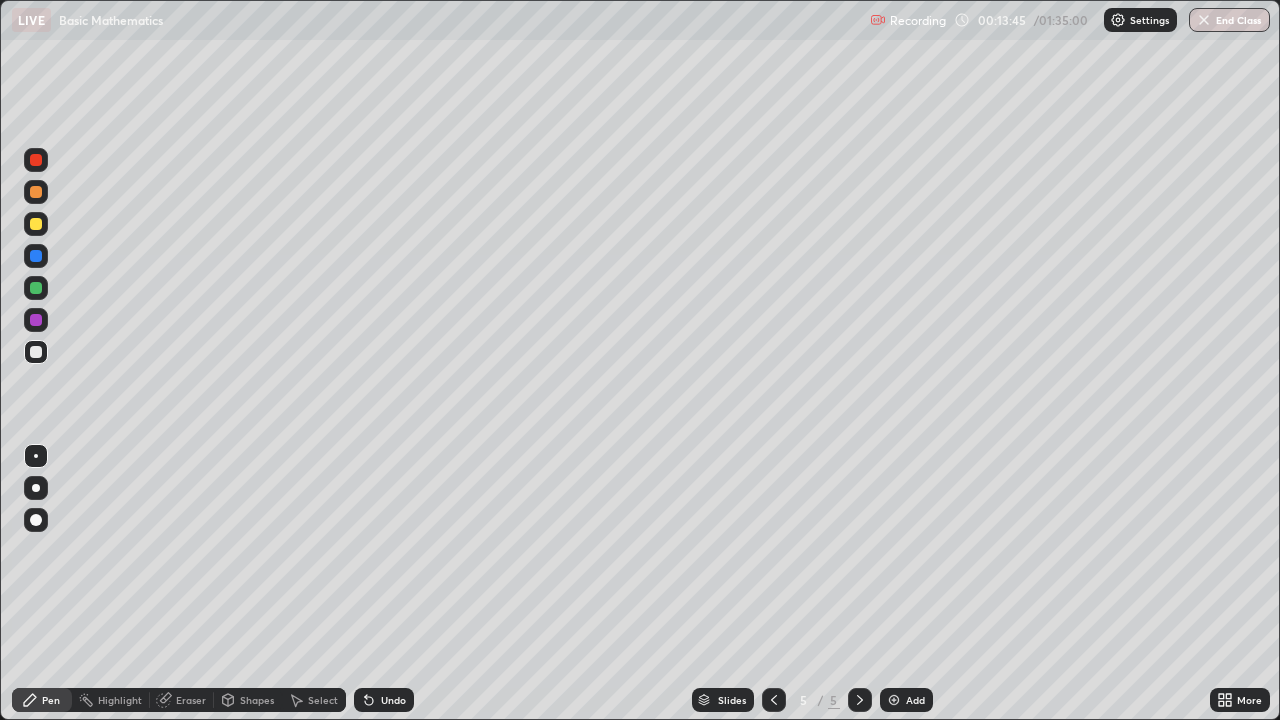 click on "Eraser" at bounding box center [191, 700] 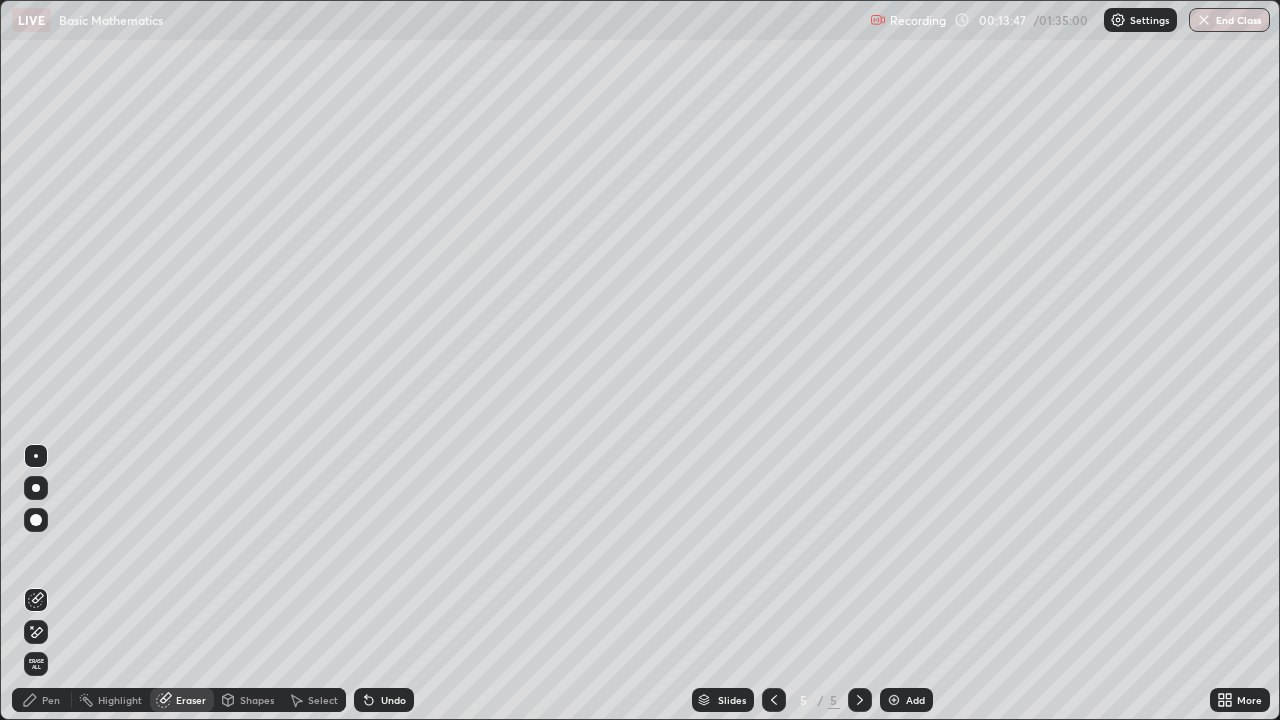 click on "Pen" at bounding box center [51, 700] 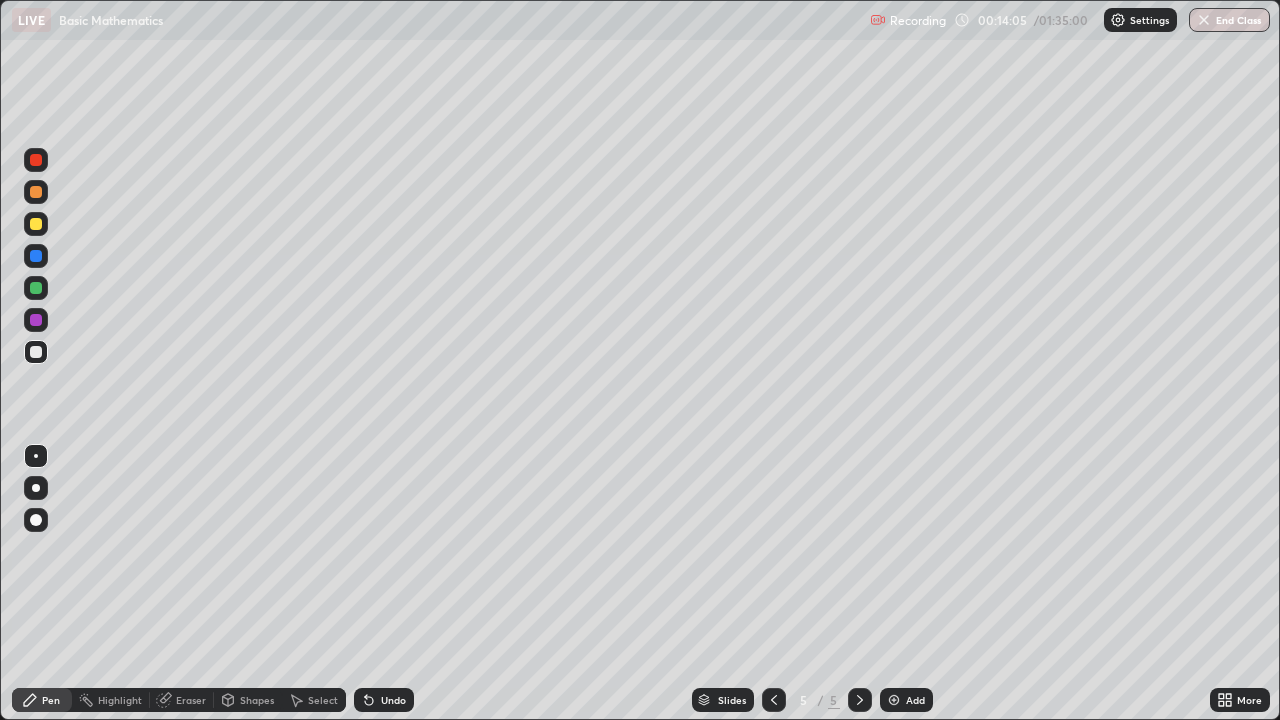 click on "Eraser" at bounding box center (191, 700) 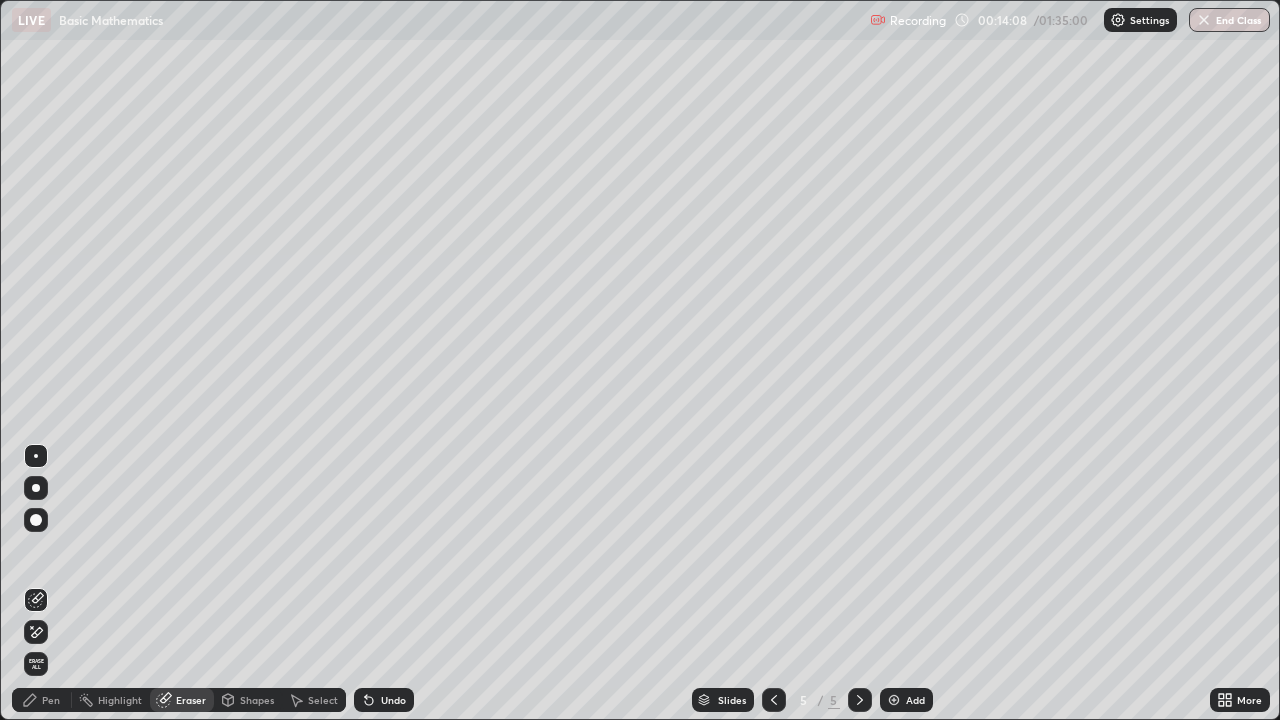 click on "Pen" at bounding box center [51, 700] 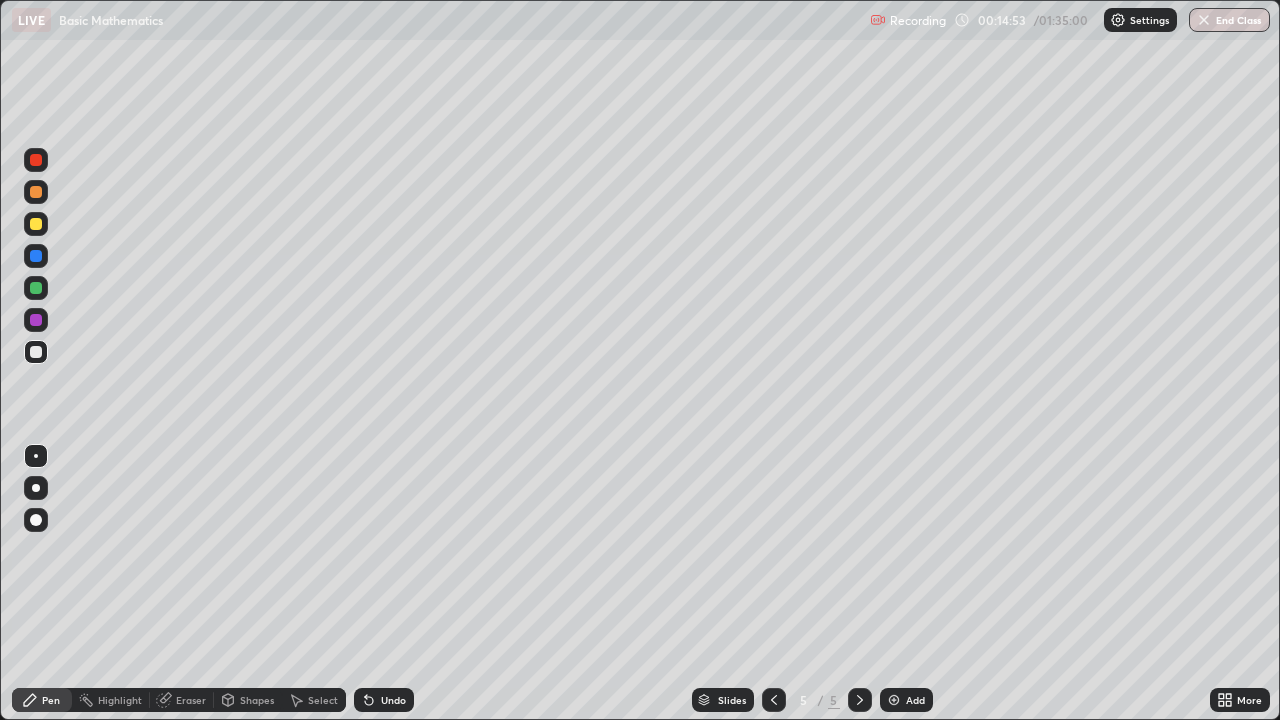 click on "Eraser" at bounding box center [191, 700] 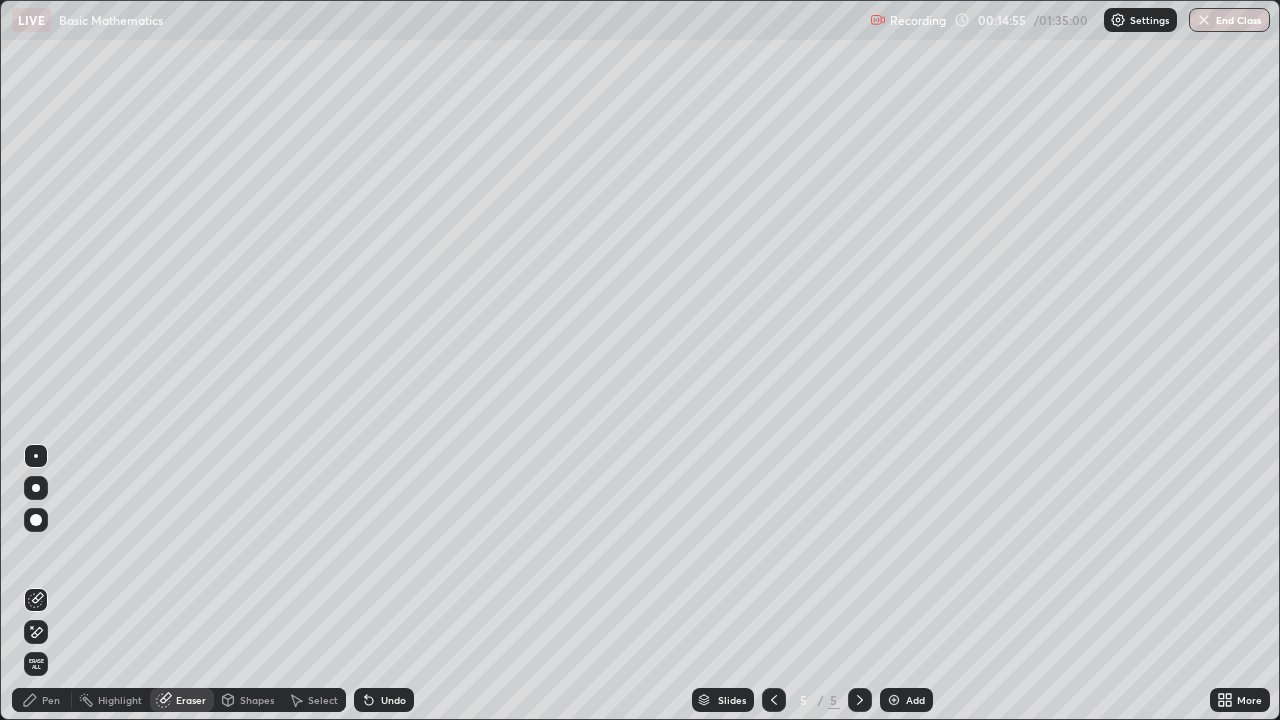 click on "Pen" at bounding box center (51, 700) 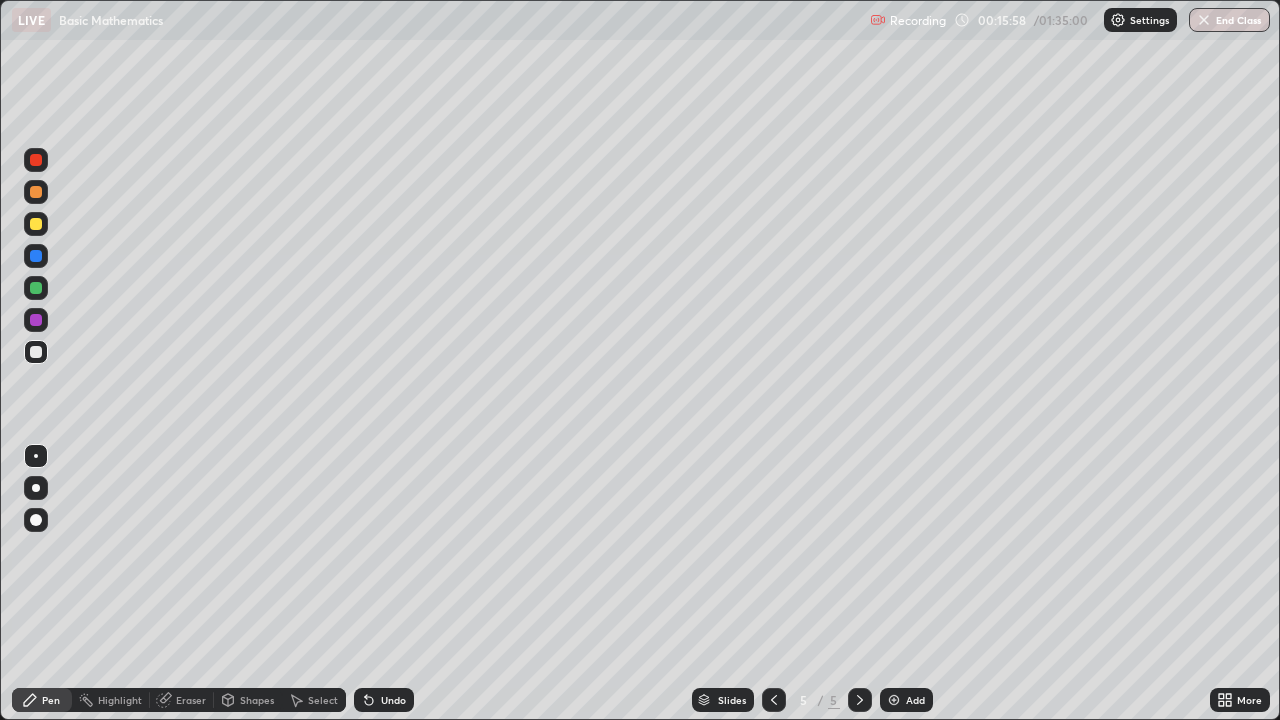 click on "Eraser" at bounding box center [191, 700] 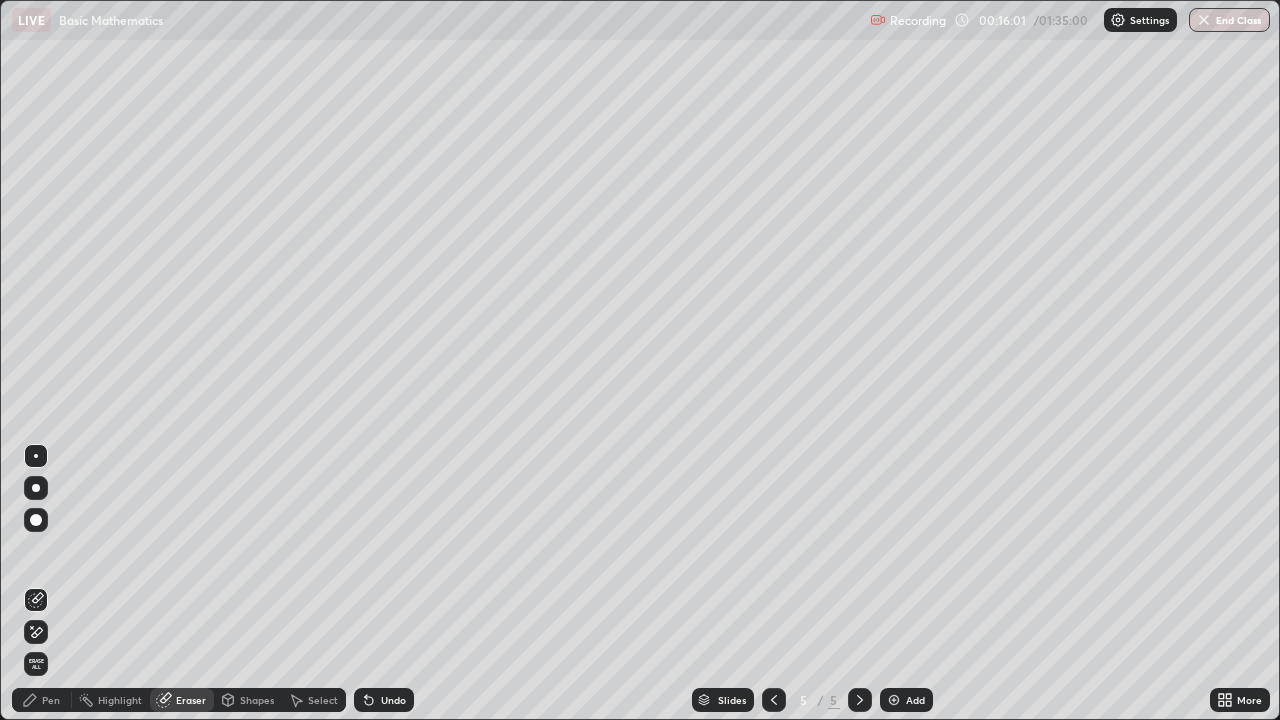 click on "Pen" at bounding box center [42, 700] 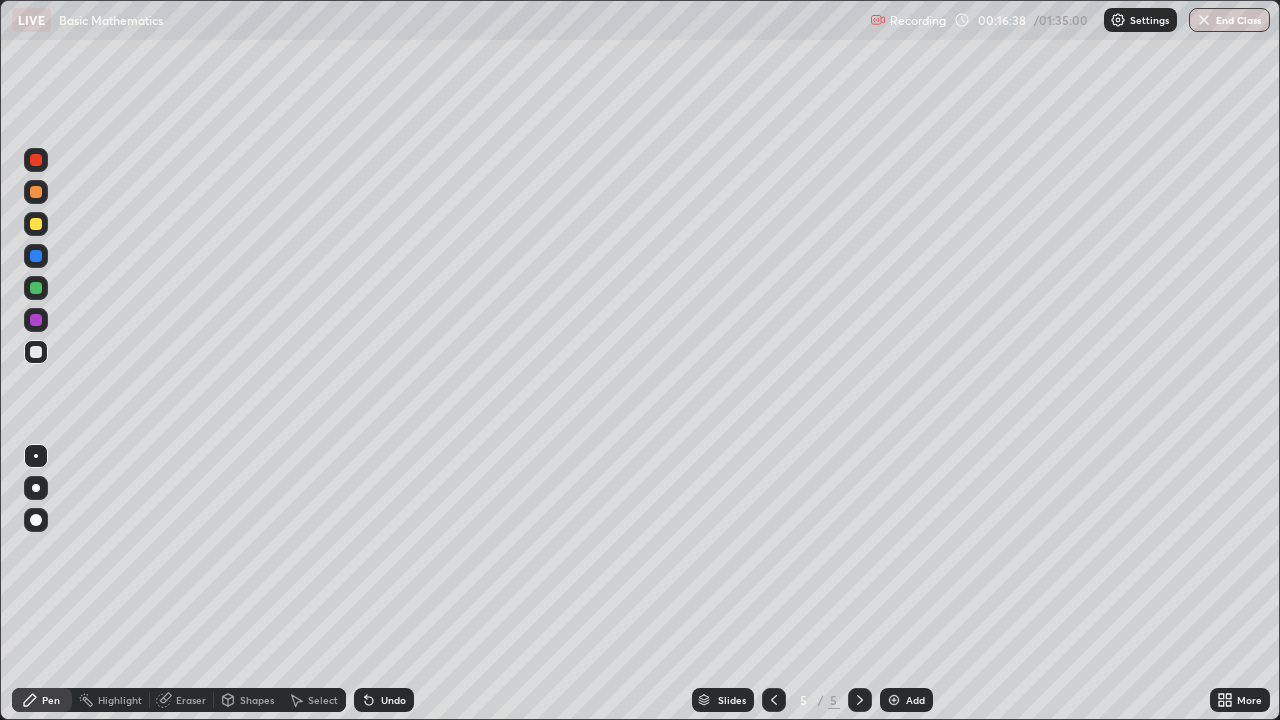 click on "Eraser" at bounding box center (191, 700) 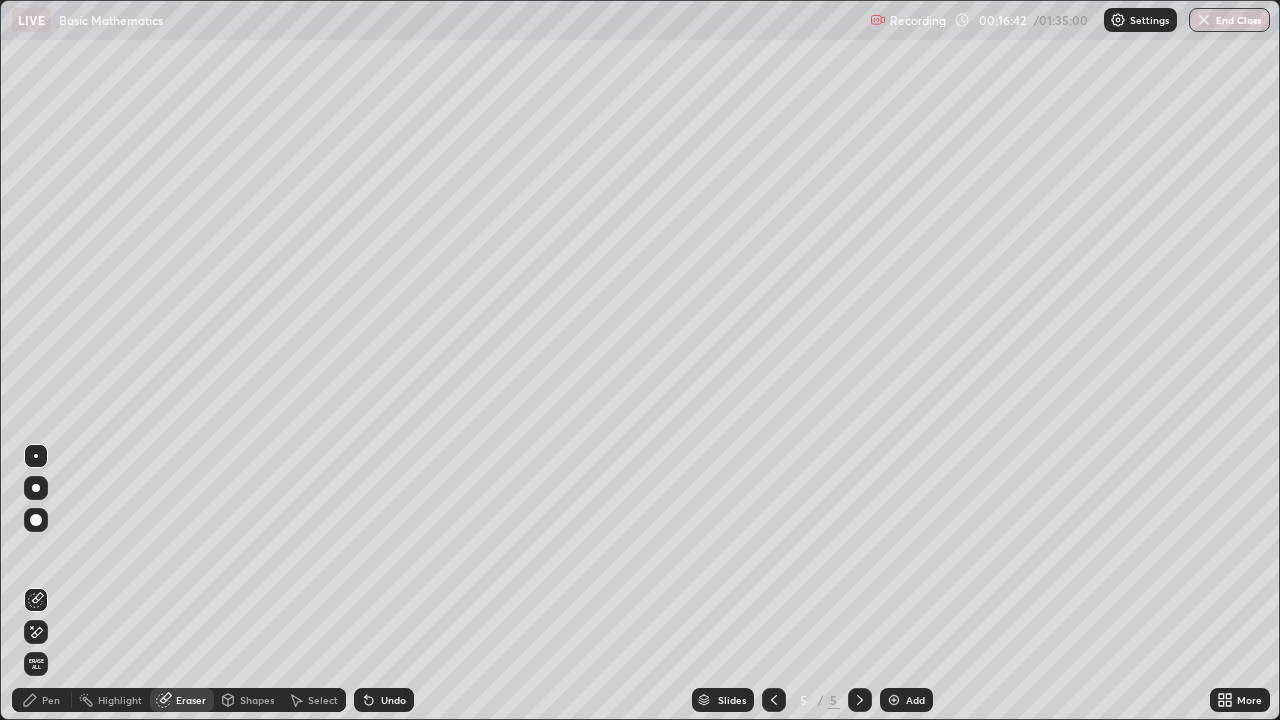 click on "Pen" at bounding box center (51, 700) 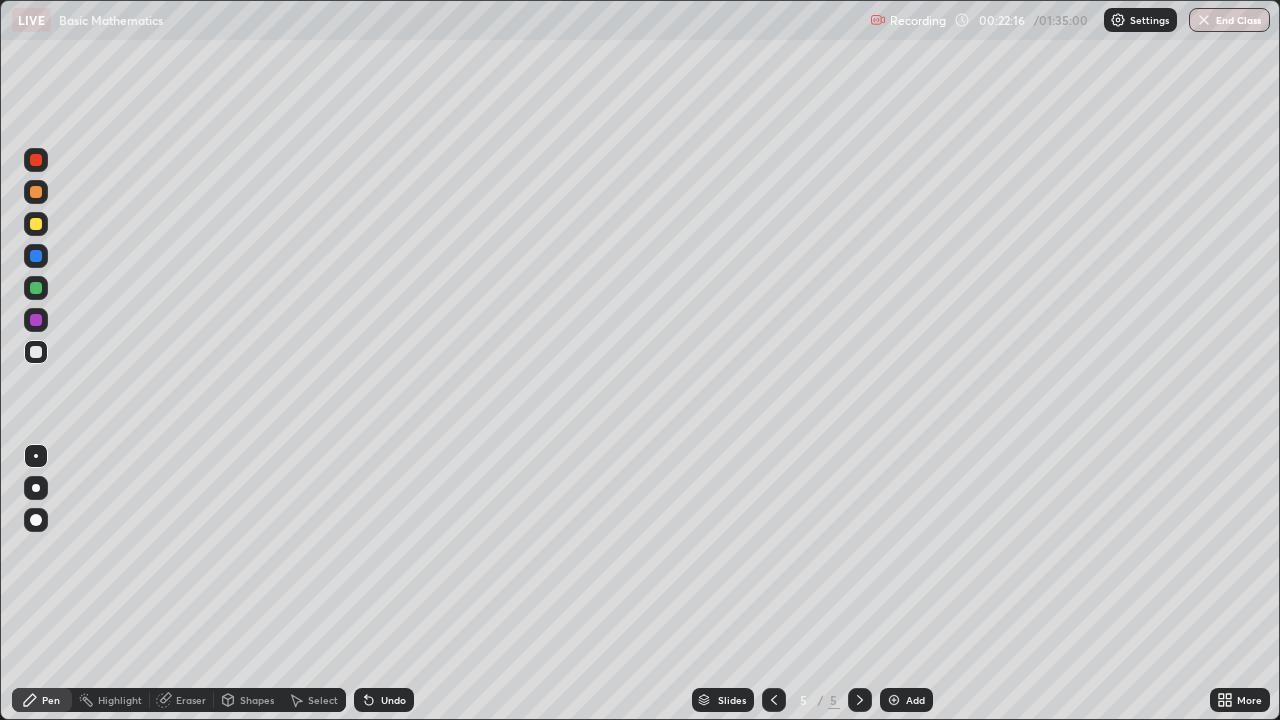 click on "Eraser" at bounding box center [191, 700] 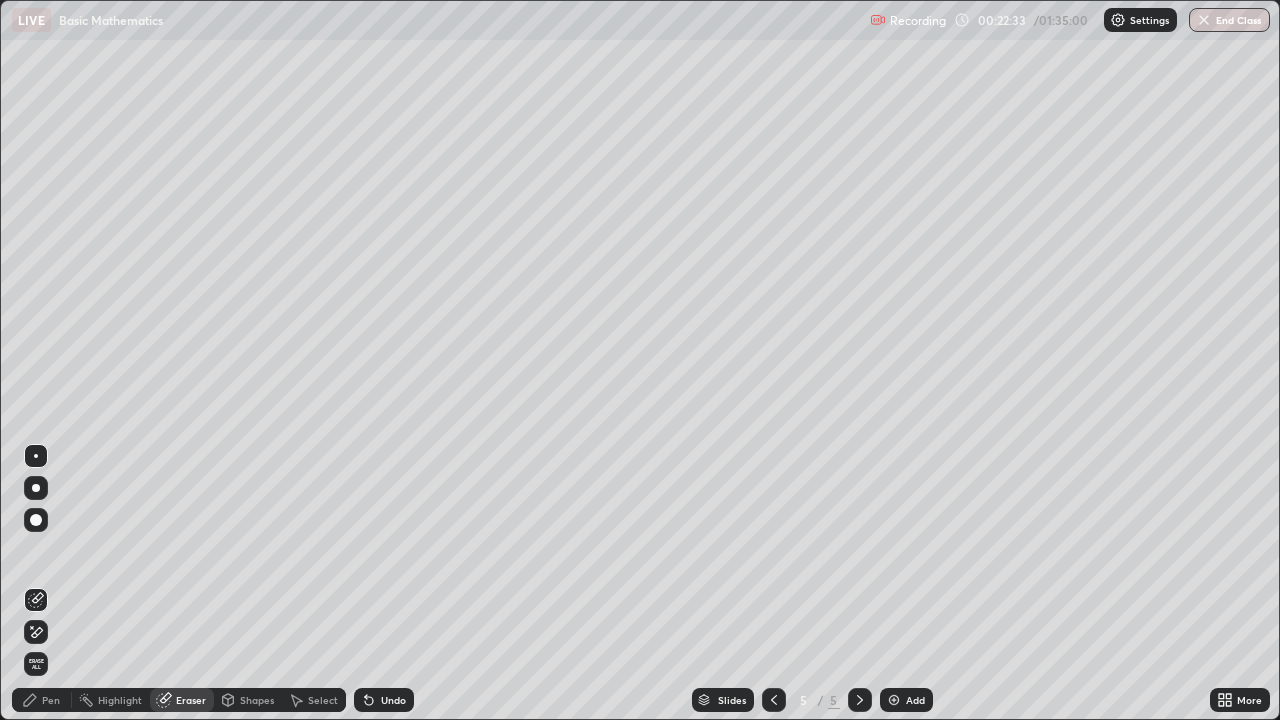 click 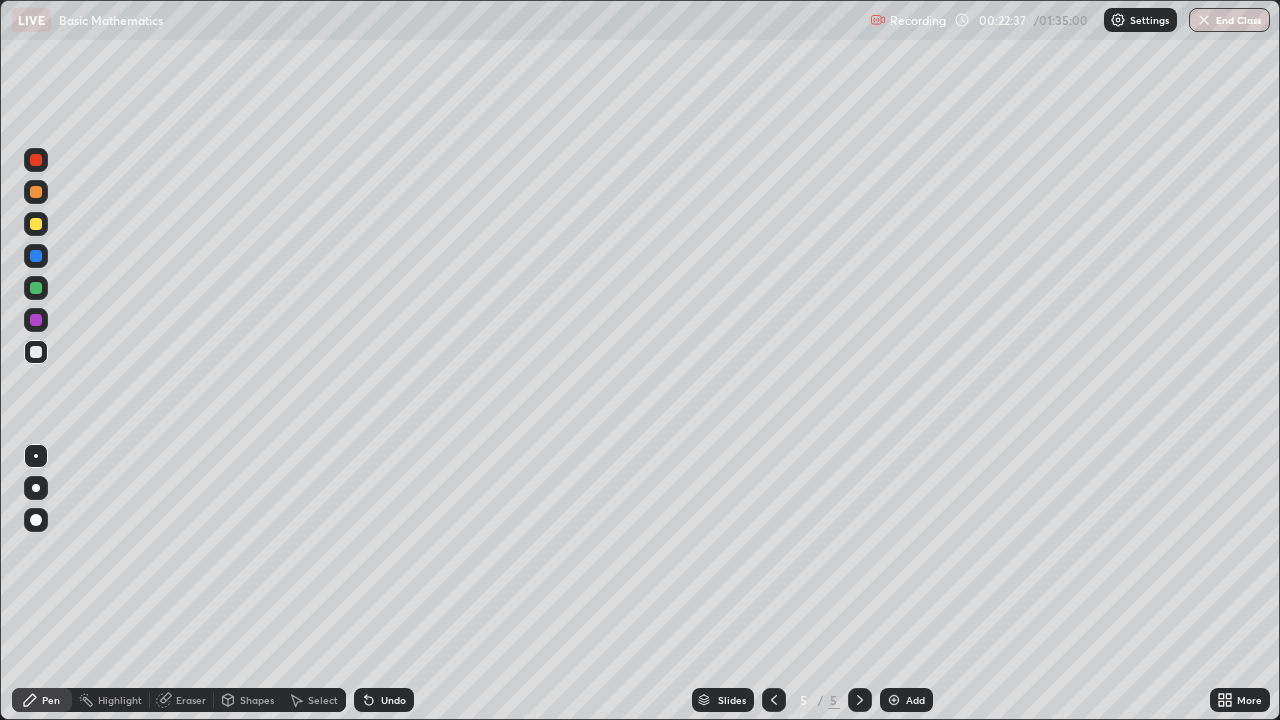 click on "Highlight" at bounding box center (120, 700) 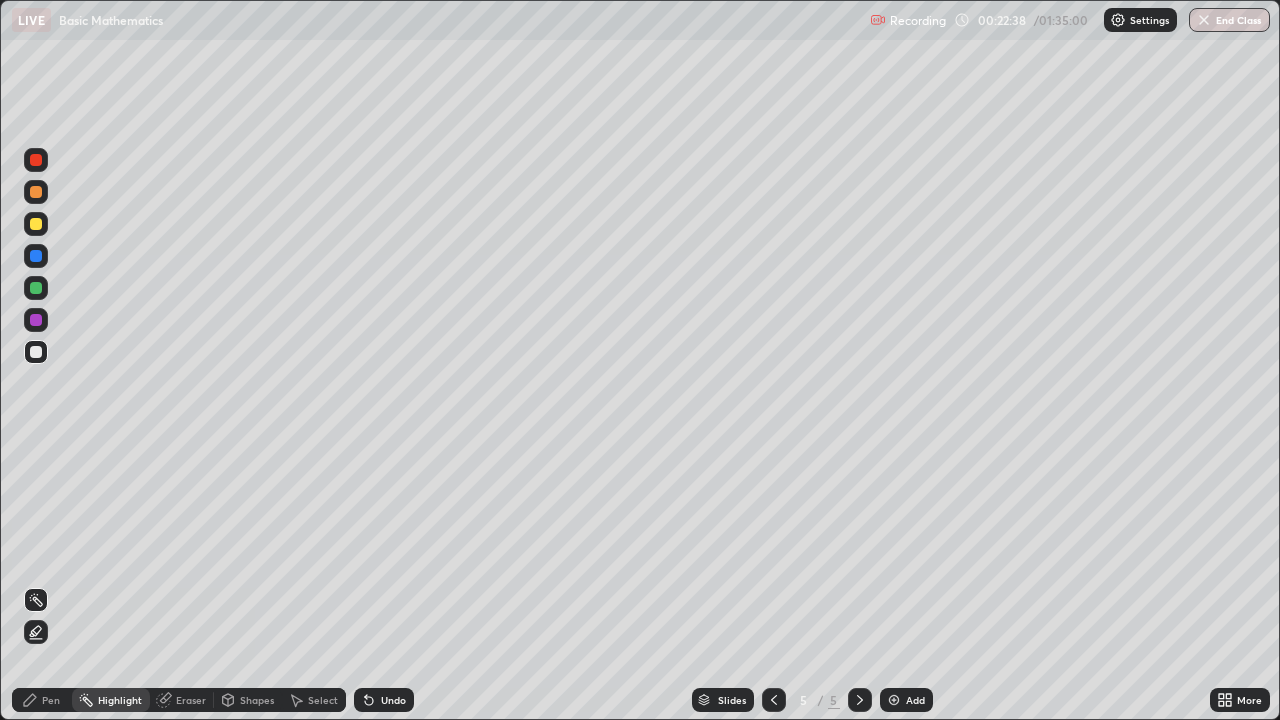 click on "Eraser" at bounding box center [191, 700] 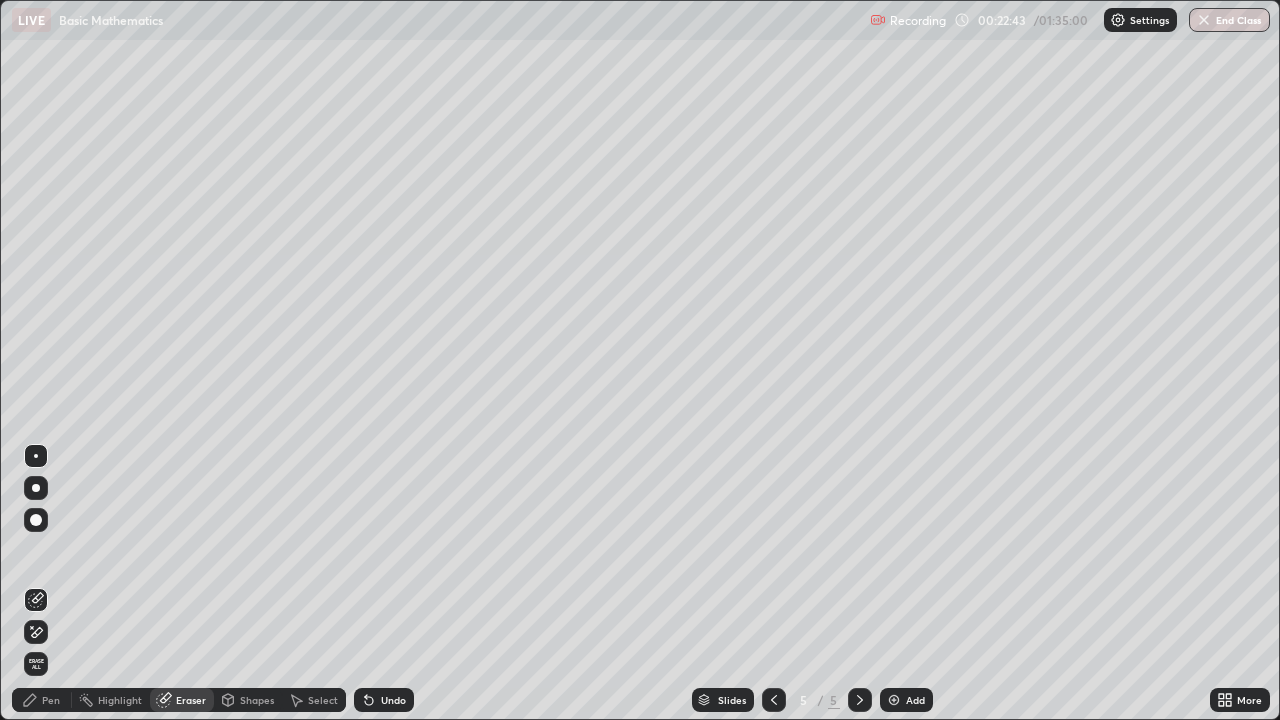 click on "Pen" at bounding box center (51, 700) 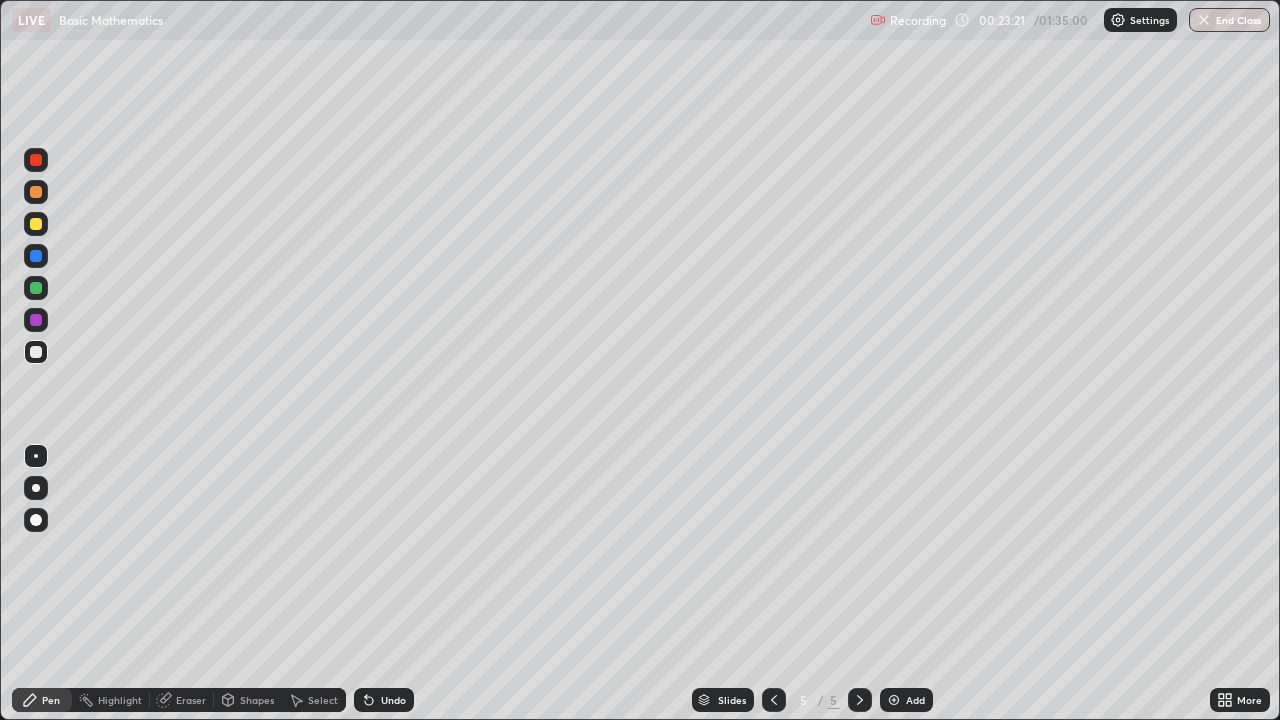 click on "Eraser" at bounding box center (191, 700) 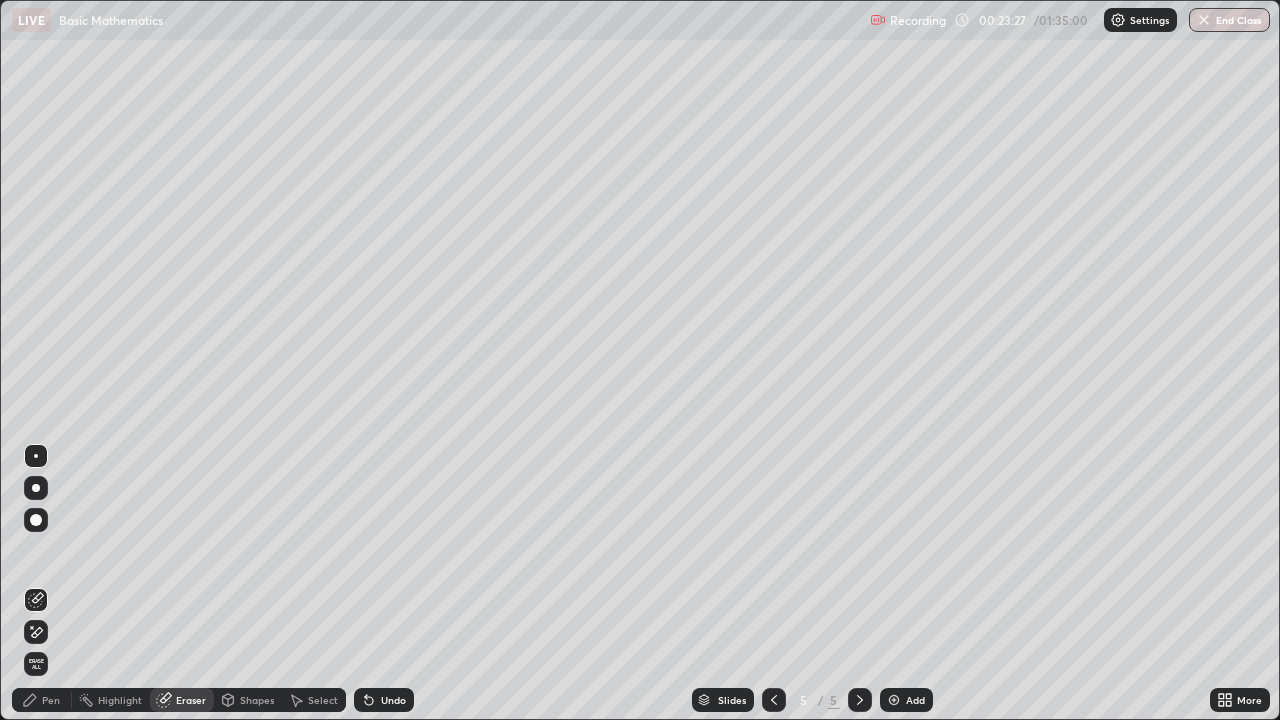click on "Pen" at bounding box center (51, 700) 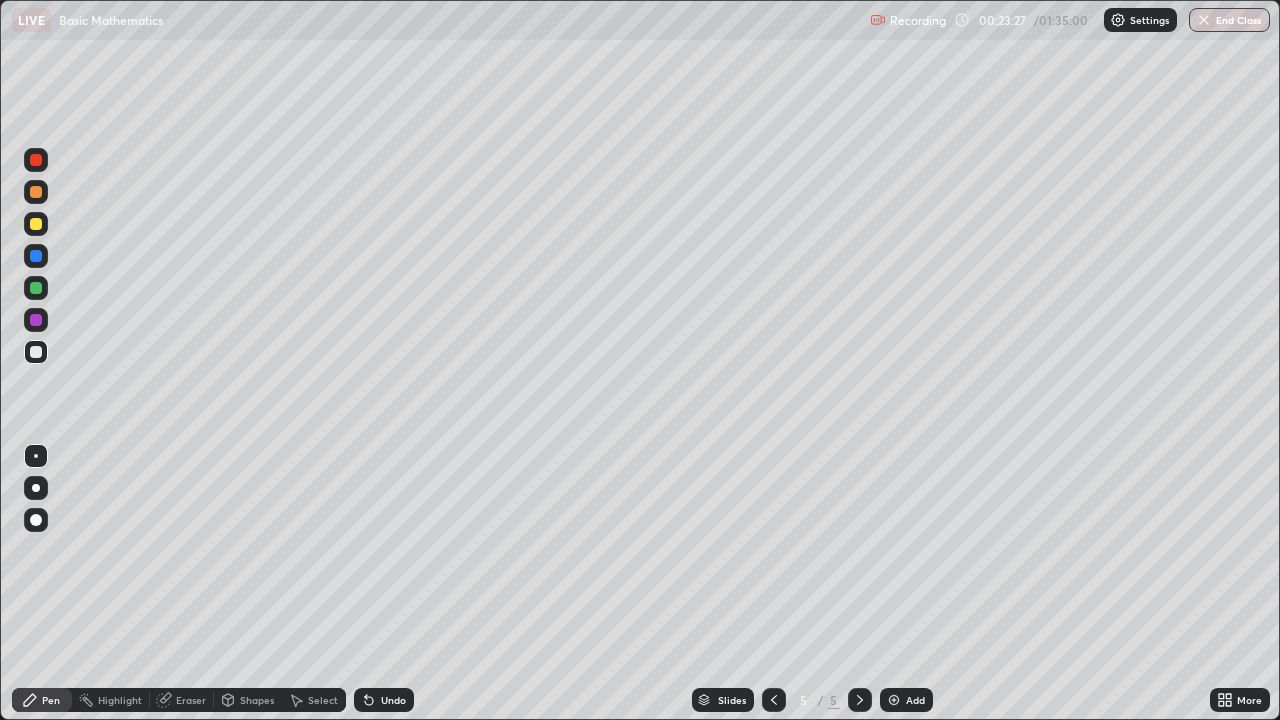 click on "Pen" at bounding box center (42, 700) 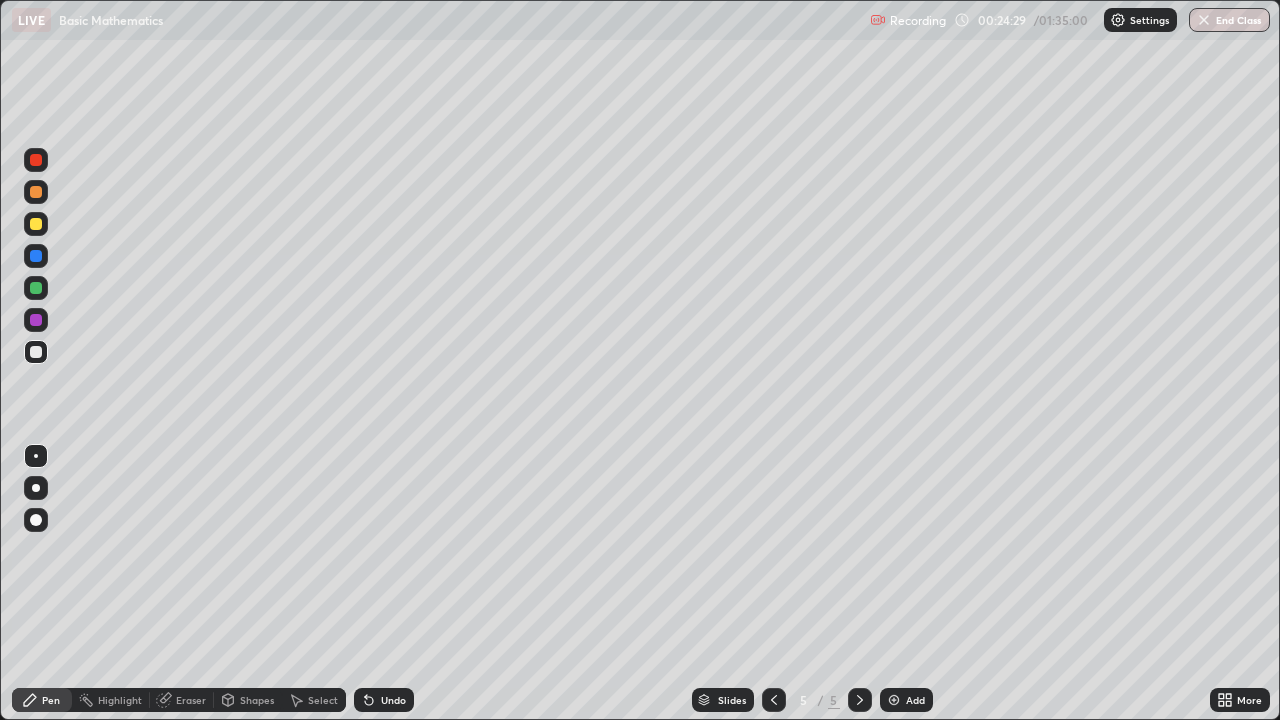click on "Eraser" at bounding box center [191, 700] 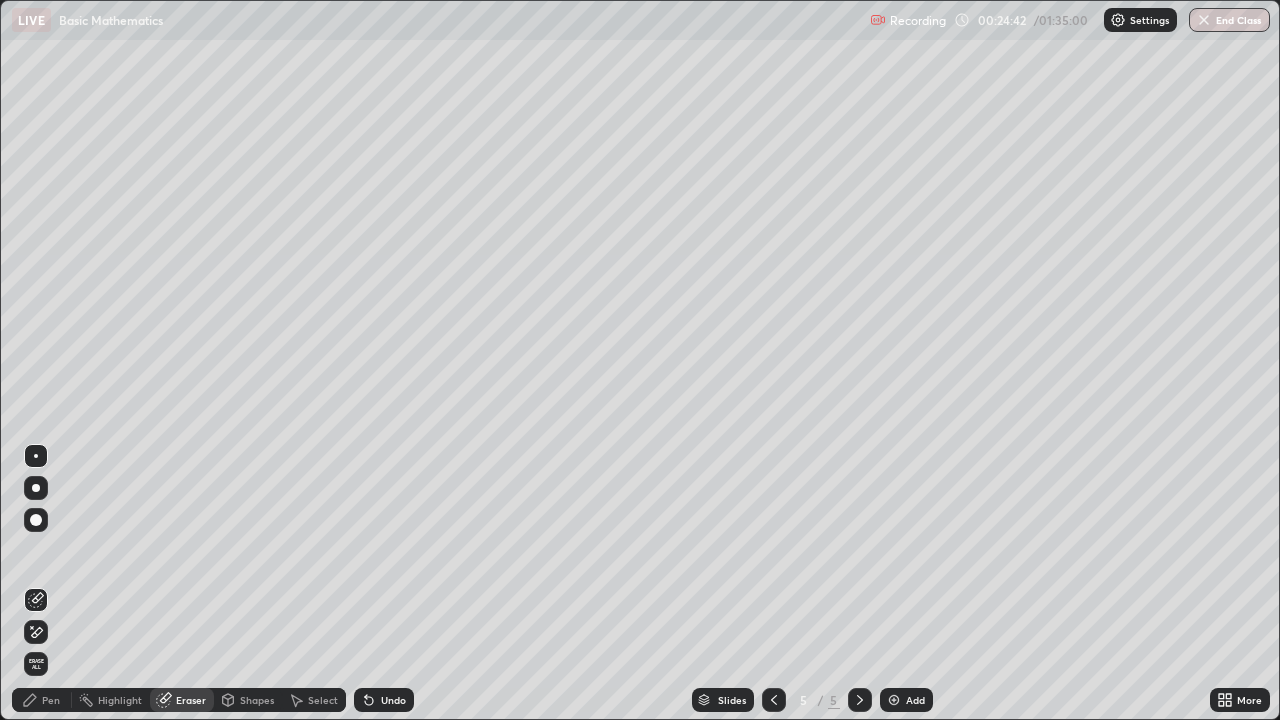 click on "Pen" at bounding box center [51, 700] 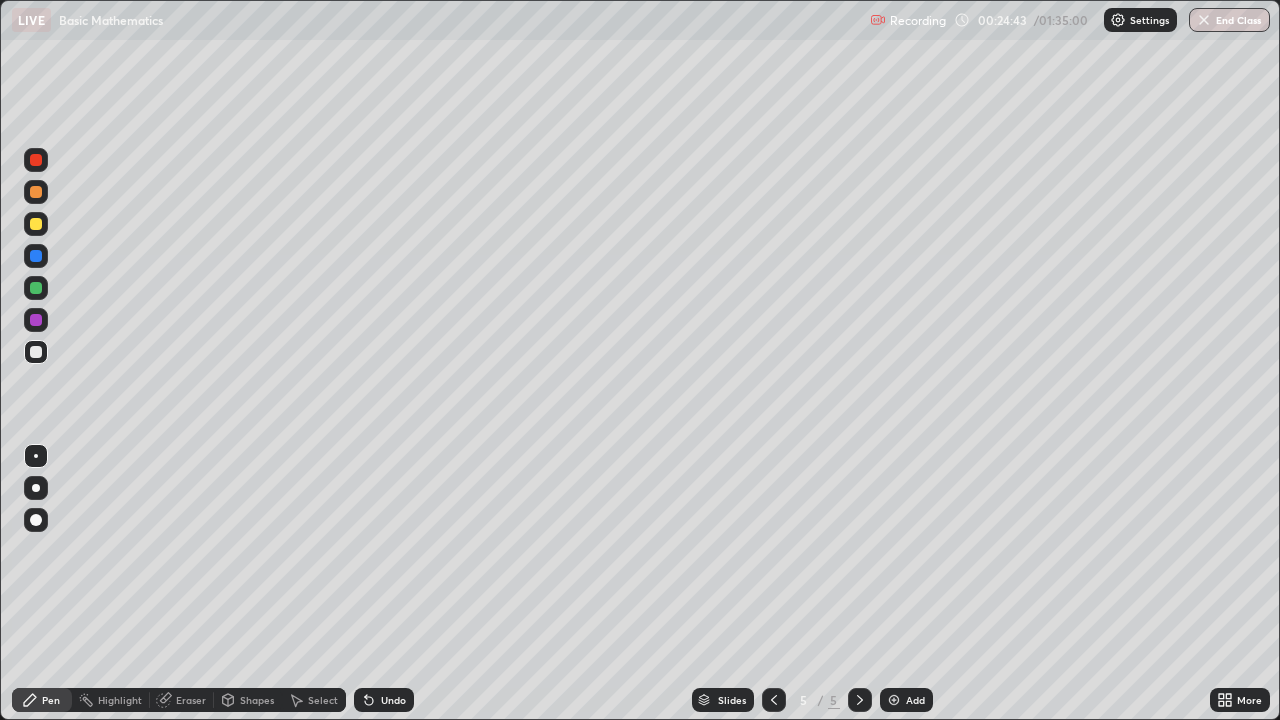 click on "Pen" at bounding box center (42, 700) 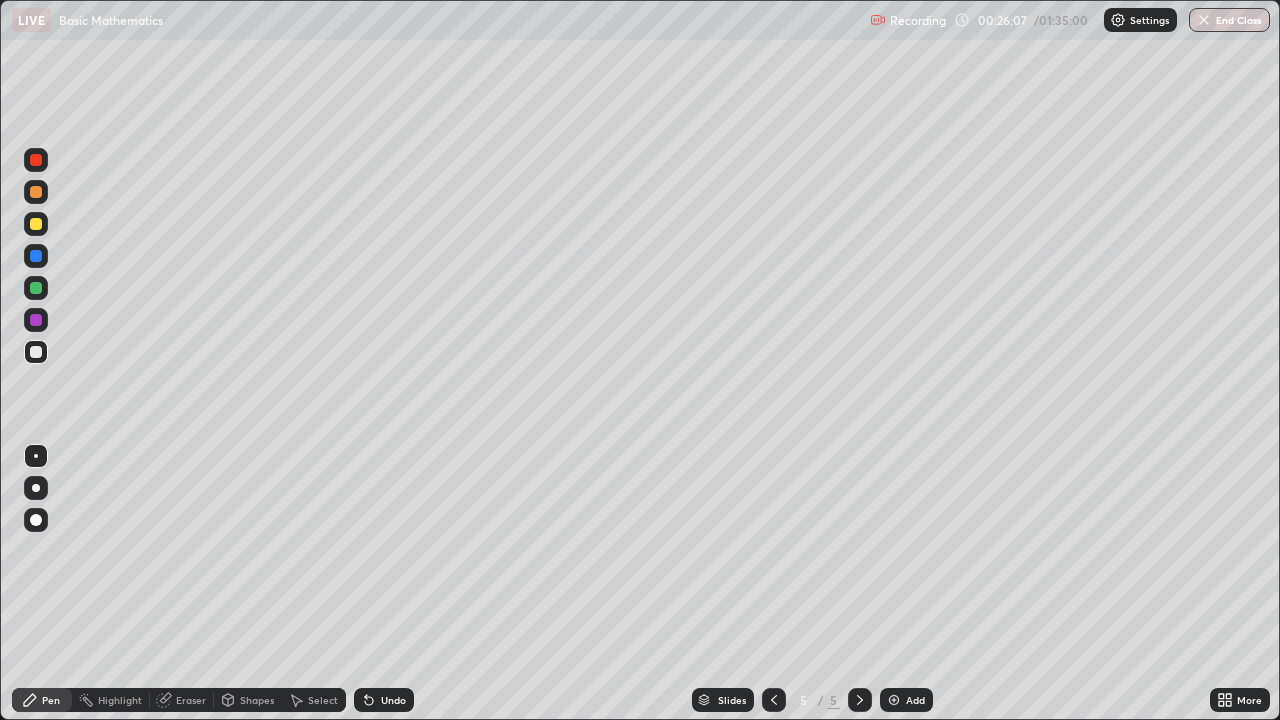 click at bounding box center (894, 700) 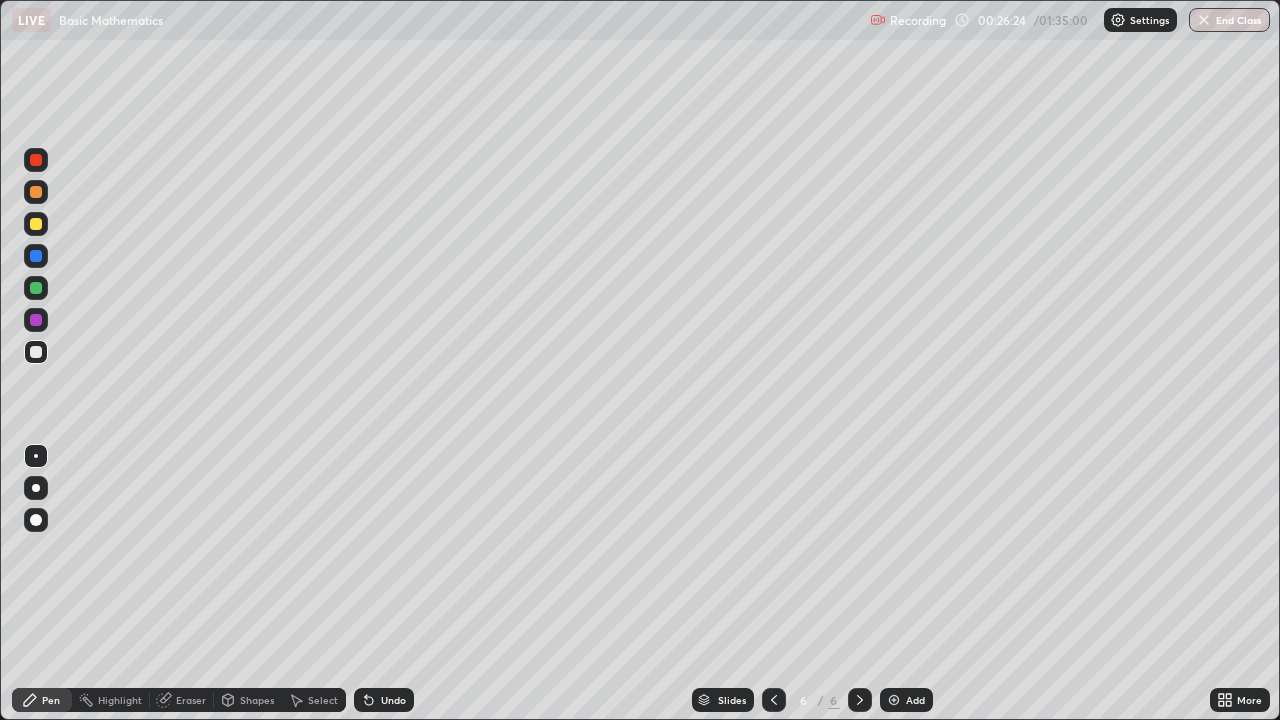click on "Eraser" at bounding box center [191, 700] 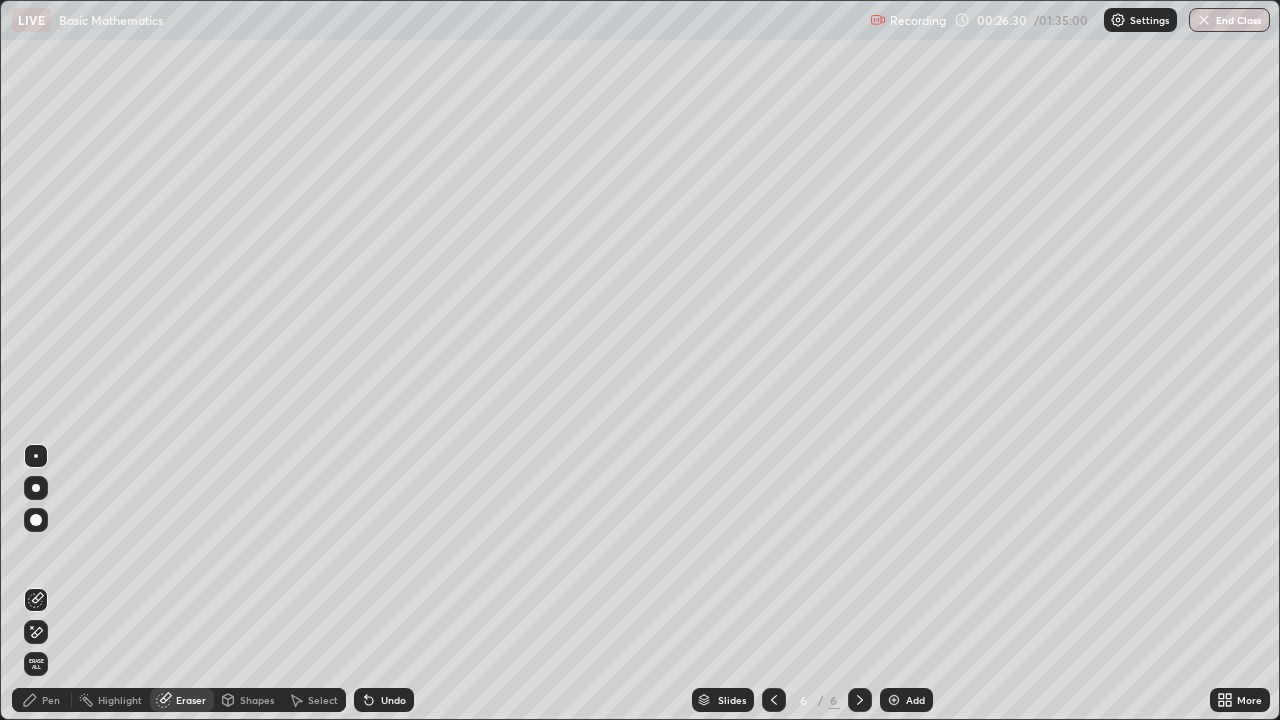 click on "Pen" at bounding box center (51, 700) 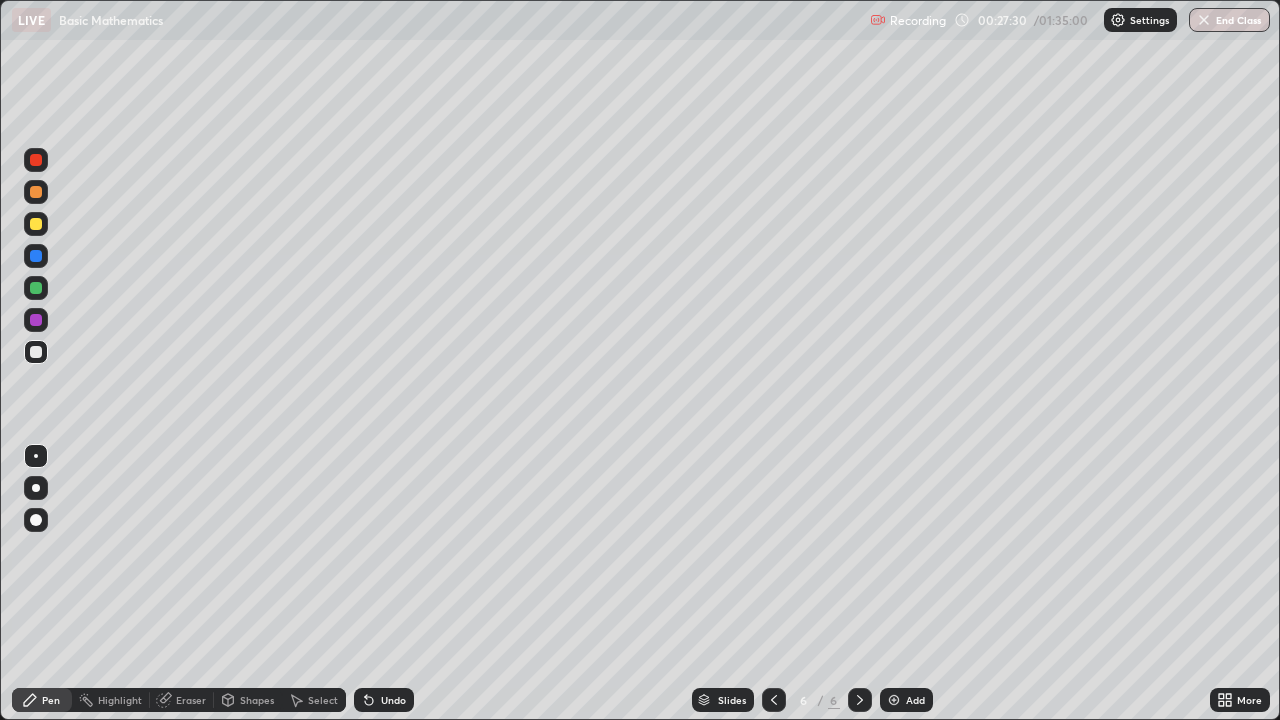 click on "Eraser" at bounding box center (191, 700) 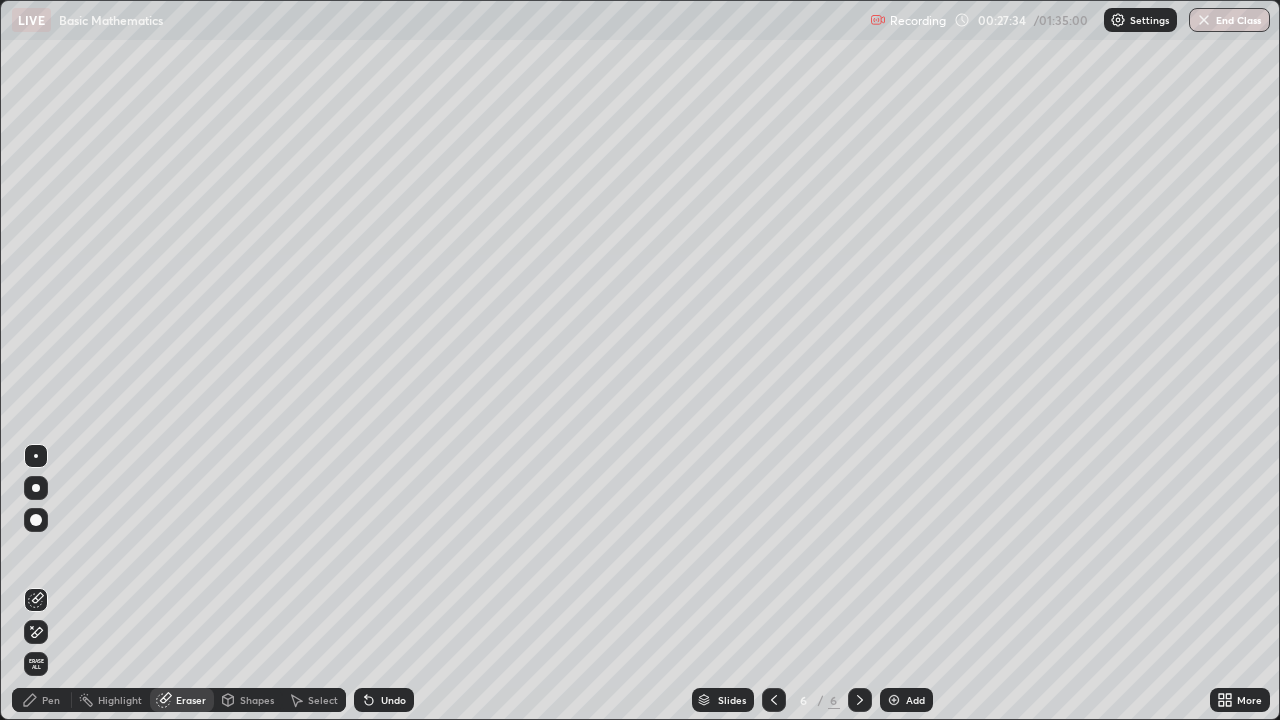 click on "Pen" at bounding box center [51, 700] 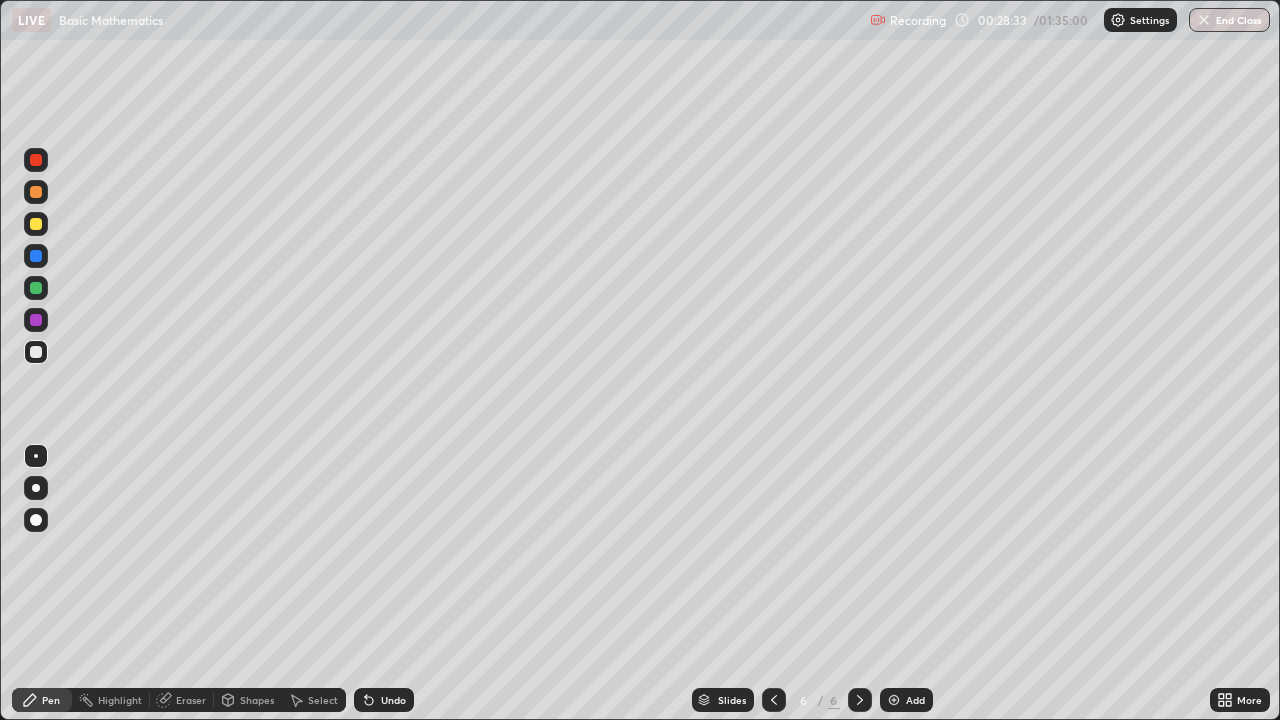 click on "Eraser" at bounding box center (191, 700) 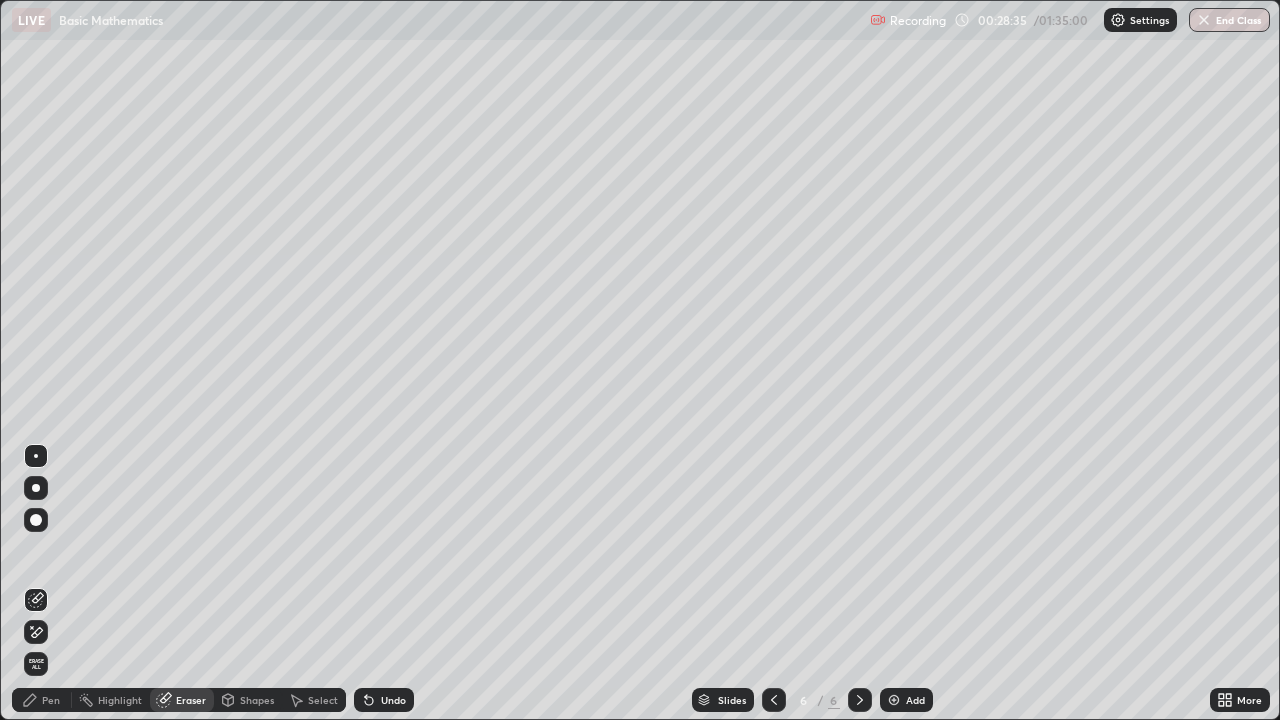 click on "Pen" at bounding box center [51, 700] 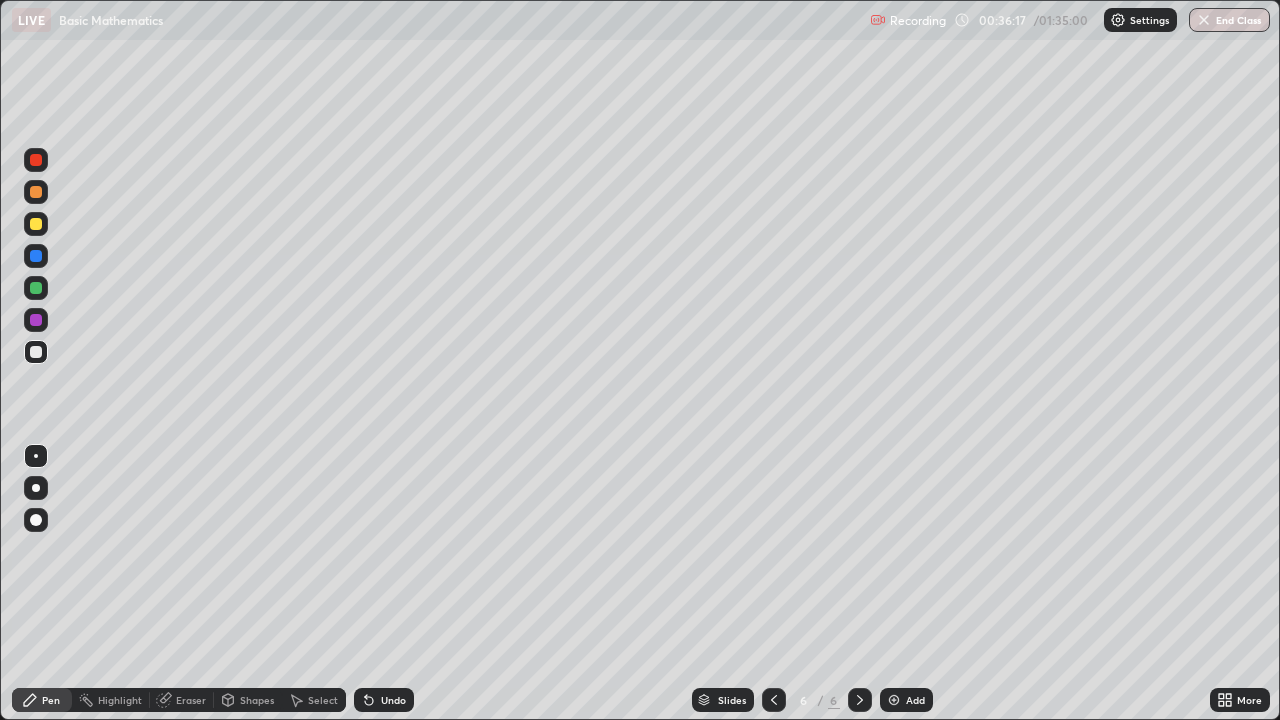 click at bounding box center [894, 700] 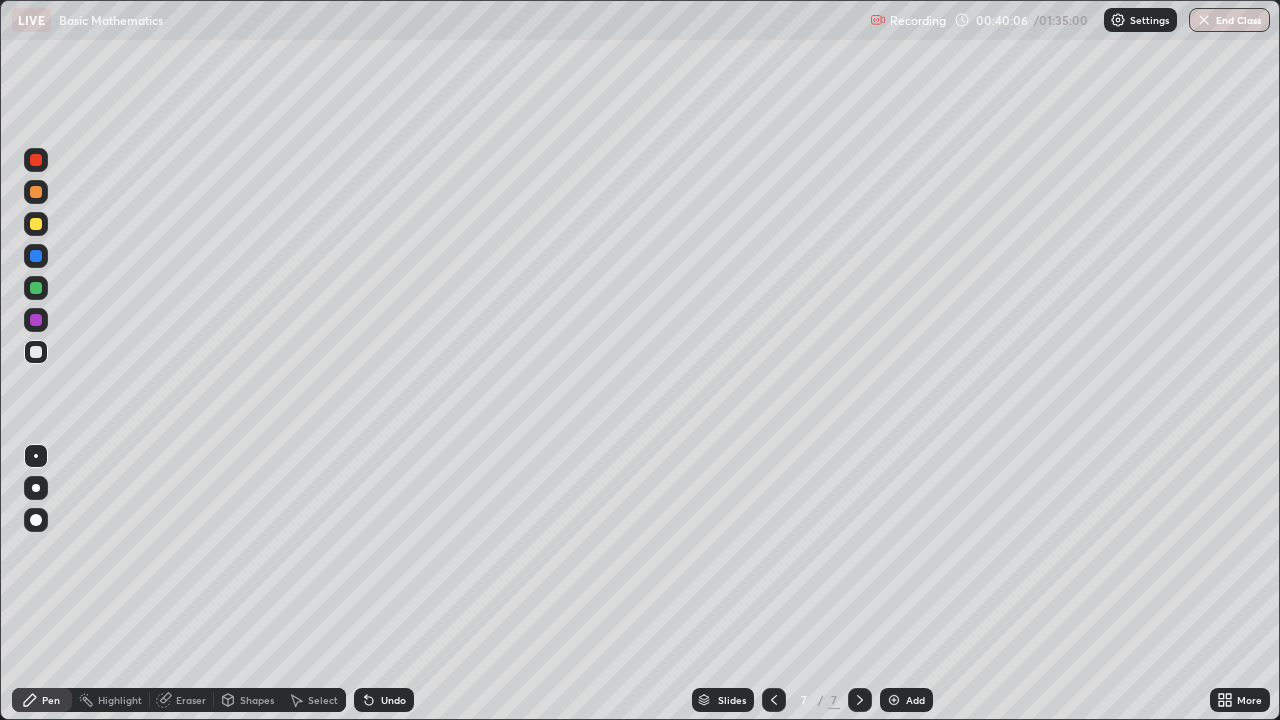 click on "Eraser" at bounding box center [191, 700] 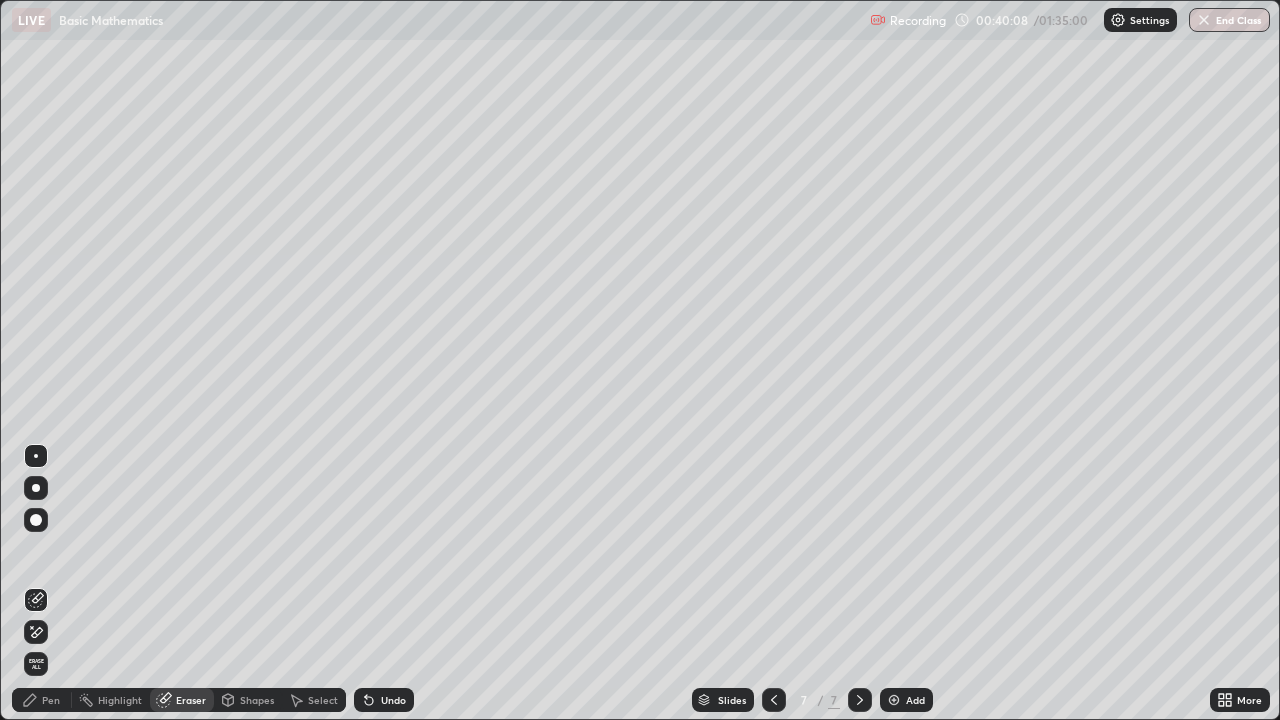 click on "Pen" at bounding box center (51, 700) 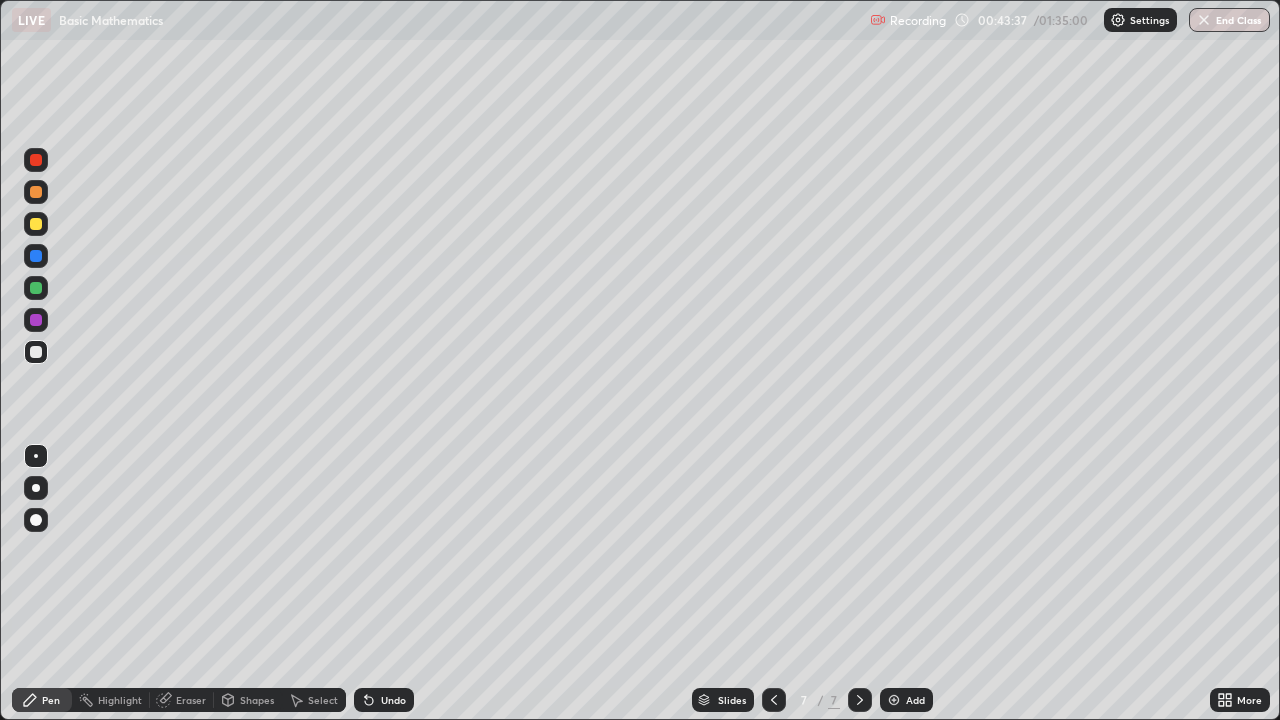 click at bounding box center [894, 700] 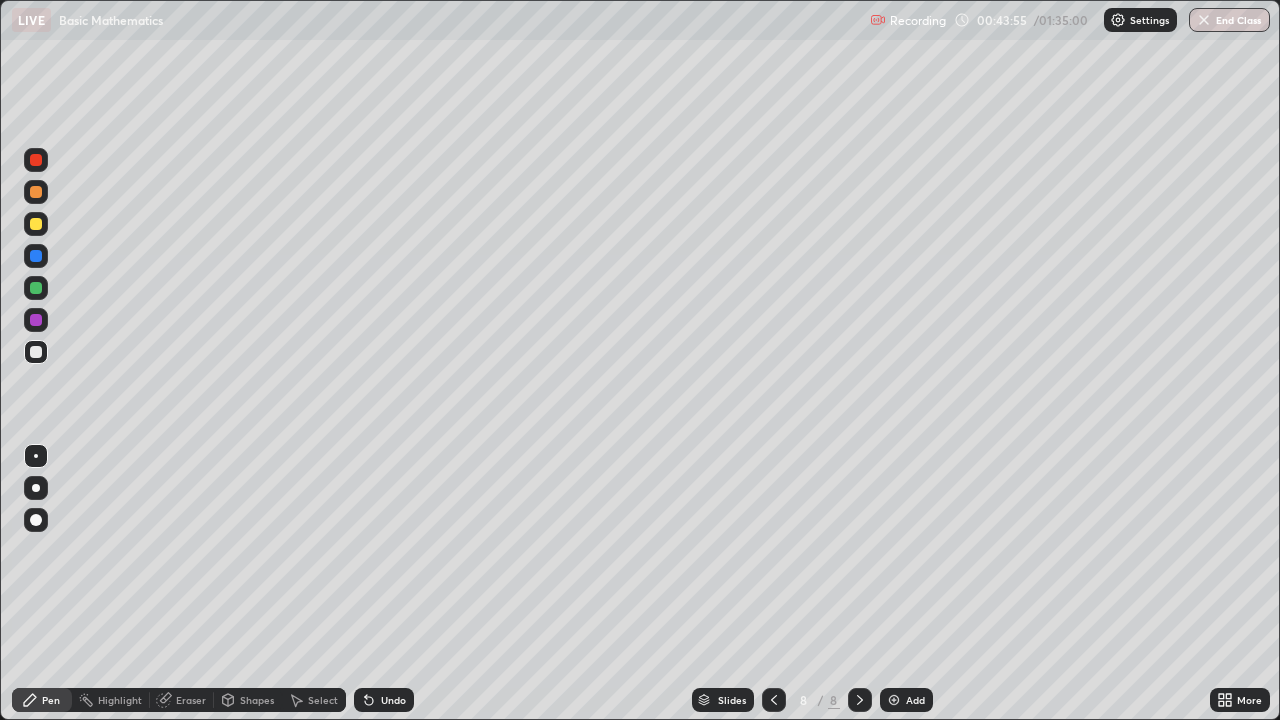 click on "Shapes" at bounding box center [257, 700] 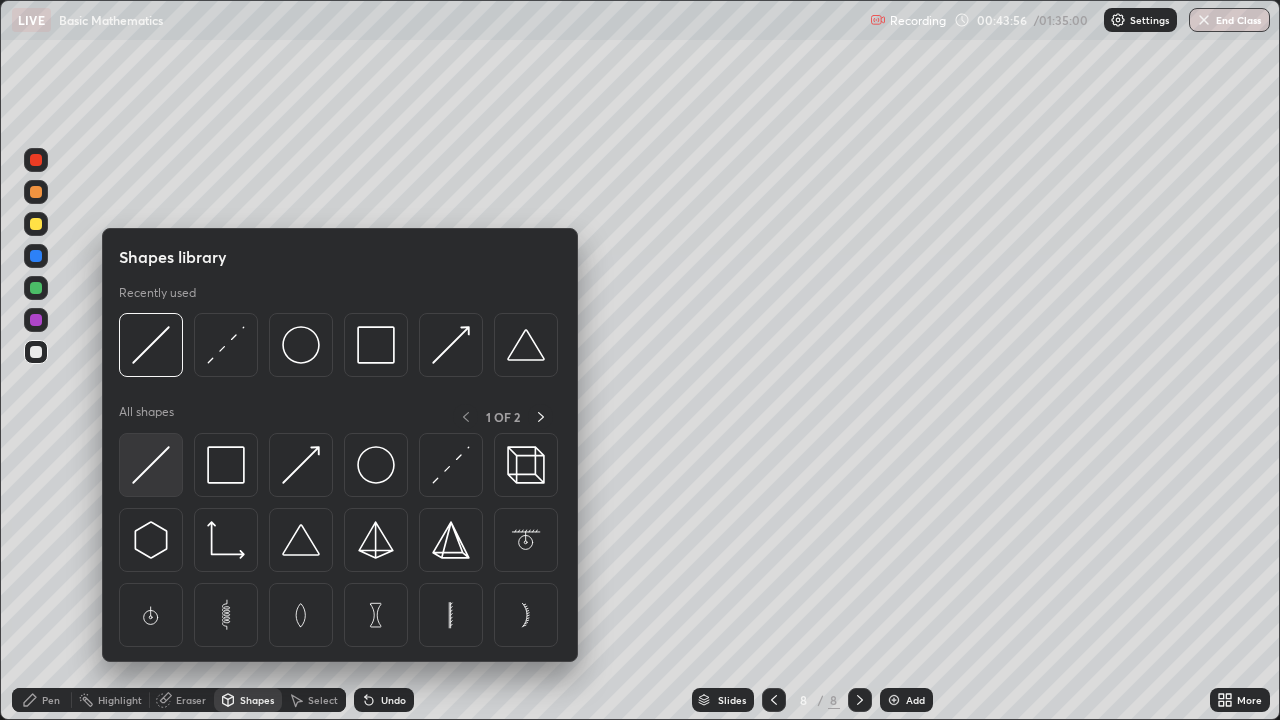 click at bounding box center (151, 465) 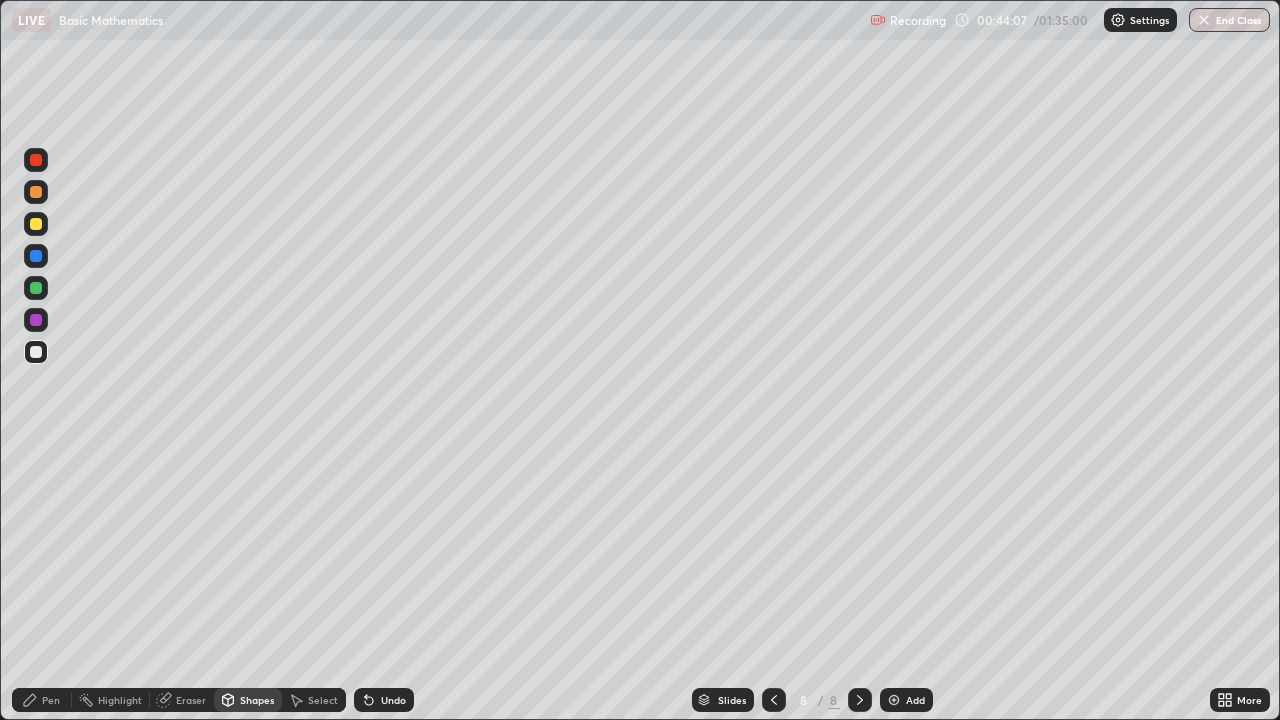 click on "Undo" at bounding box center (384, 700) 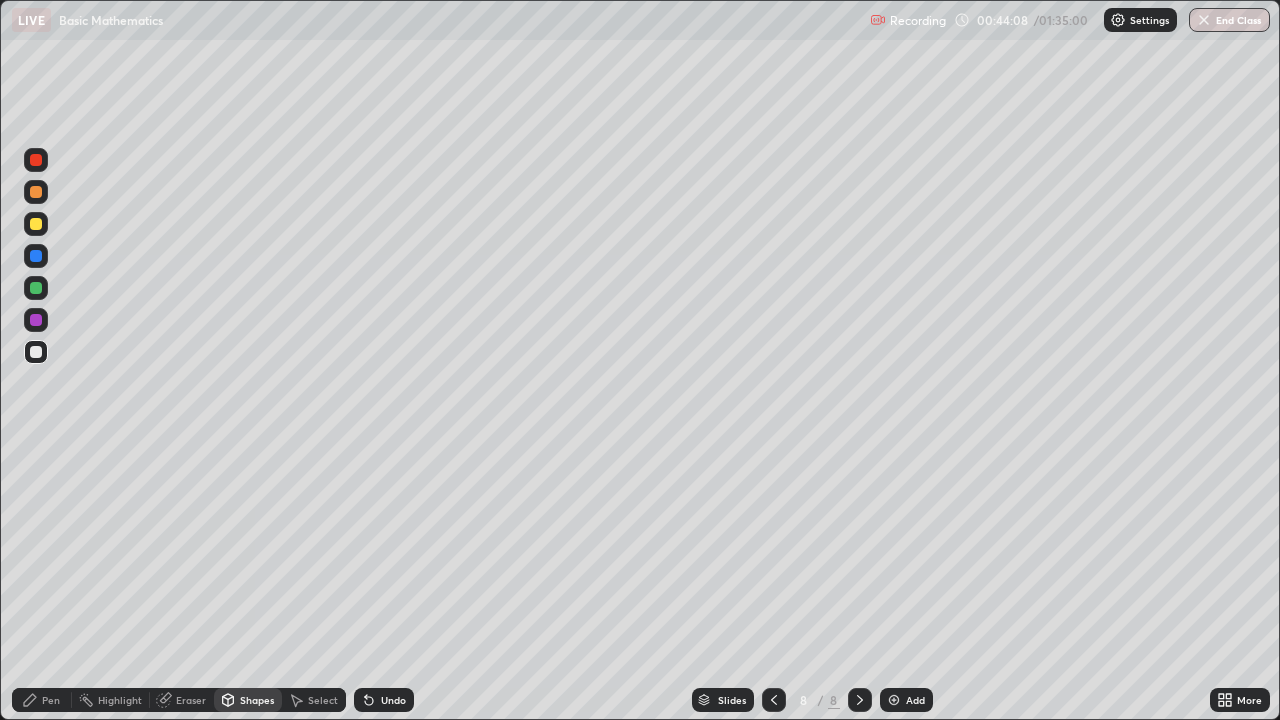 click on "Undo" at bounding box center (393, 700) 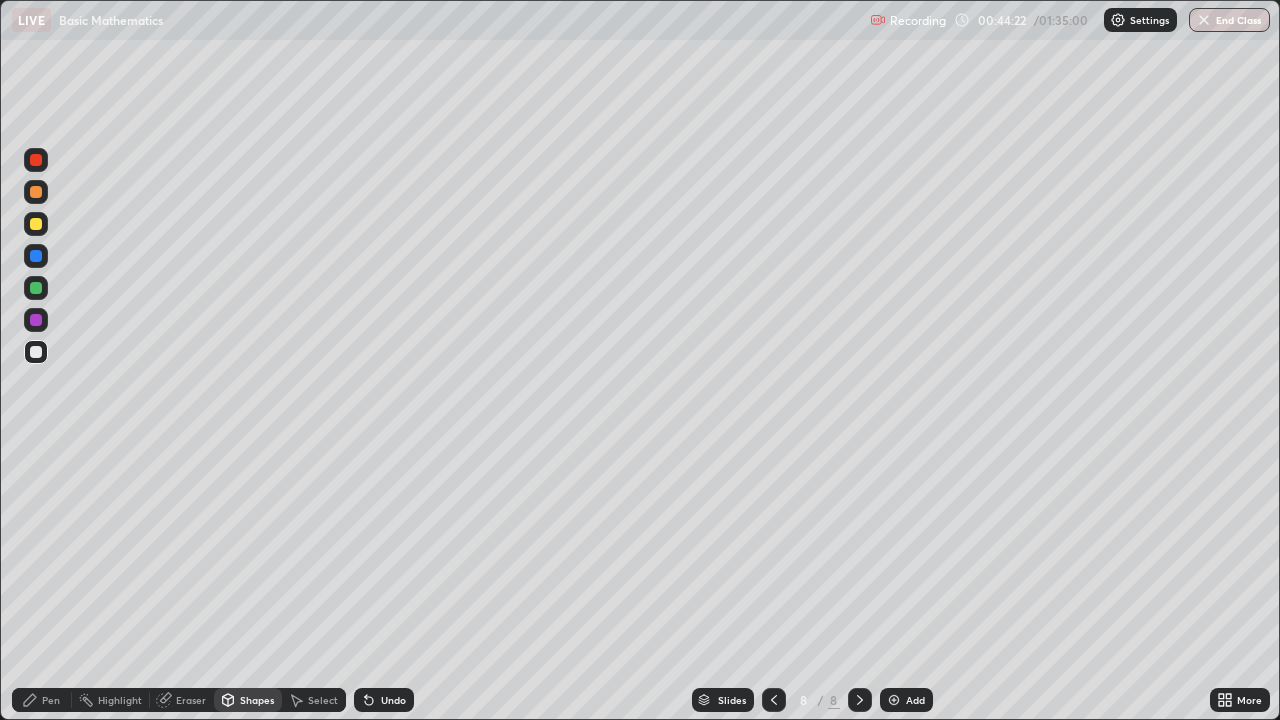 click on "Pen" at bounding box center [42, 700] 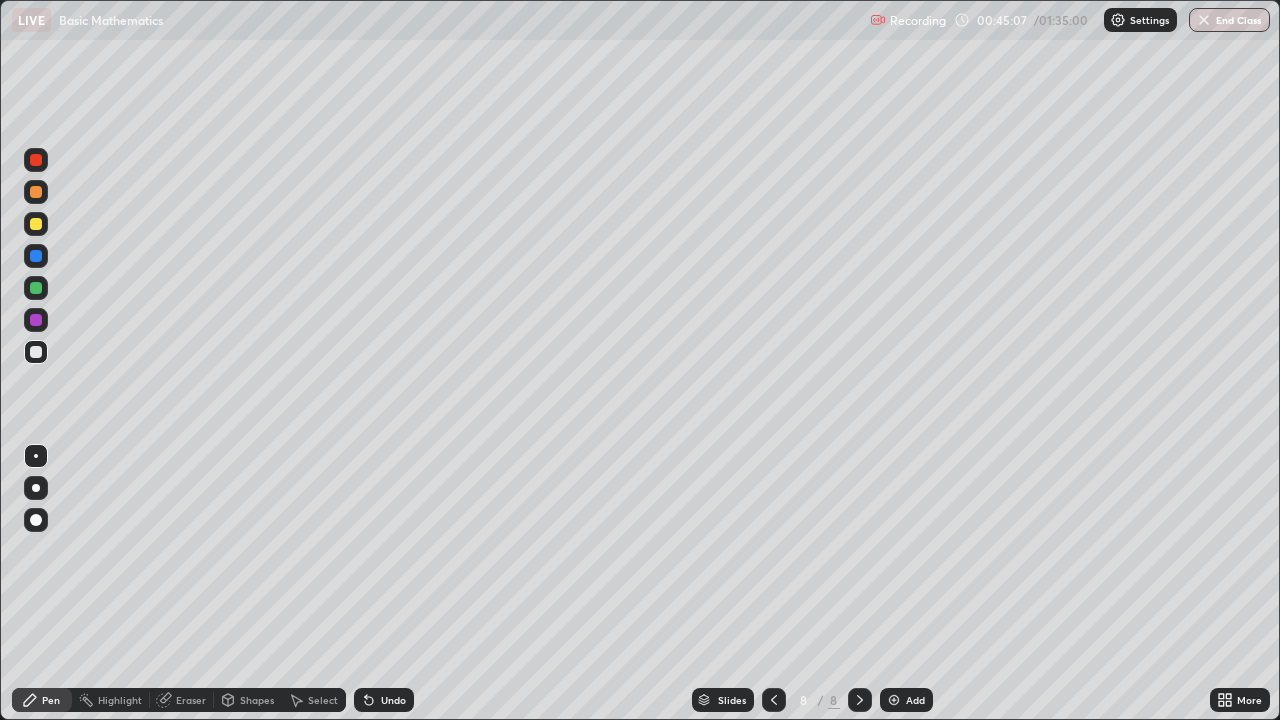 click at bounding box center [36, 224] 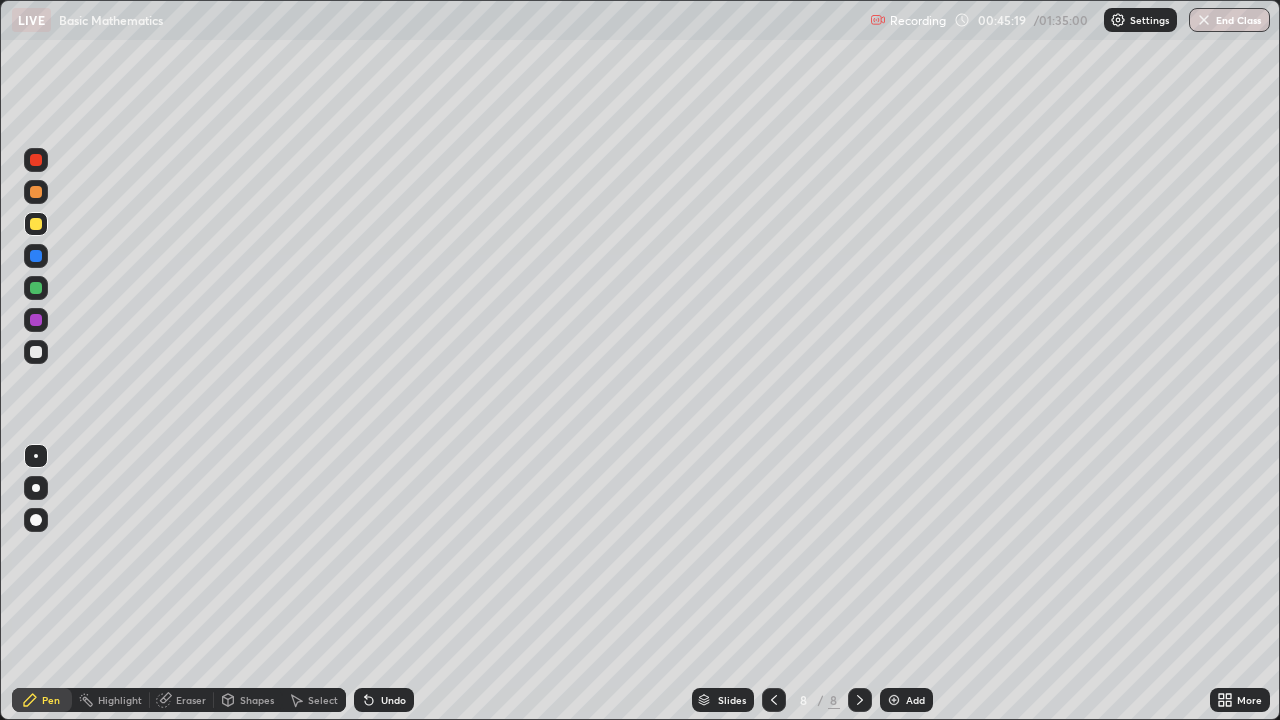 click at bounding box center [36, 288] 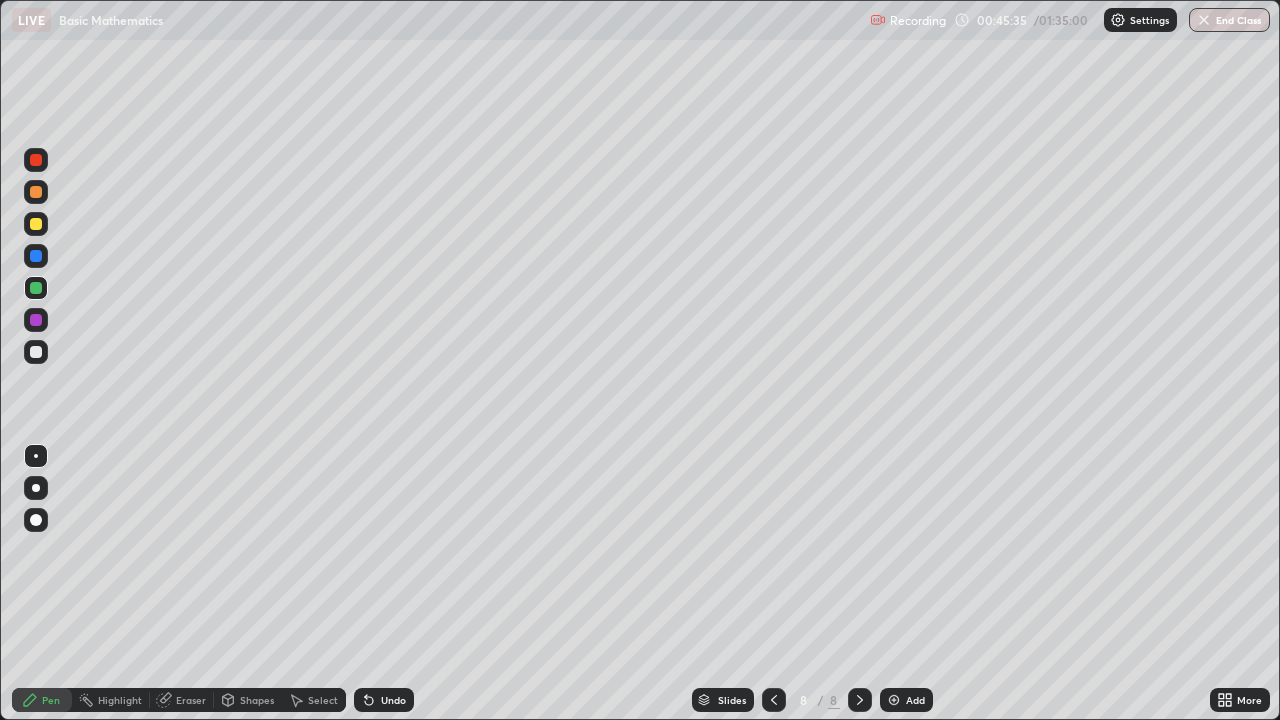 click on "Pen" at bounding box center [51, 700] 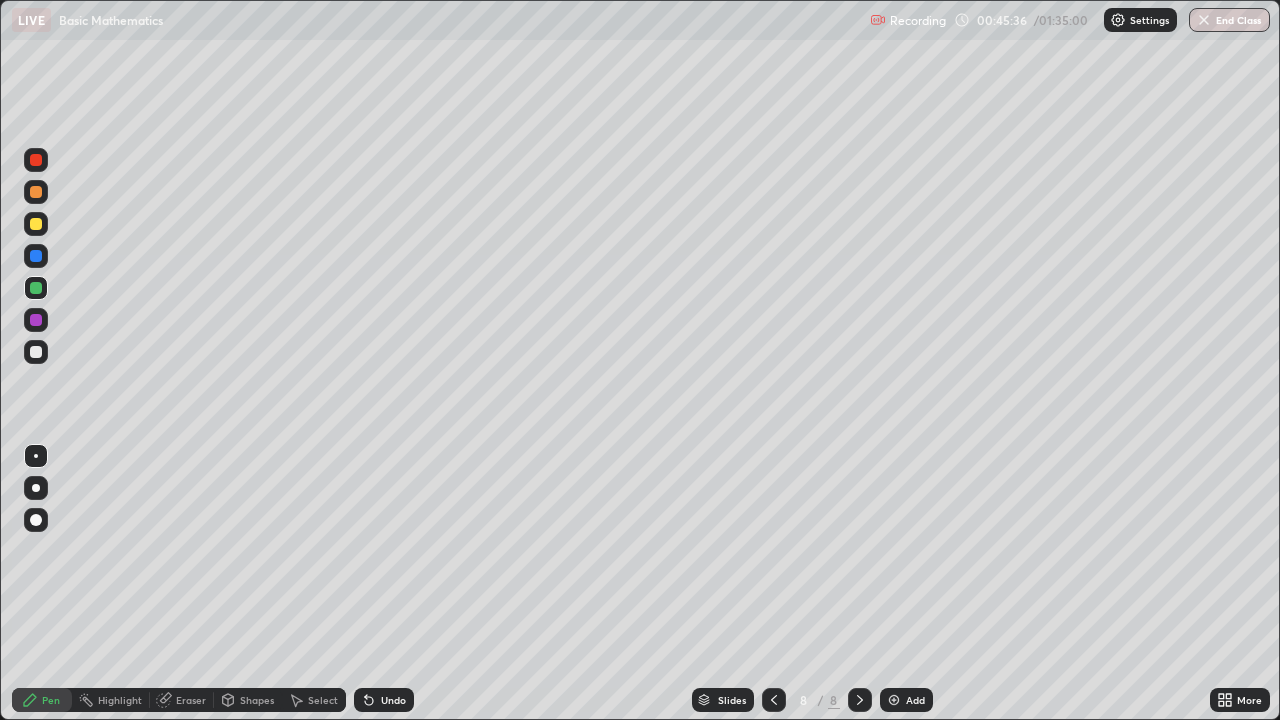 click at bounding box center (36, 352) 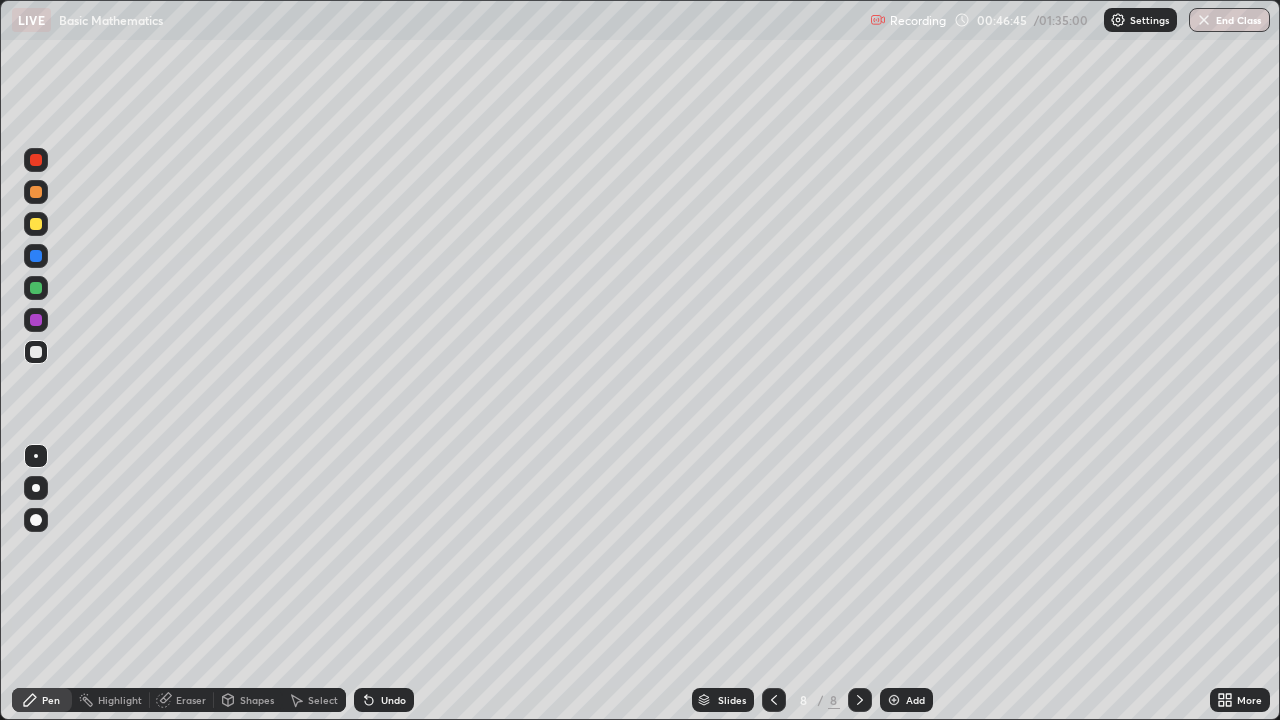 click on "Eraser" at bounding box center [191, 700] 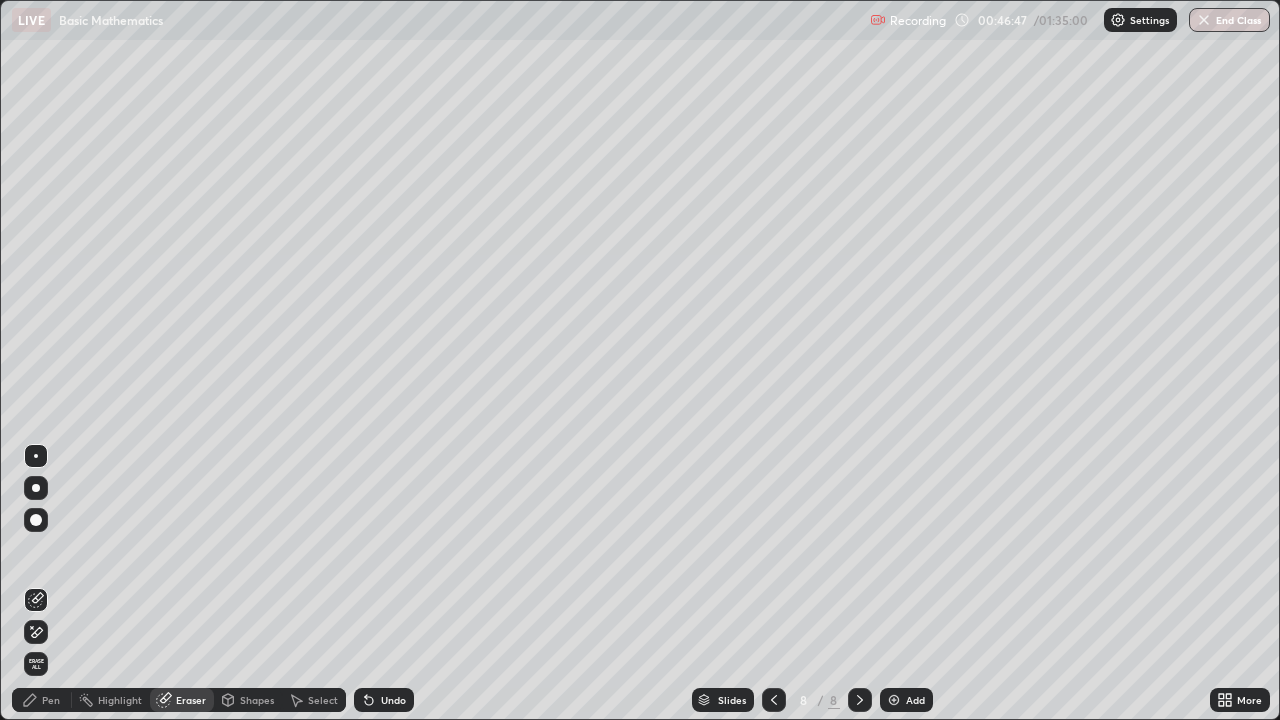 click on "Pen" at bounding box center (51, 700) 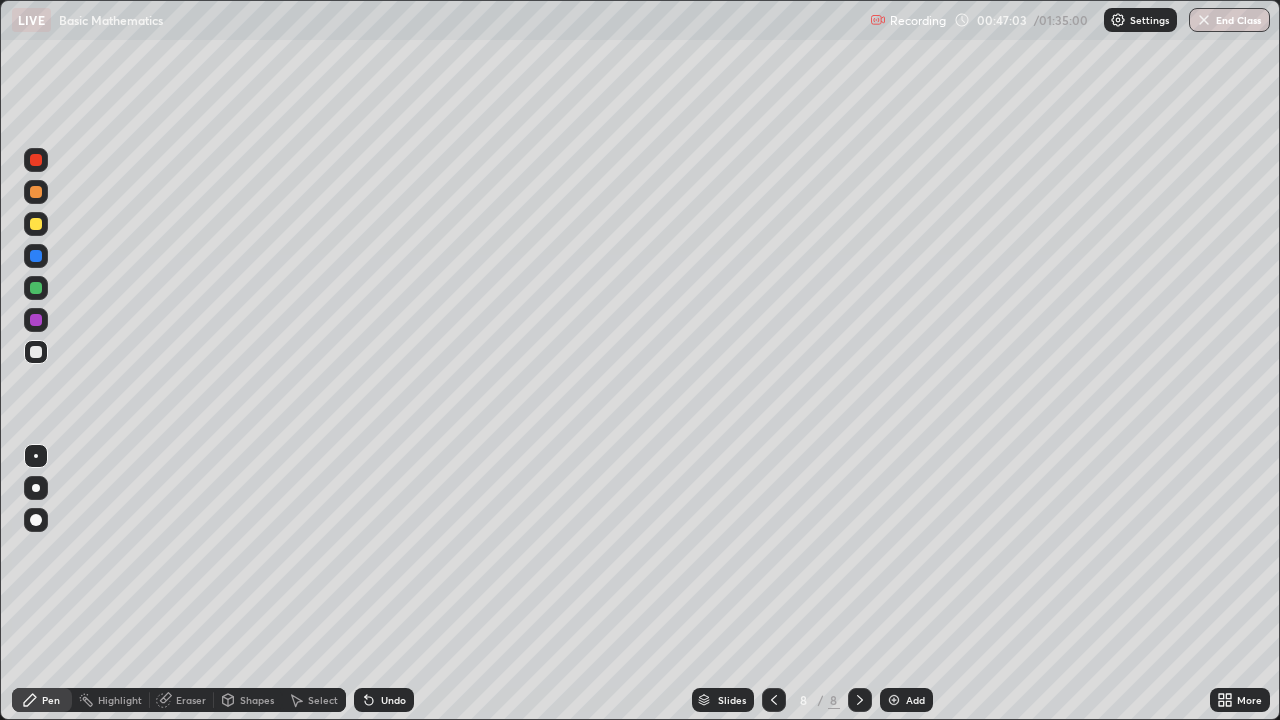 click on "Eraser" at bounding box center (191, 700) 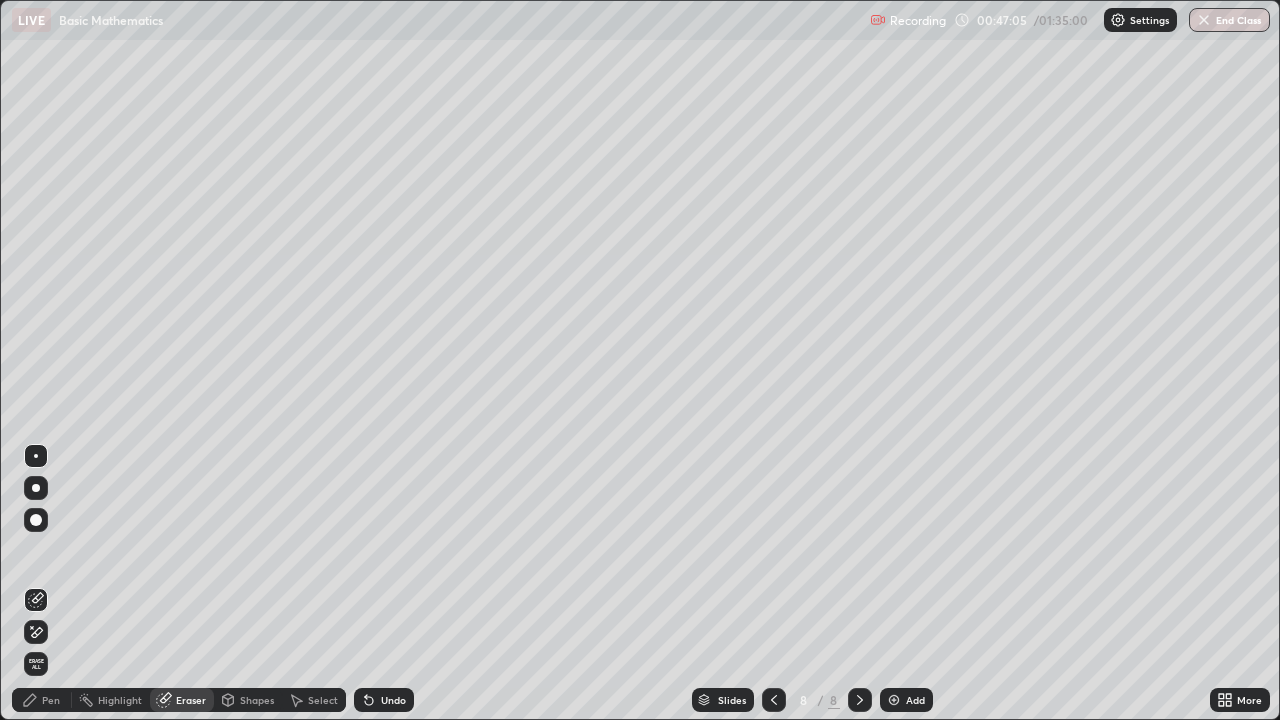 click on "Pen" at bounding box center [42, 700] 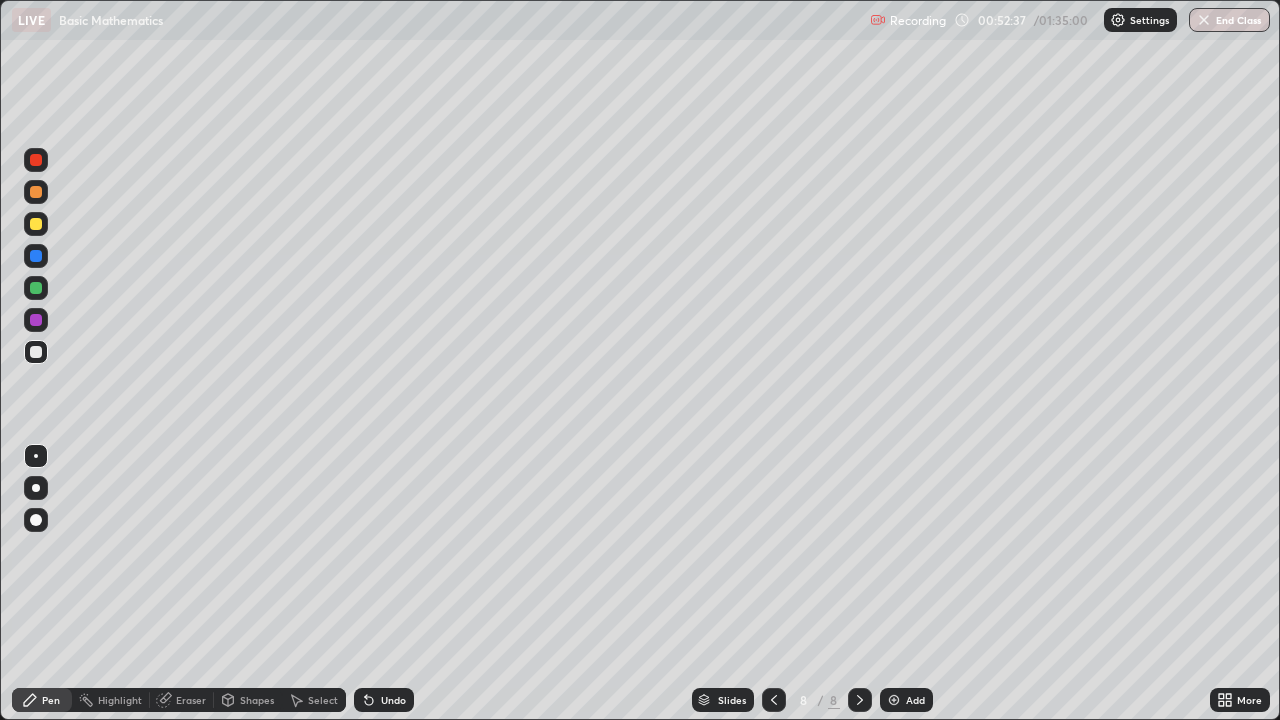 click at bounding box center (894, 700) 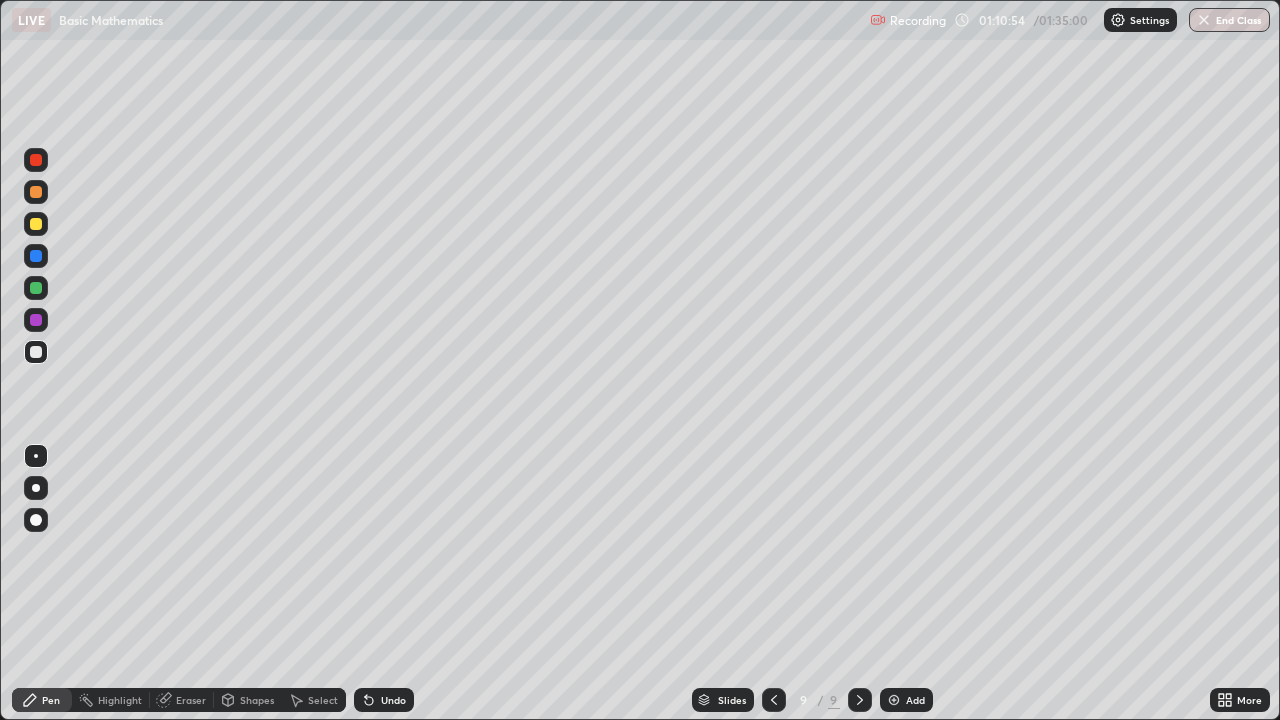 click at bounding box center [894, 700] 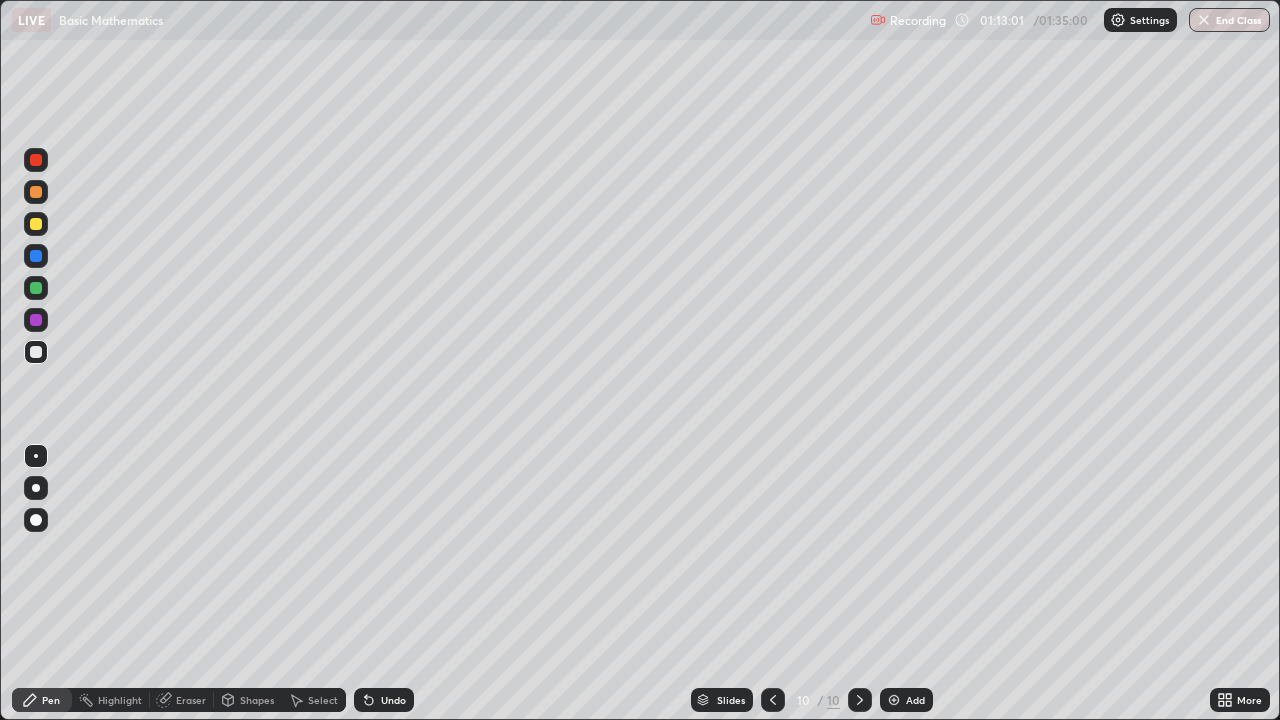 click on "Eraser" at bounding box center [191, 700] 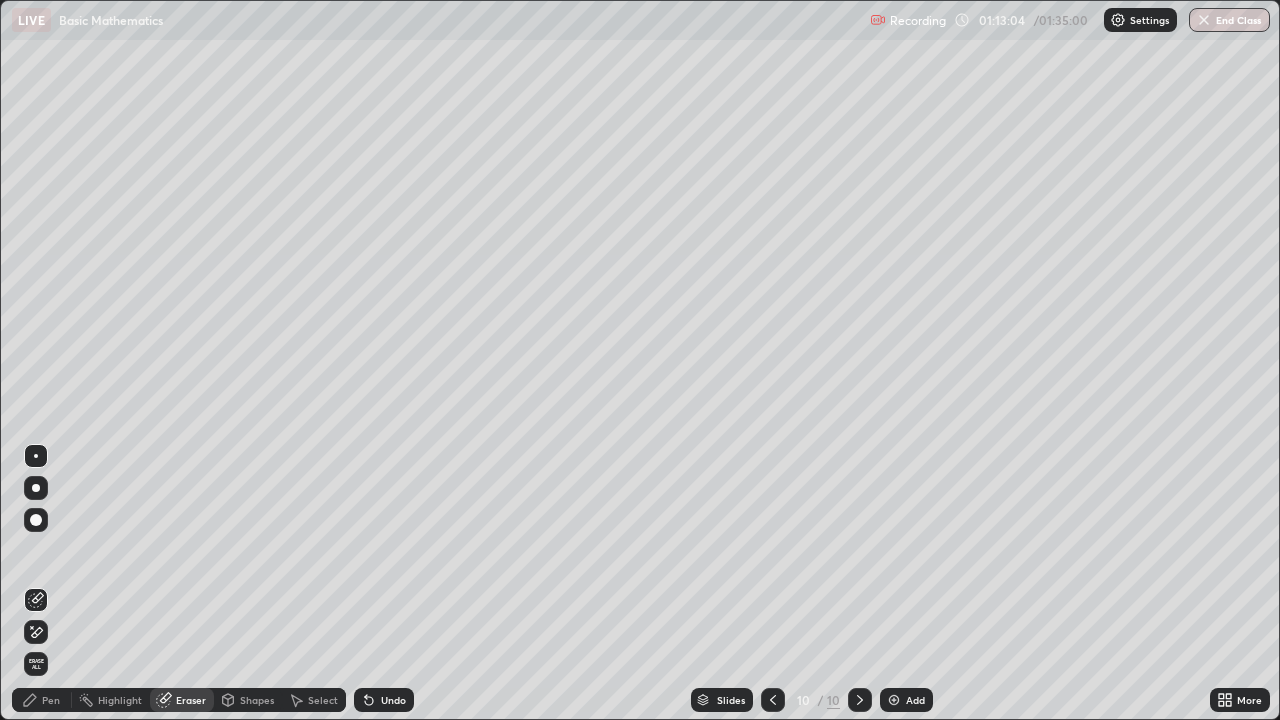 click on "Pen" at bounding box center (42, 700) 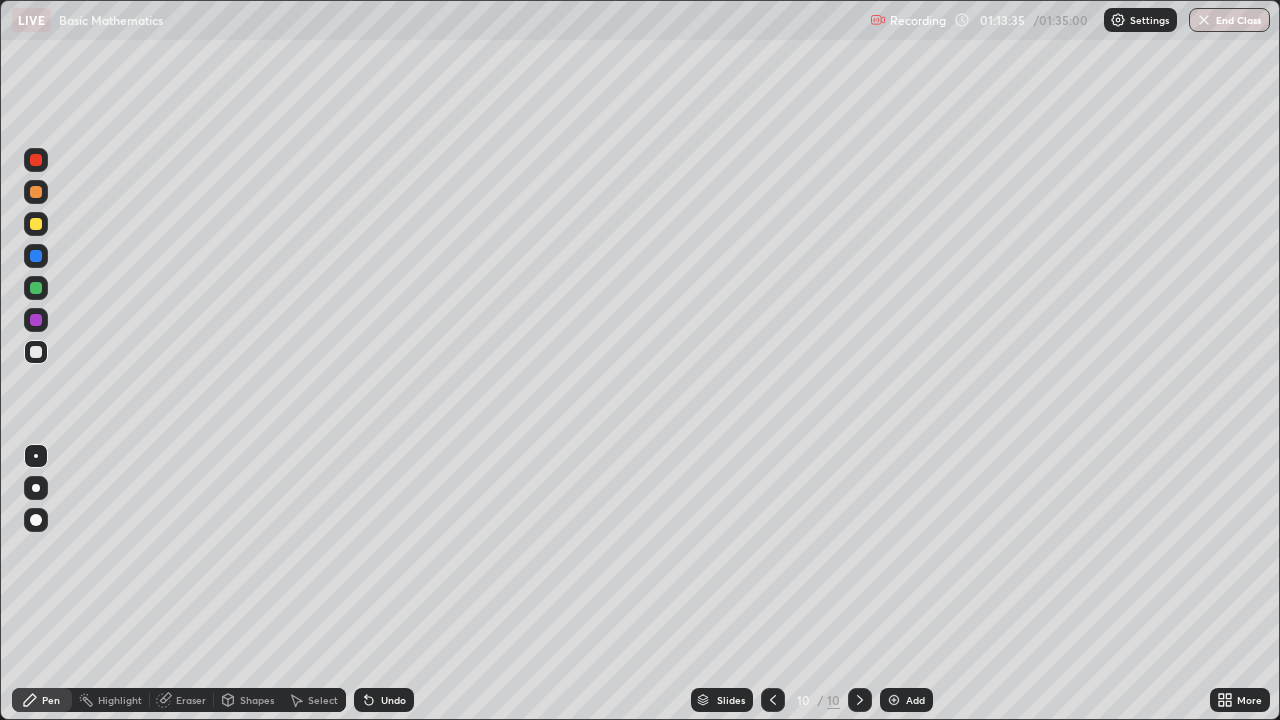 click on "Eraser" at bounding box center [191, 700] 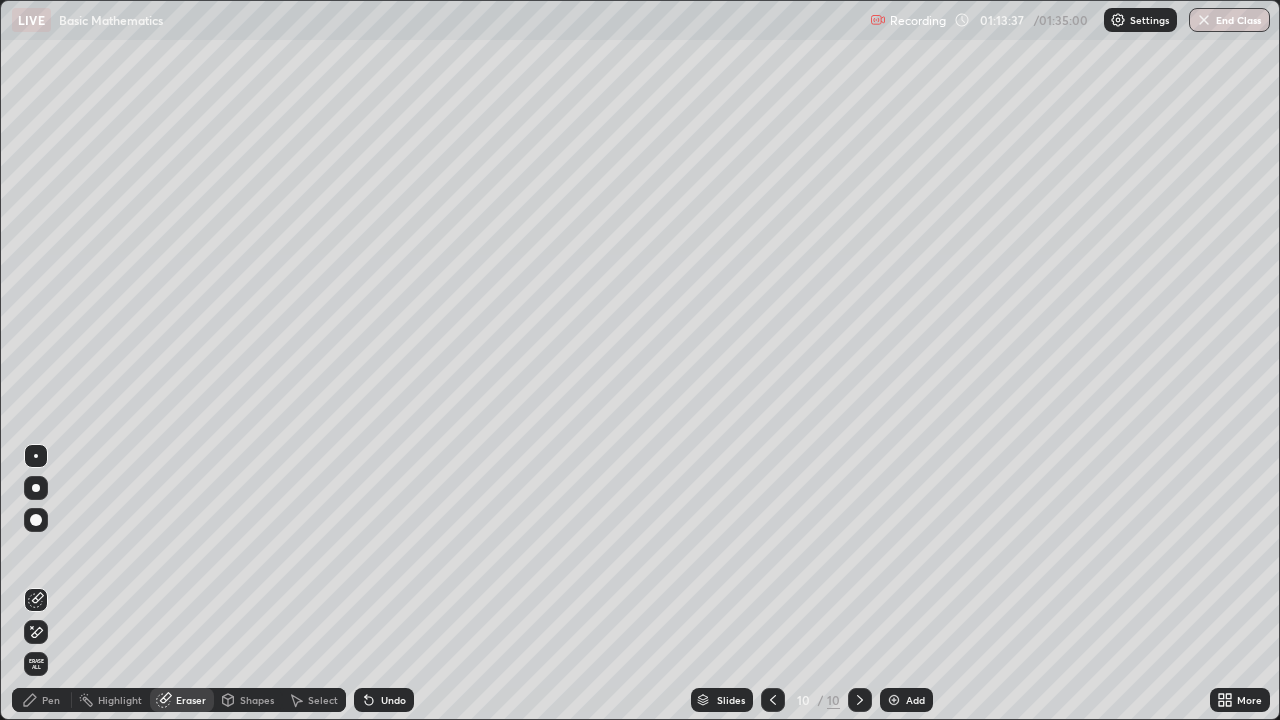 click on "Pen" at bounding box center (51, 700) 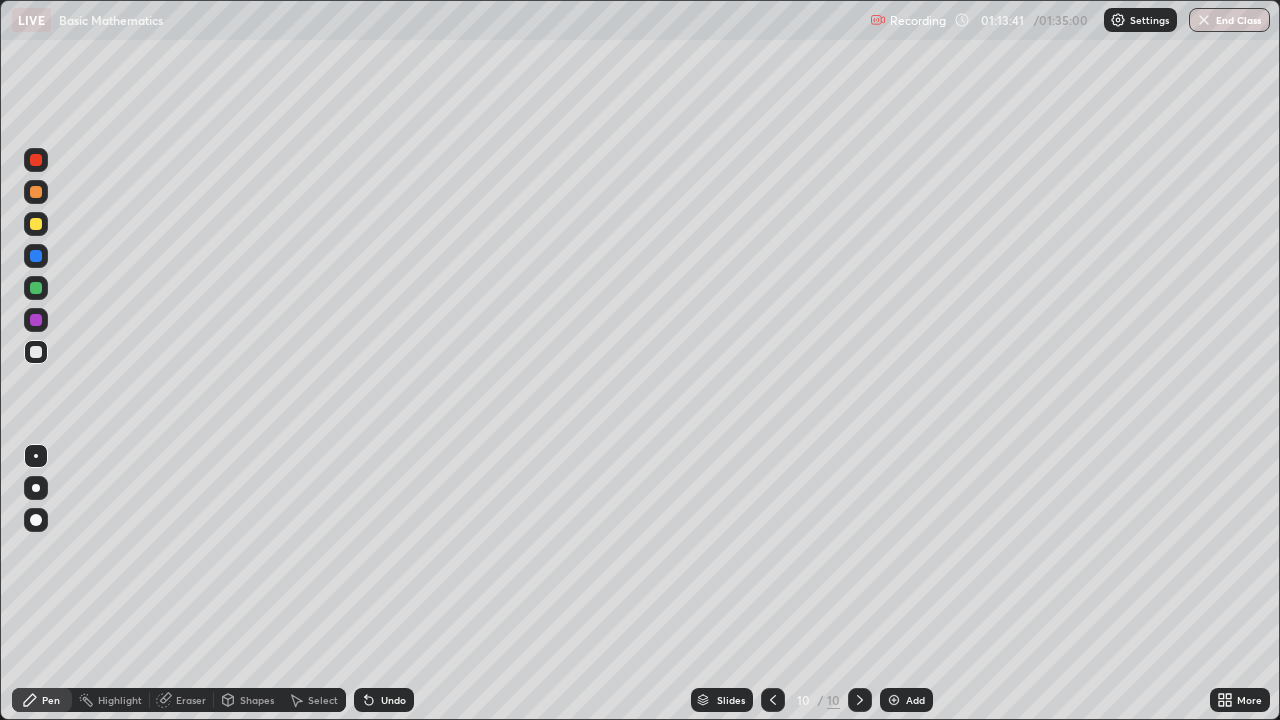 click at bounding box center [36, 224] 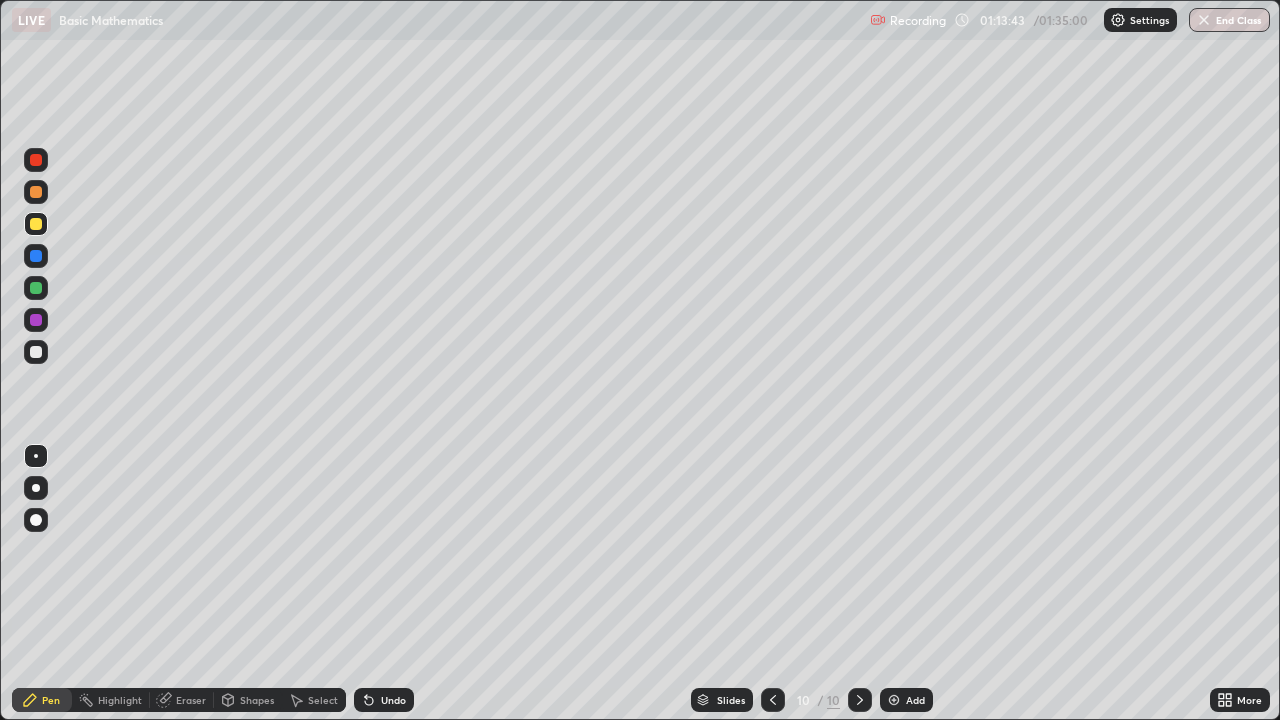 click on "Eraser" at bounding box center [191, 700] 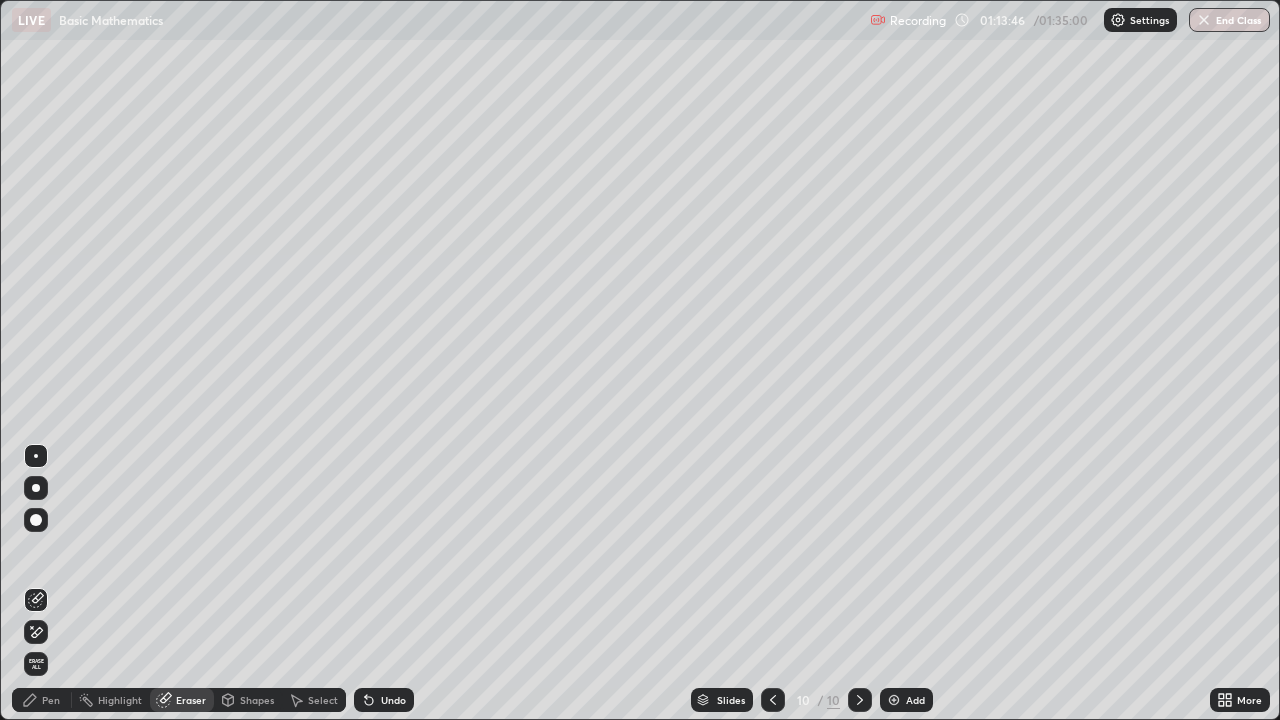 click on "Highlight" at bounding box center [120, 700] 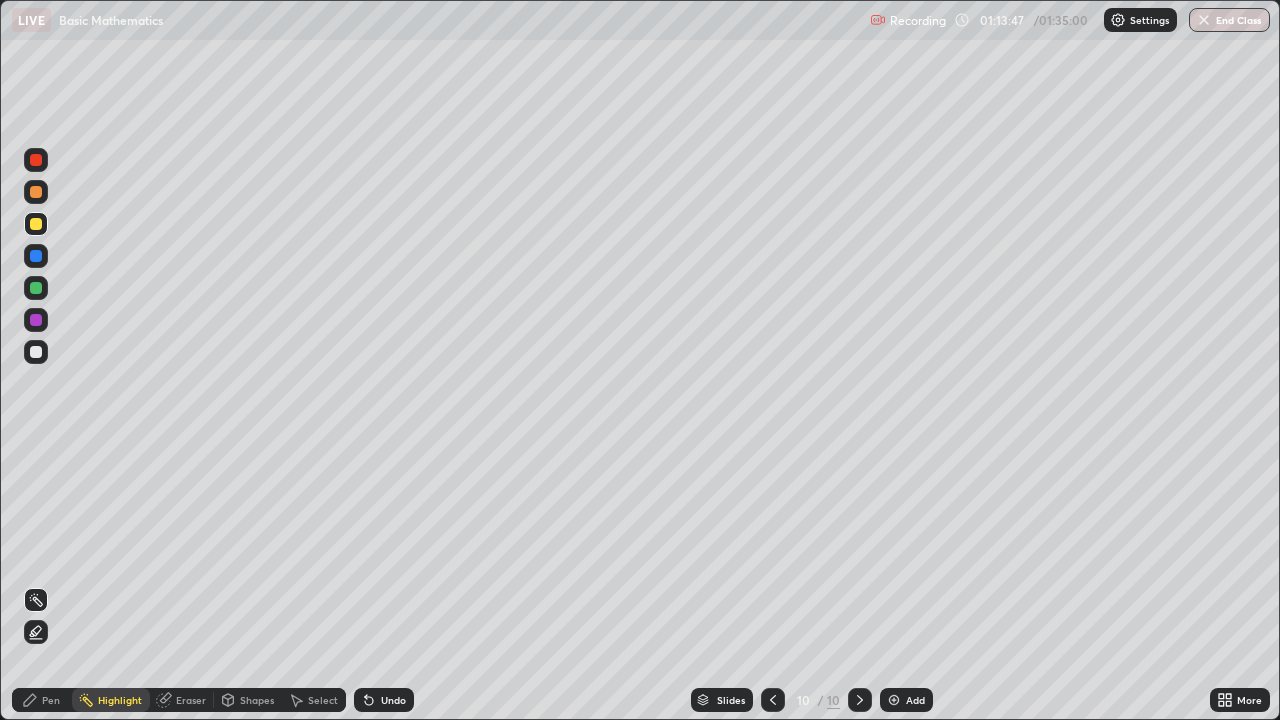 click on "Pen" at bounding box center (51, 700) 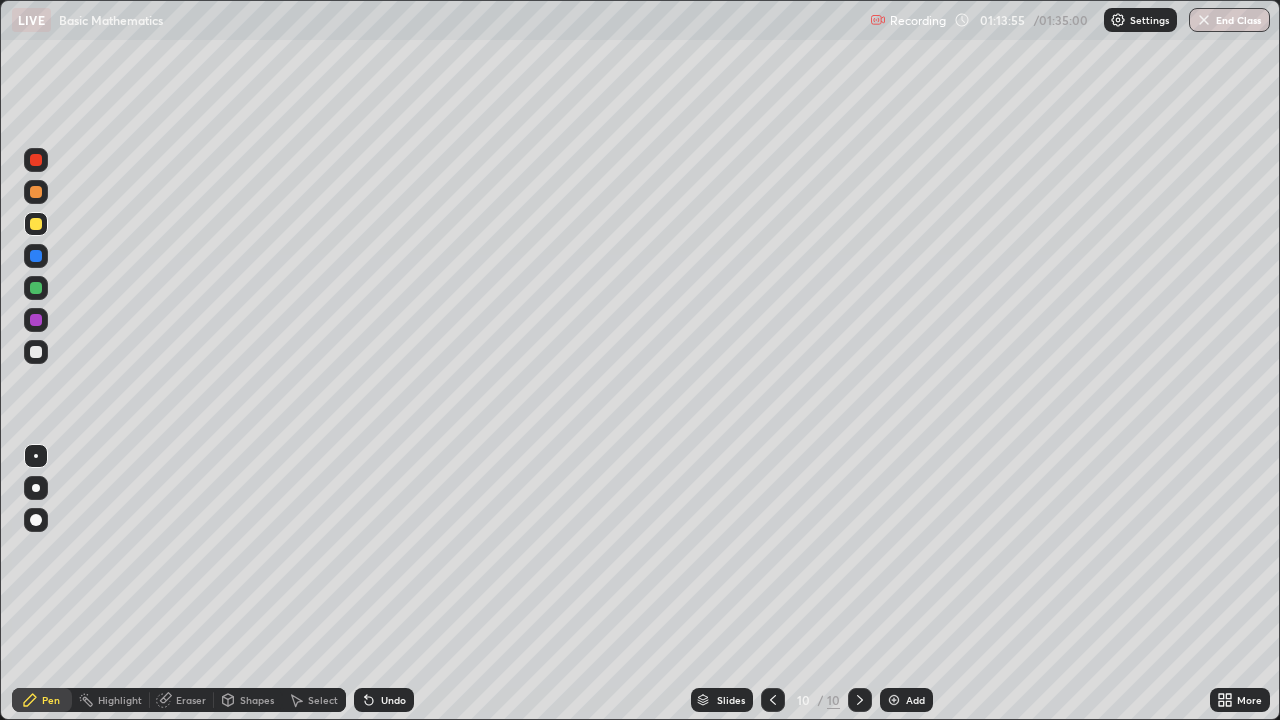 click on "Eraser" at bounding box center [191, 700] 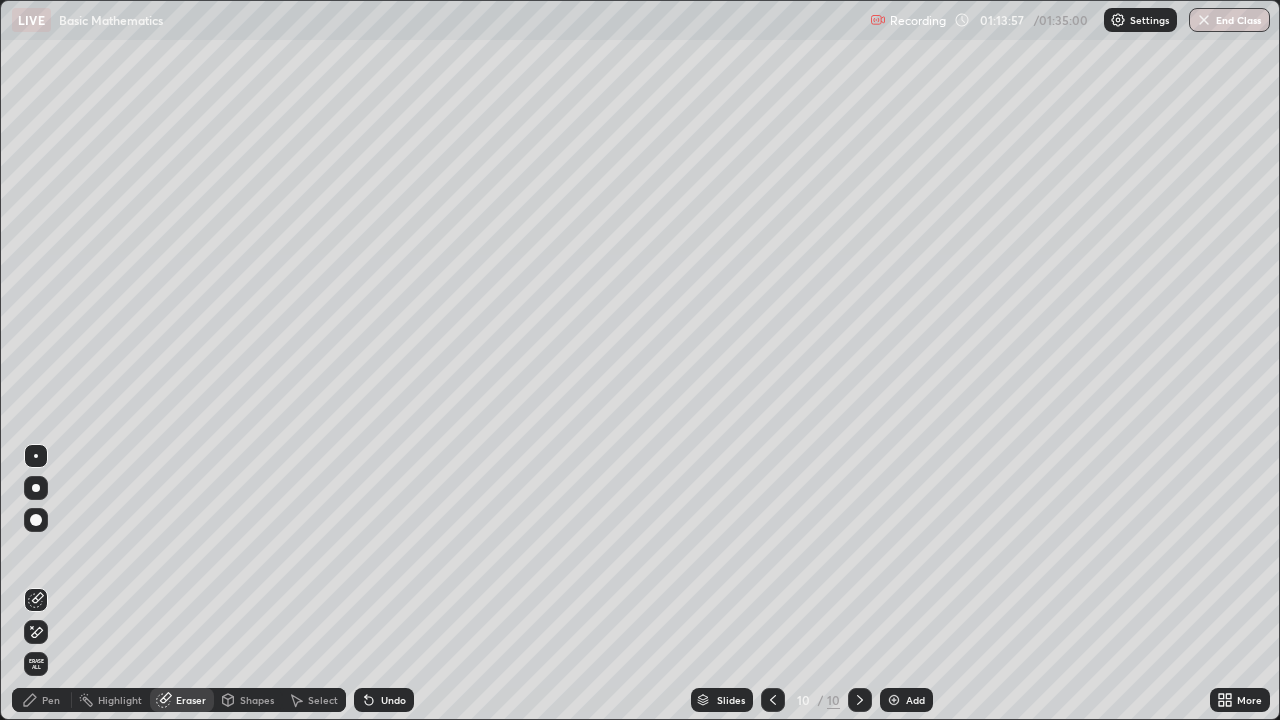 click on "Pen" at bounding box center (51, 700) 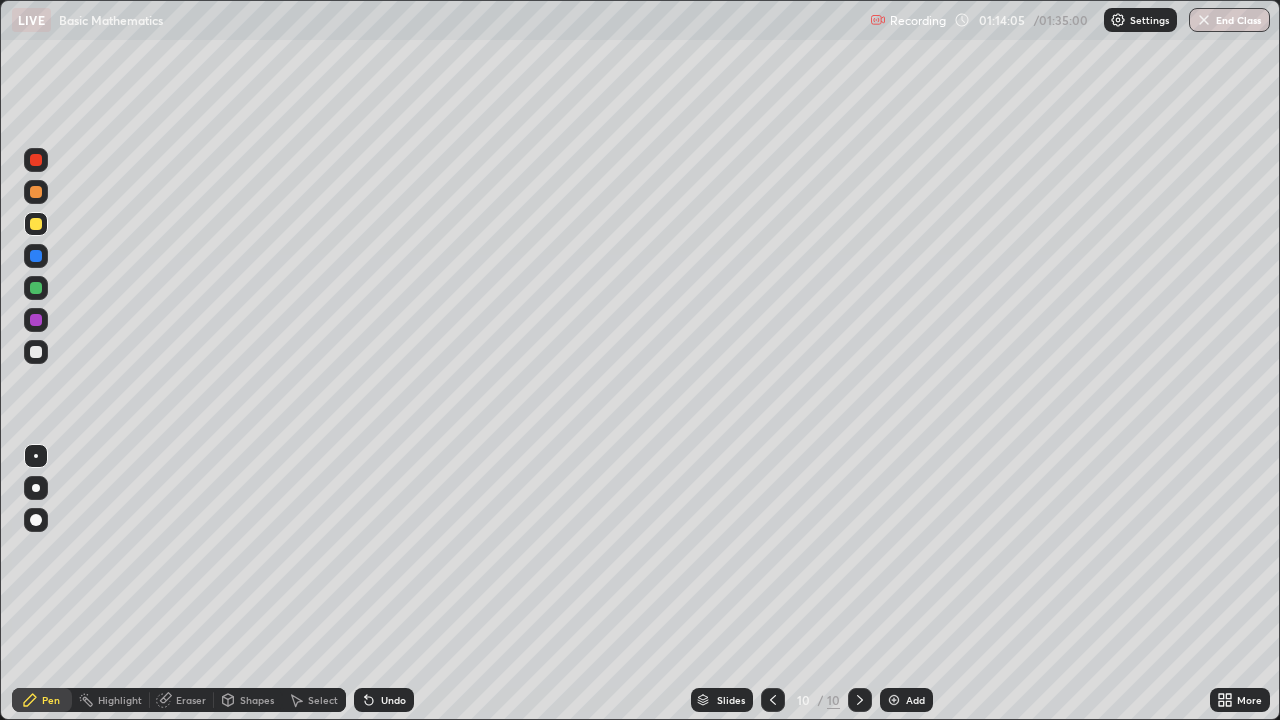 click on "Eraser" at bounding box center (191, 700) 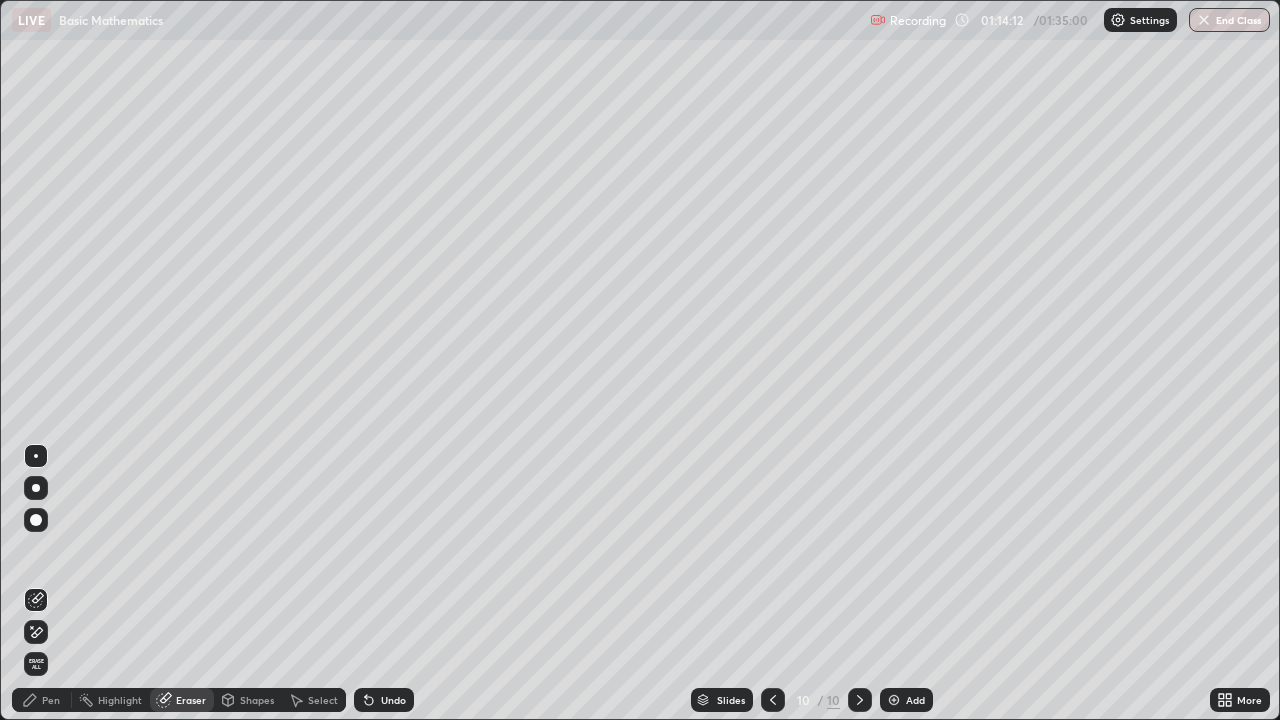 click on "Pen" at bounding box center [42, 700] 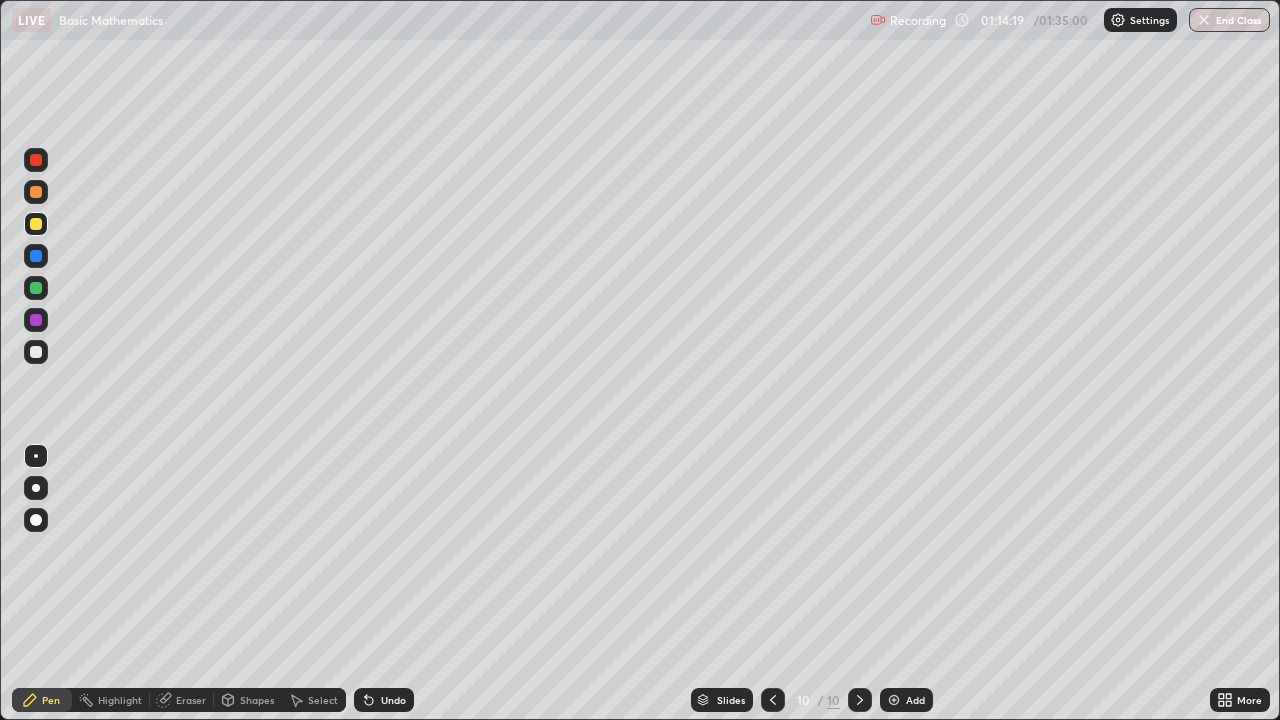 click on "Eraser" at bounding box center (191, 700) 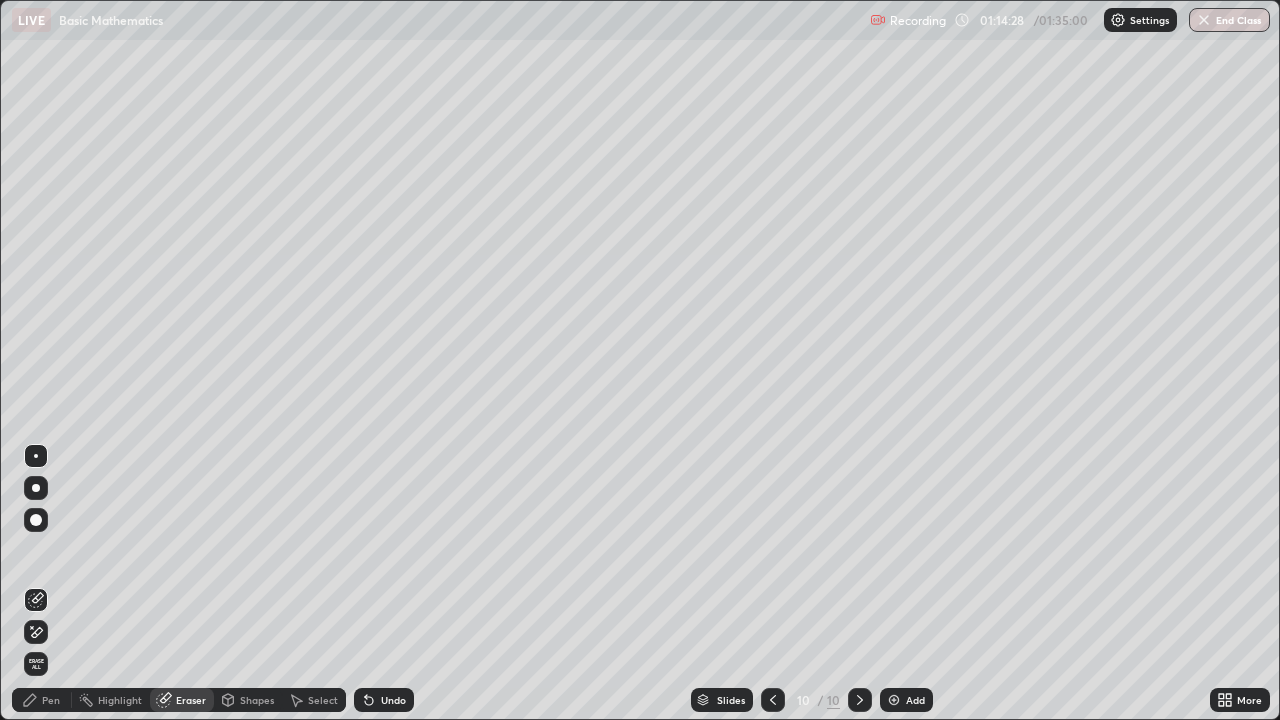 click on "Pen" at bounding box center [51, 700] 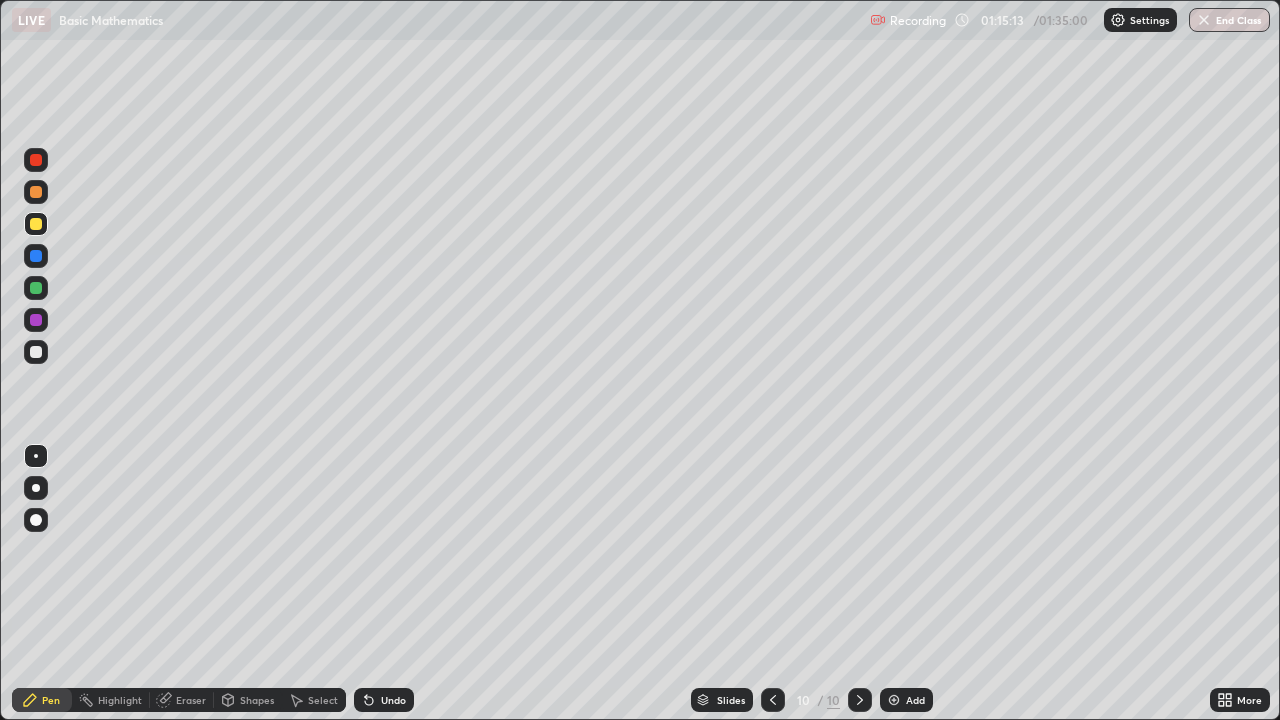 click on "Eraser" at bounding box center [191, 700] 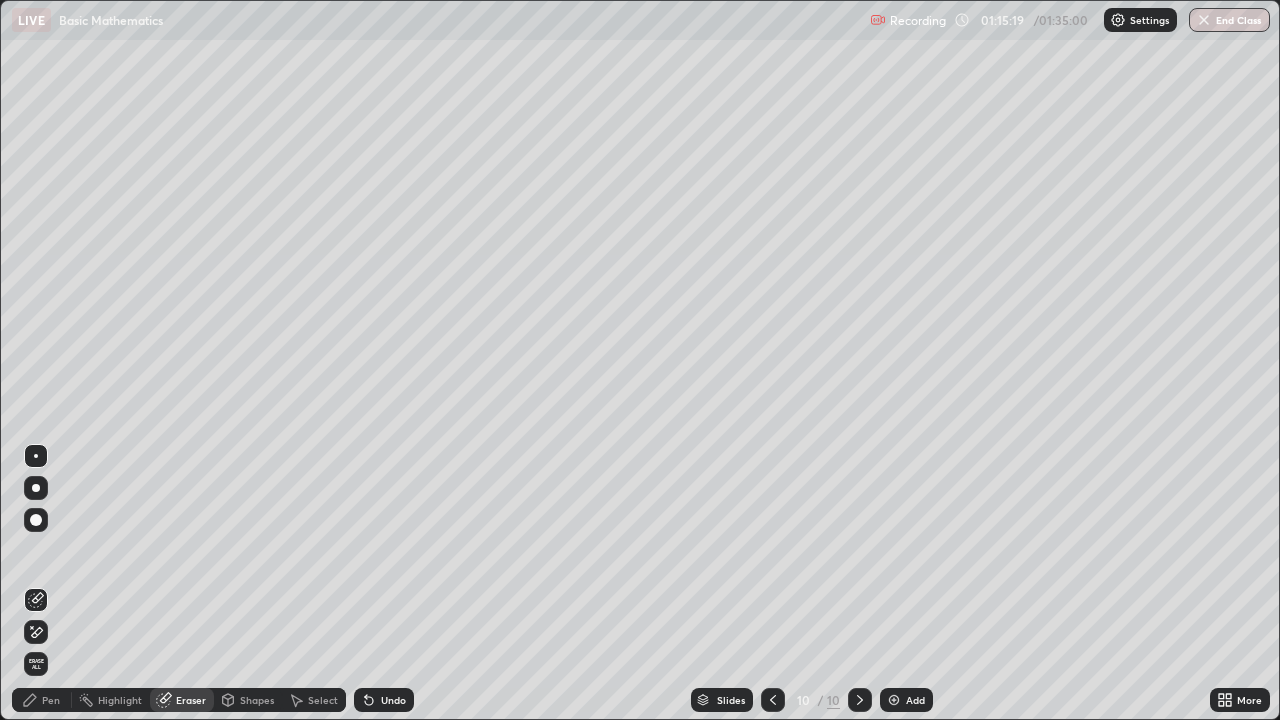 click on "Pen" at bounding box center (51, 700) 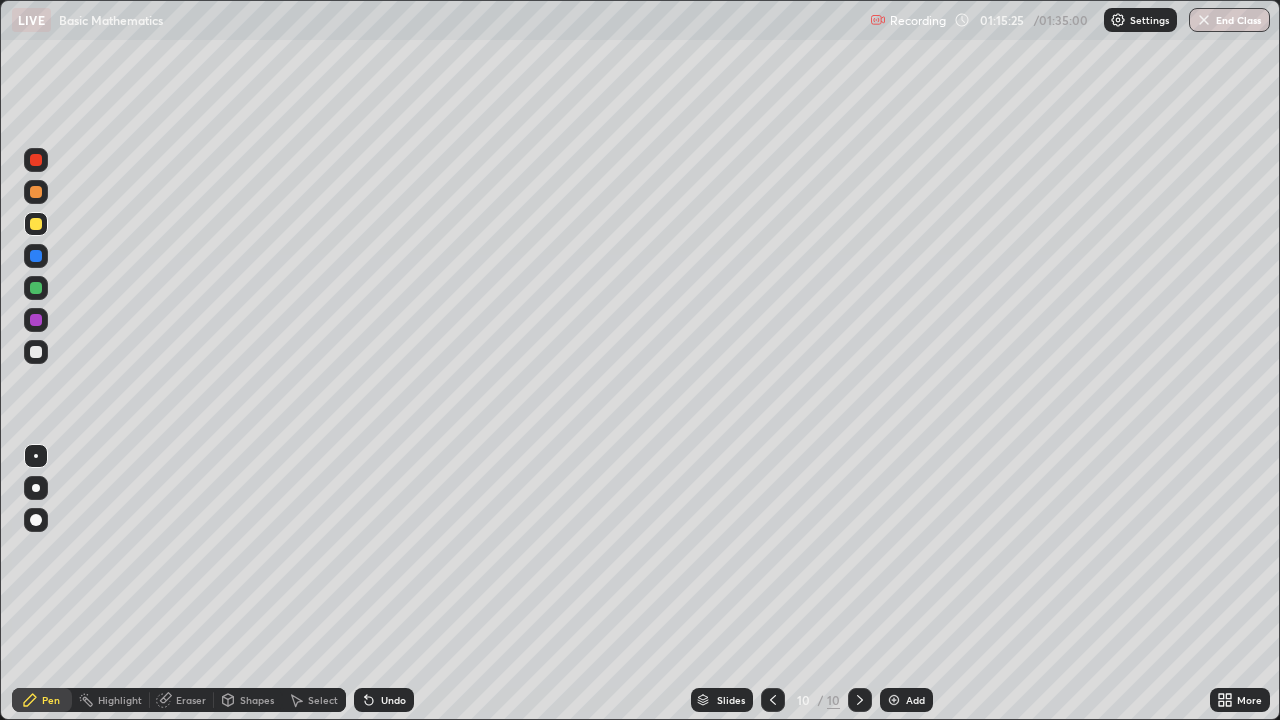 click on "Eraser" at bounding box center [191, 700] 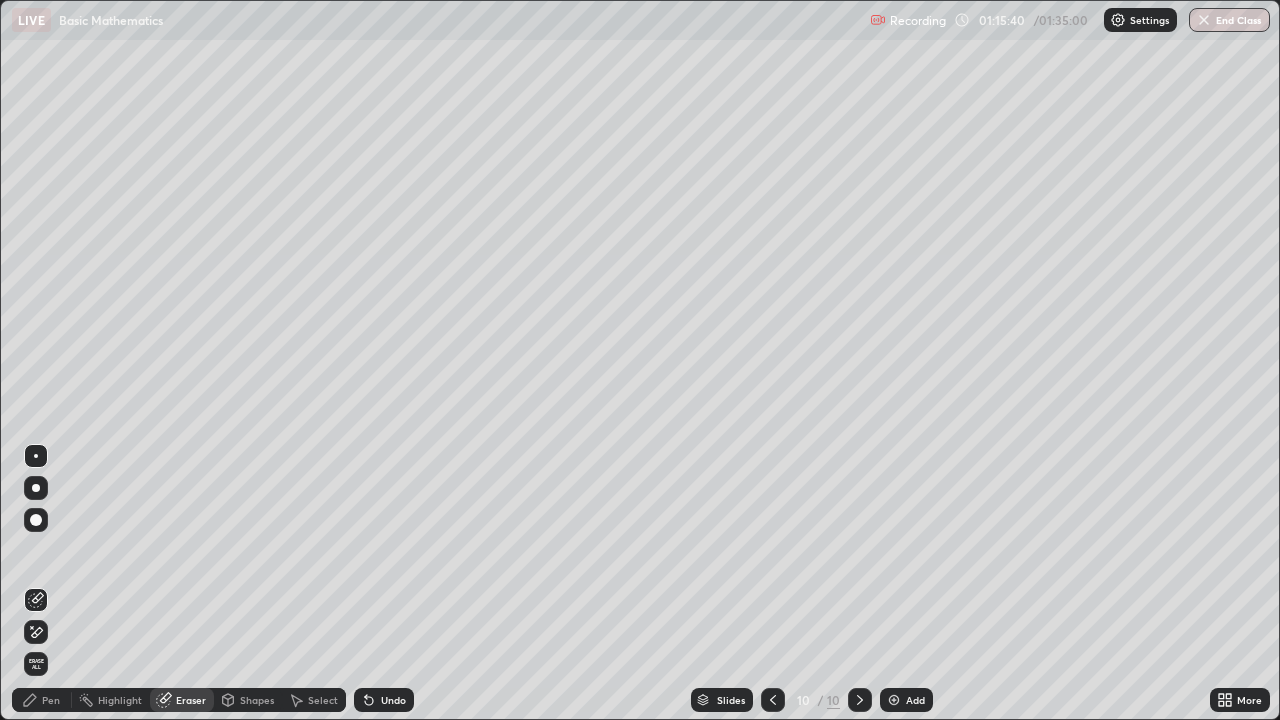 click at bounding box center [36, 456] 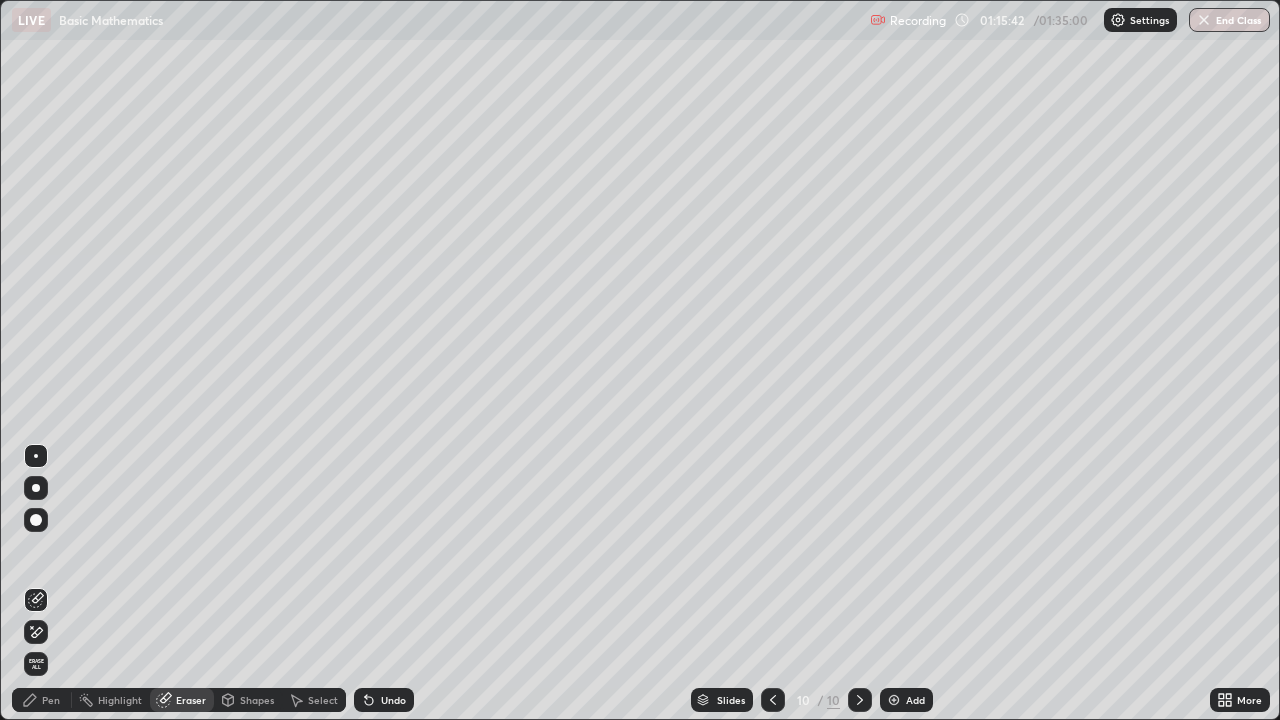 click on "Pen" at bounding box center (42, 700) 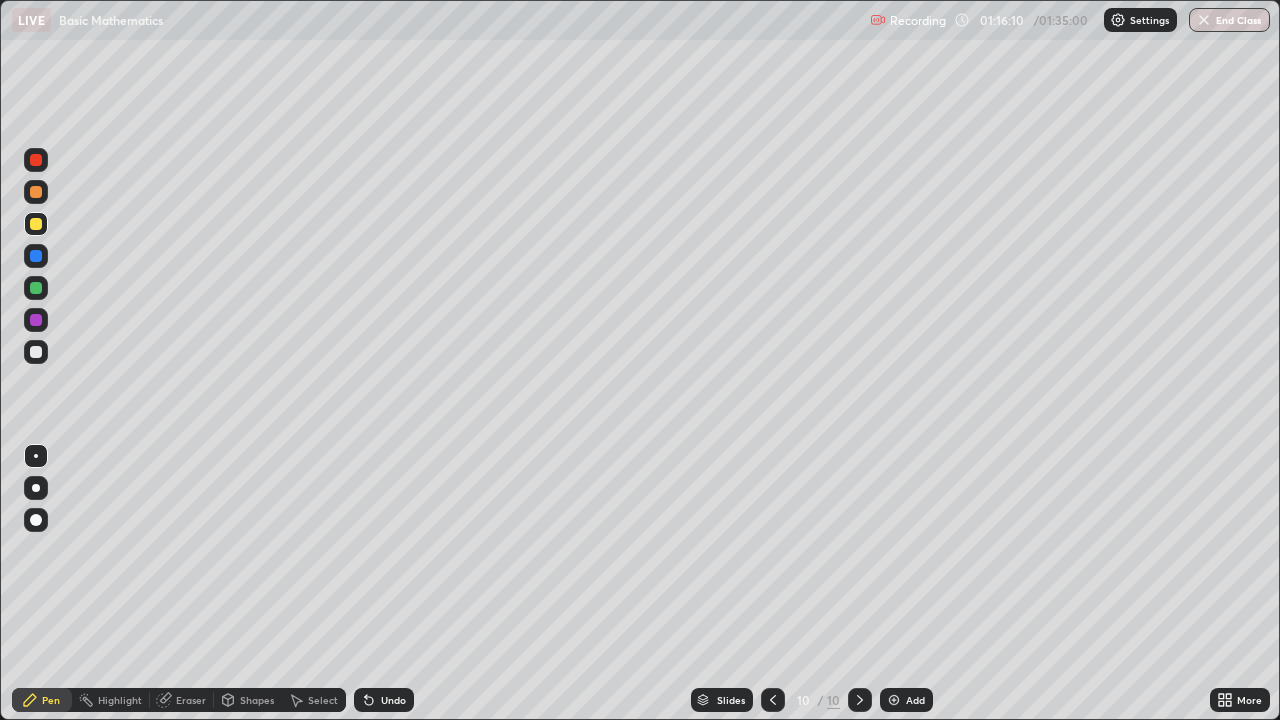 click on "Eraser" at bounding box center (191, 700) 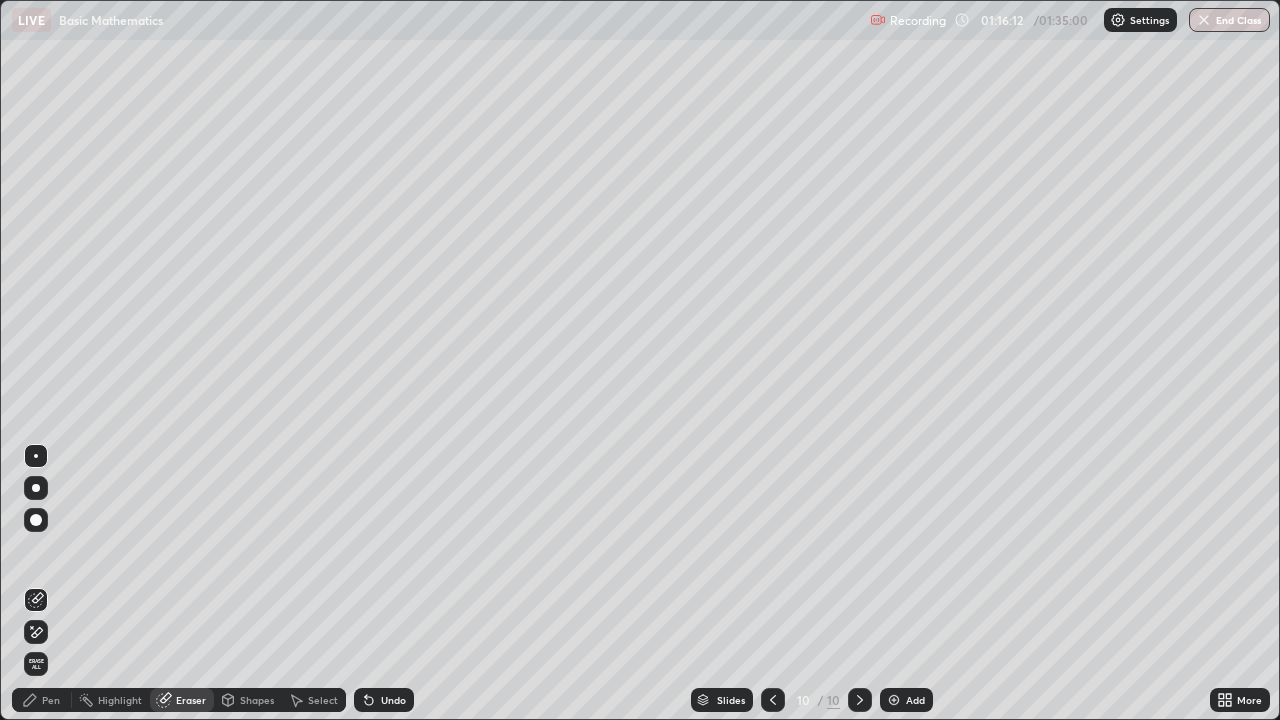 click on "Pen" at bounding box center [51, 700] 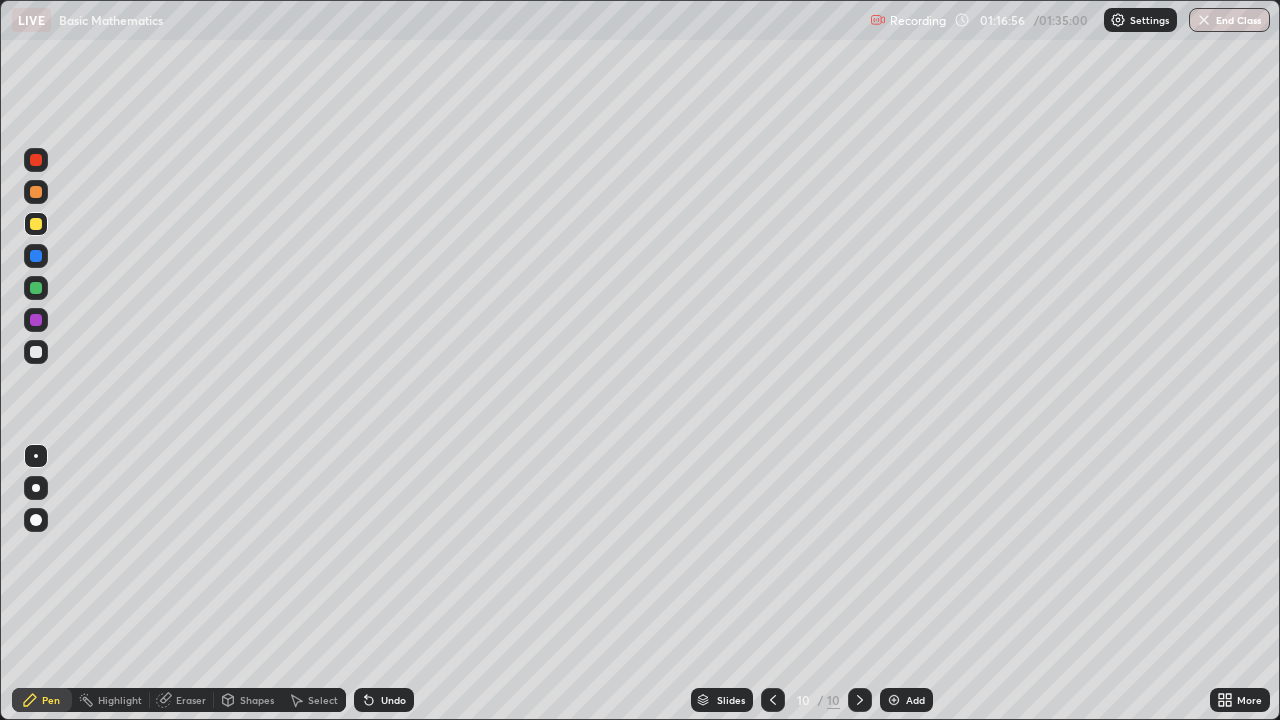 click on "Eraser" at bounding box center [182, 700] 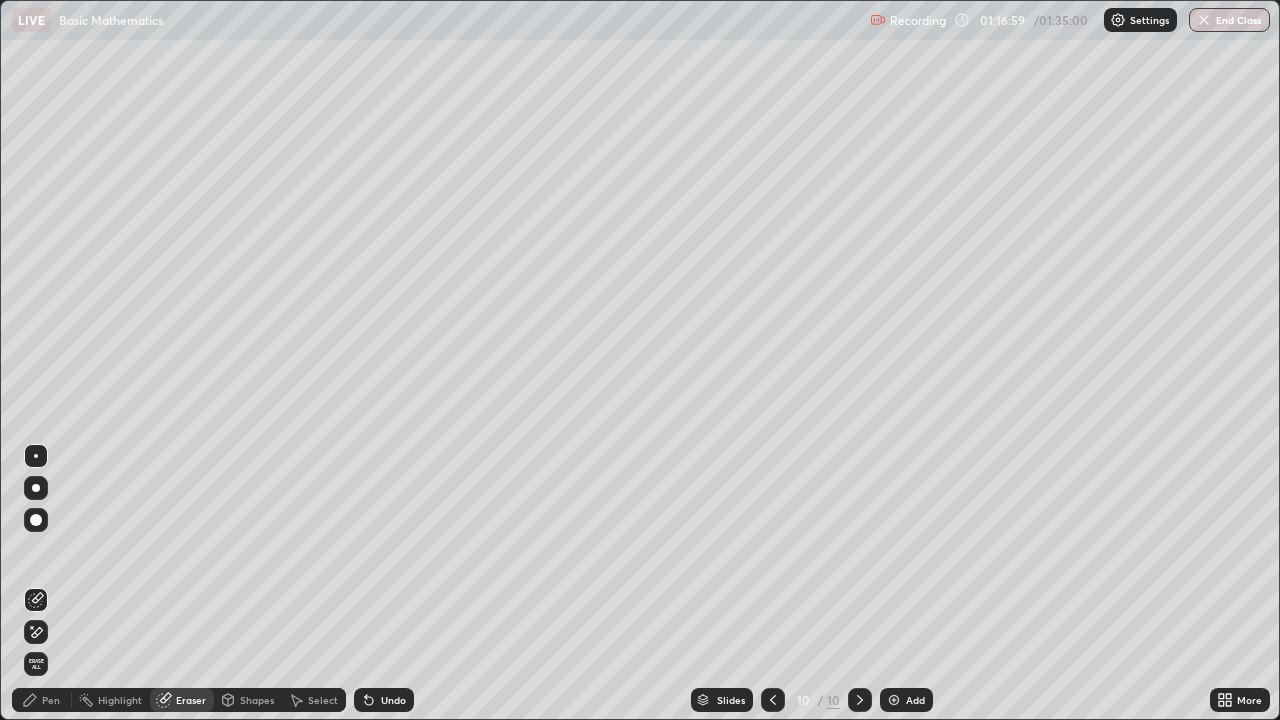 click 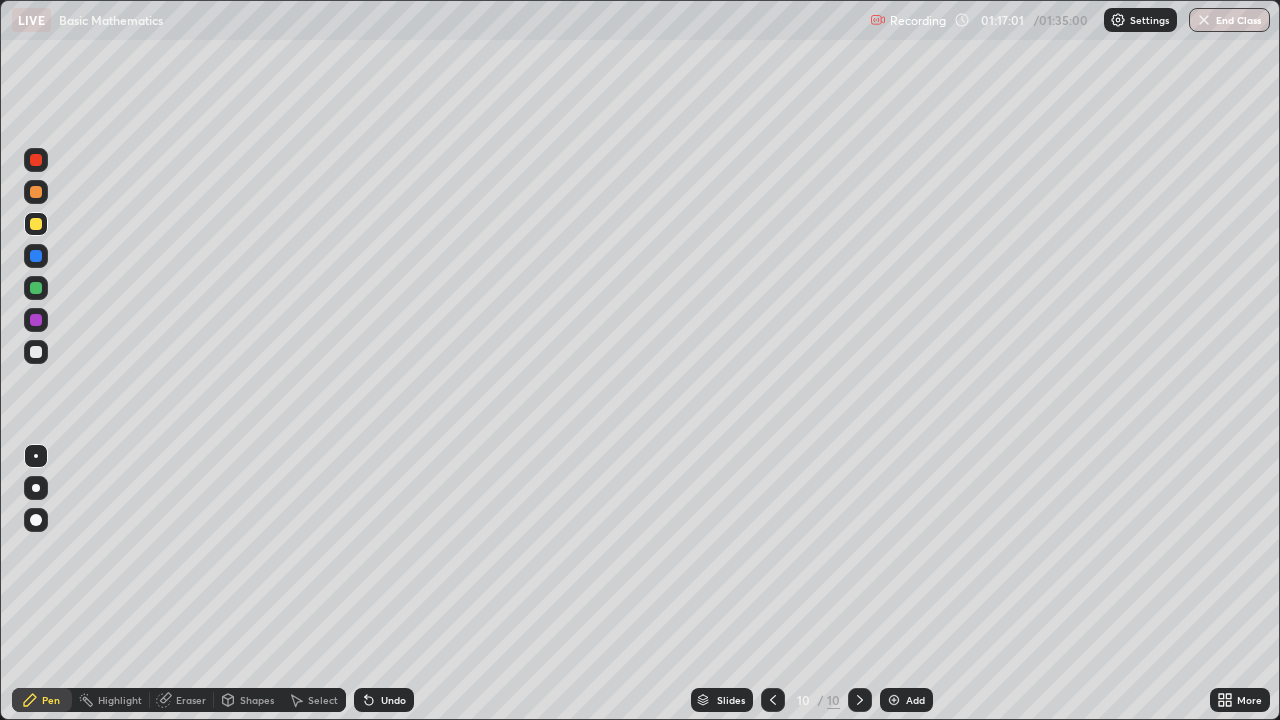 click at bounding box center [36, 352] 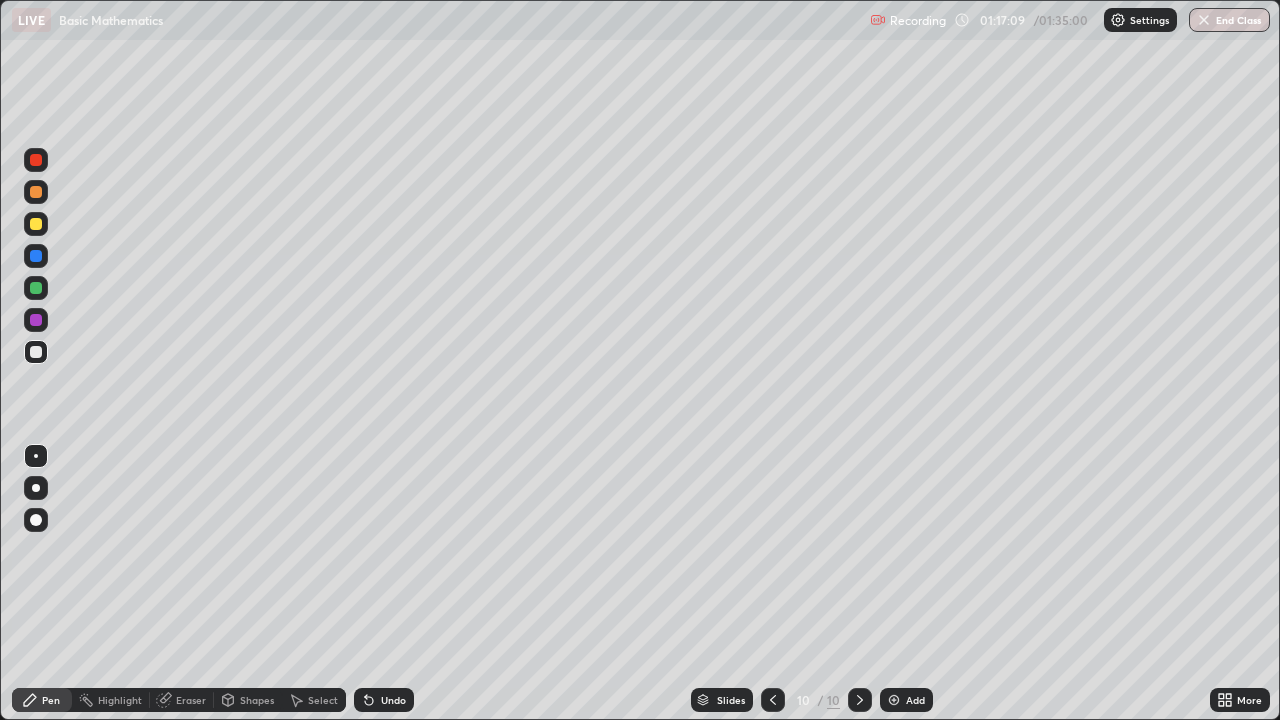 click on "Eraser" at bounding box center [191, 700] 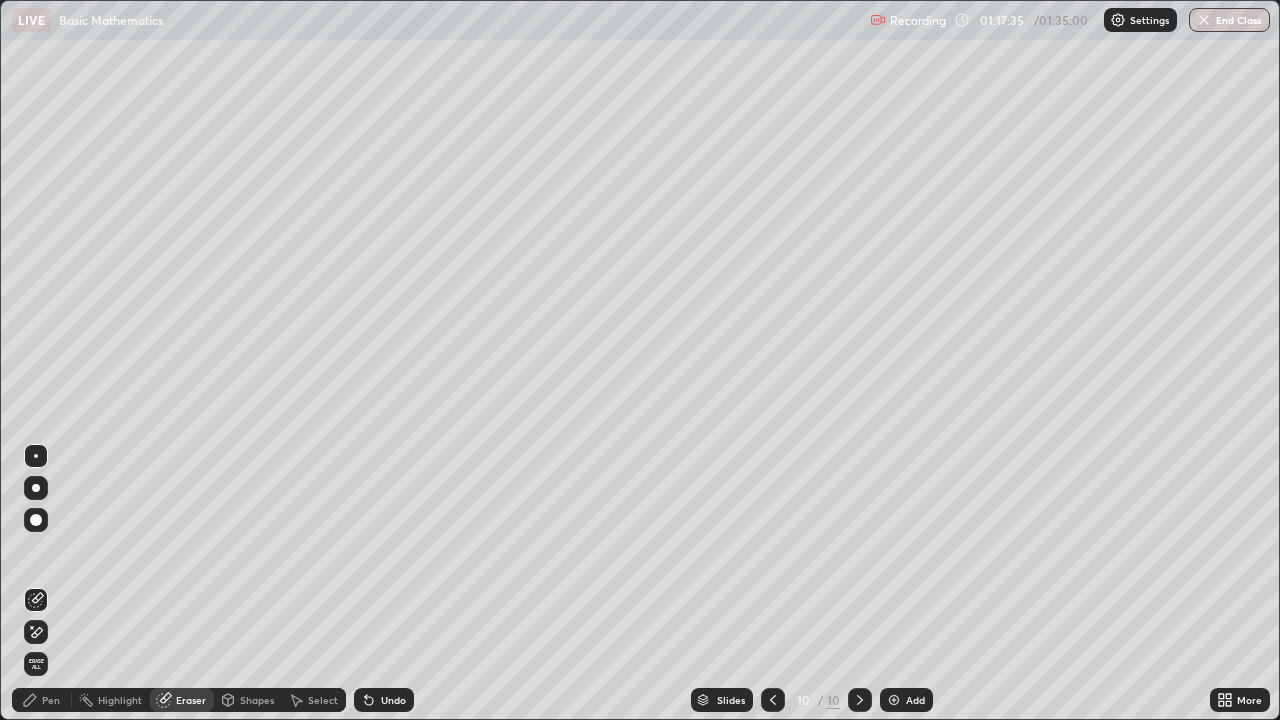click on "Eraser" at bounding box center [191, 700] 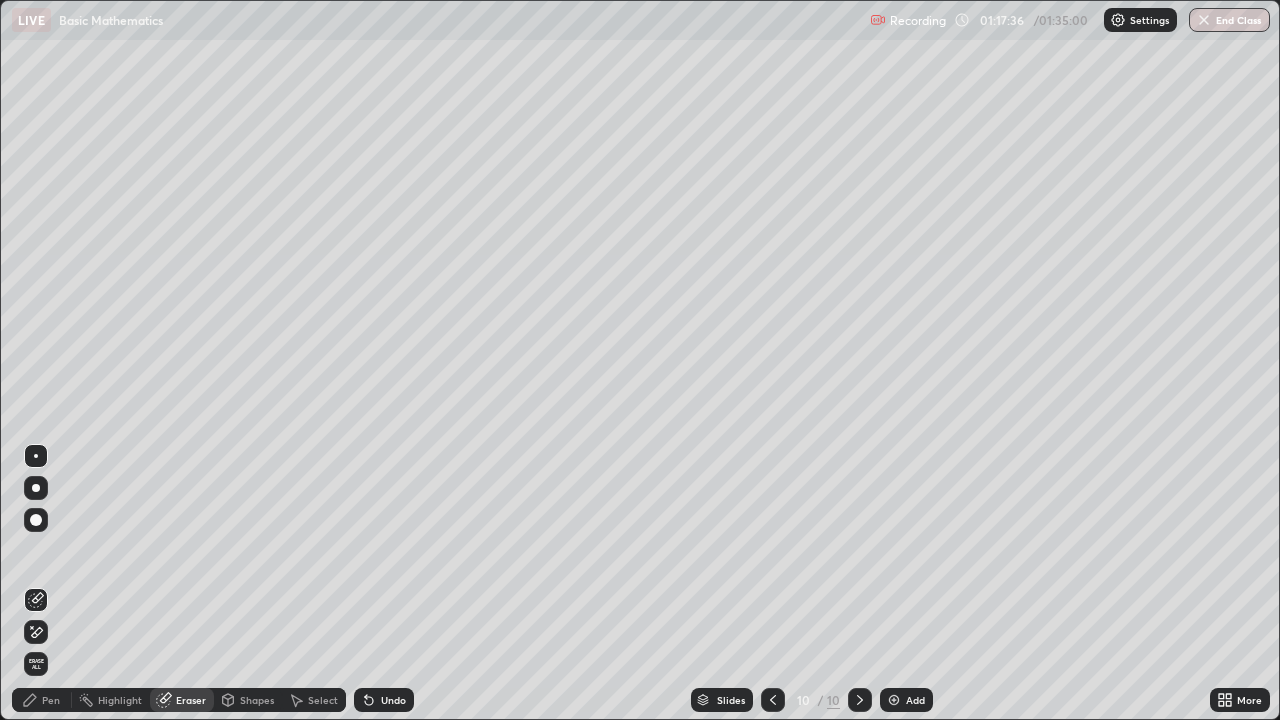 click at bounding box center [36, 456] 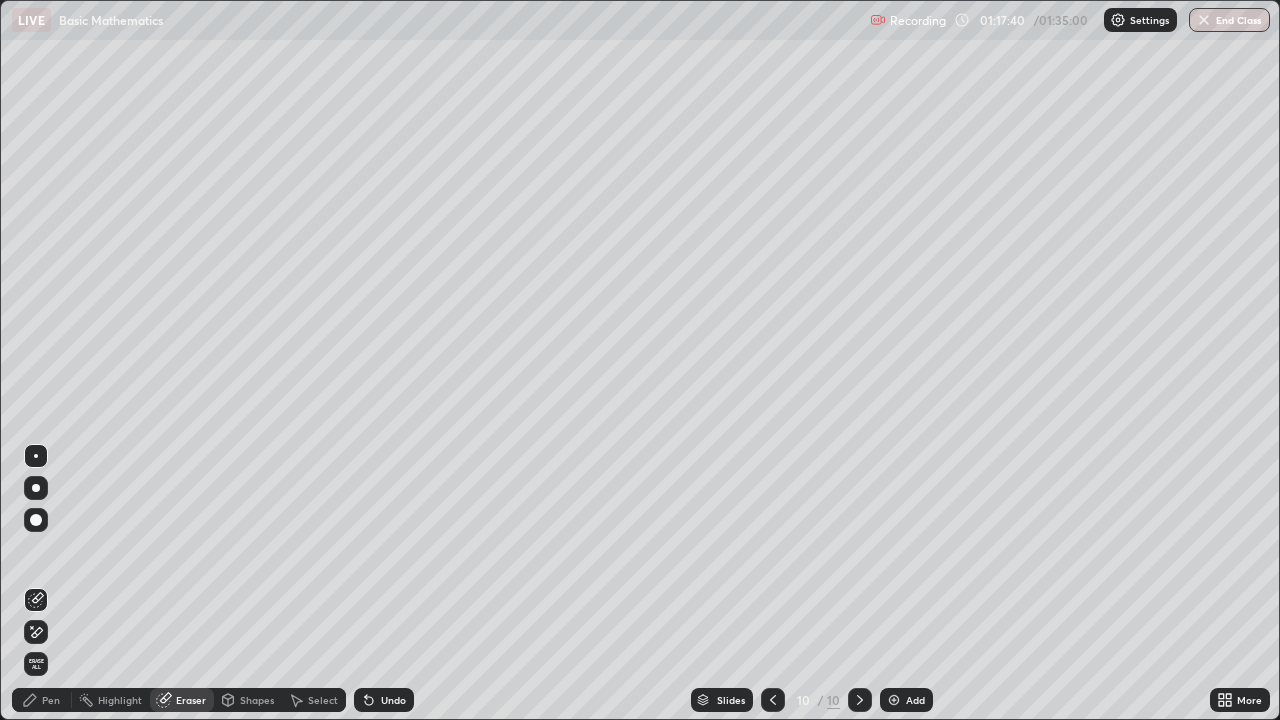 click on "Eraser" at bounding box center [191, 700] 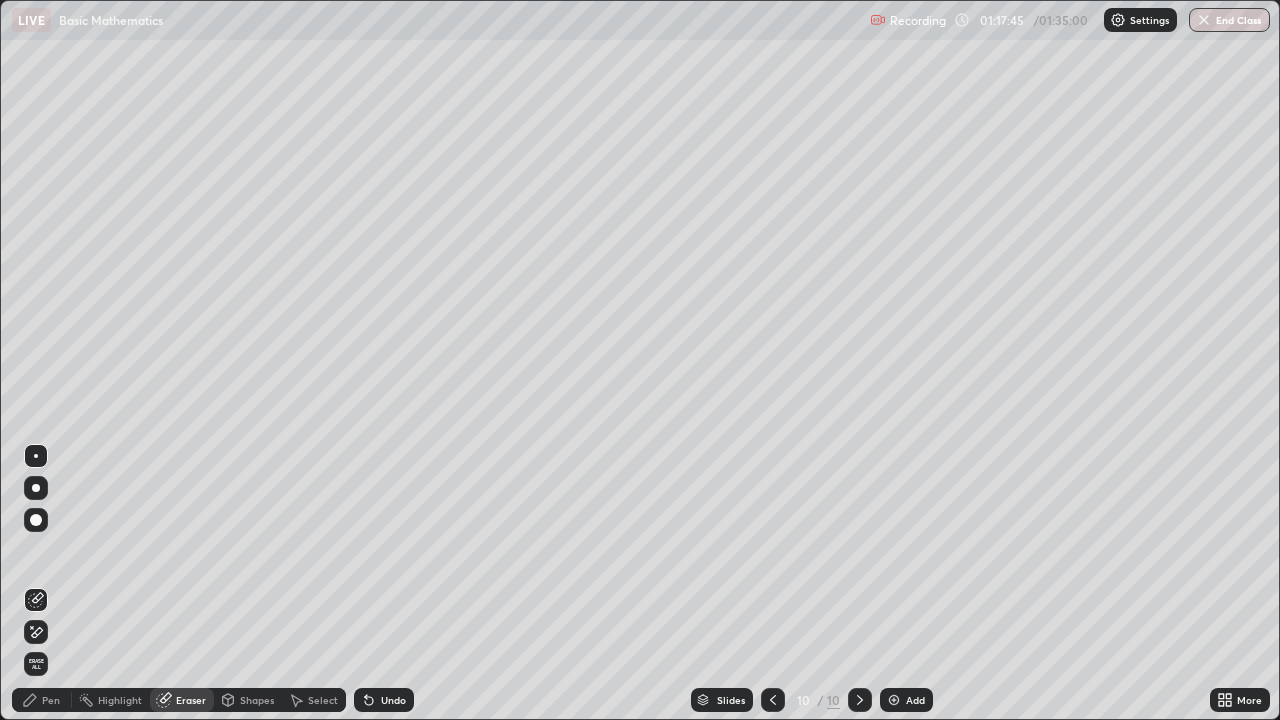 click on "Pen" at bounding box center [51, 700] 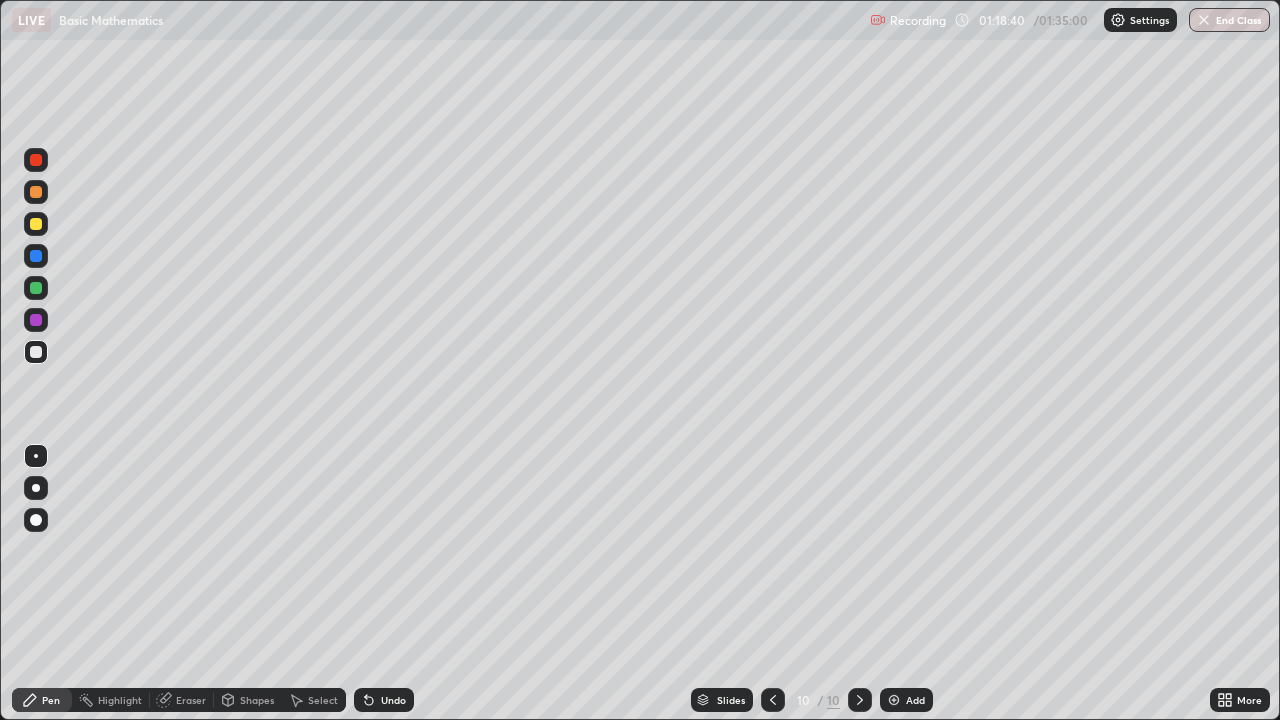 click on "Eraser" at bounding box center [191, 700] 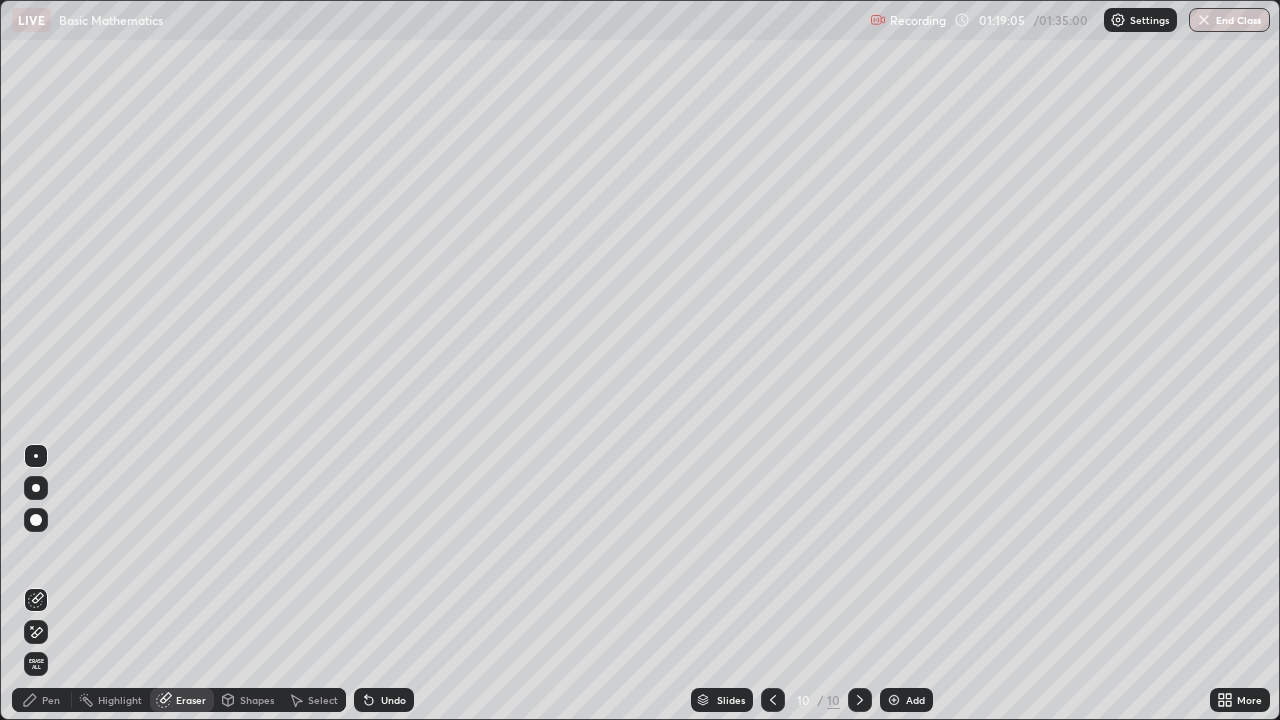 click on "Eraser" at bounding box center (191, 700) 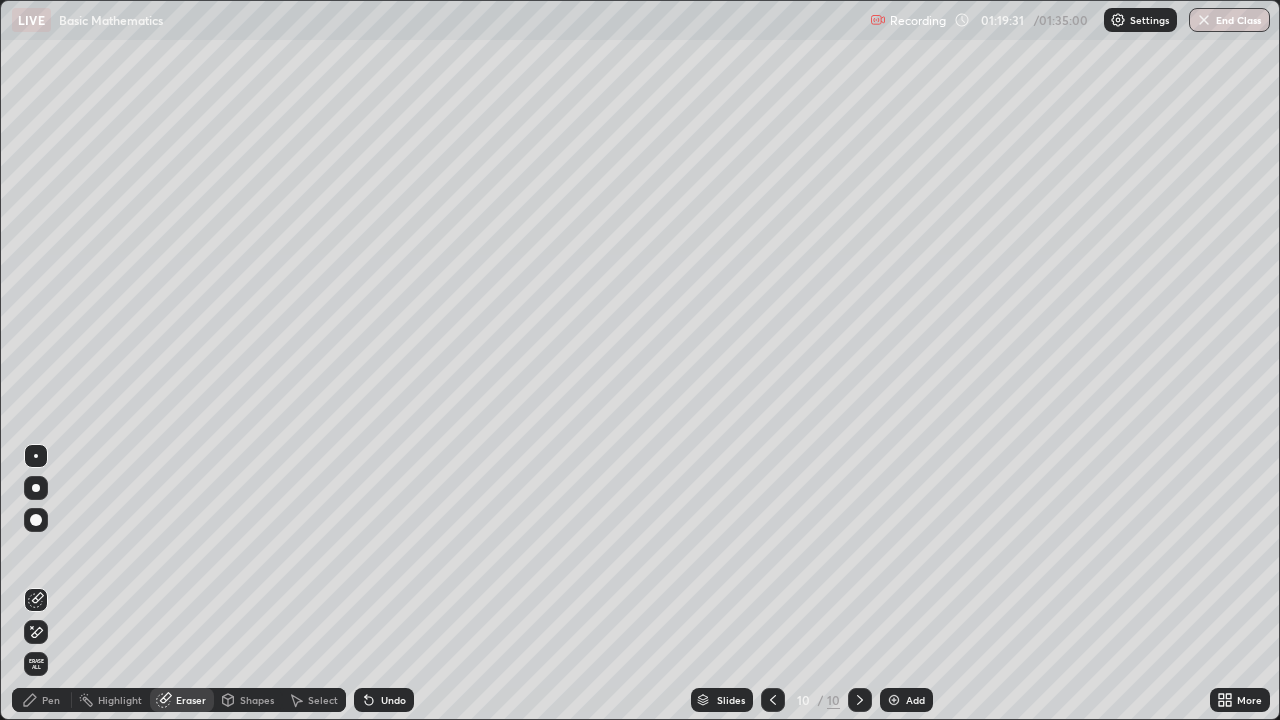 click on "Pen" at bounding box center (51, 700) 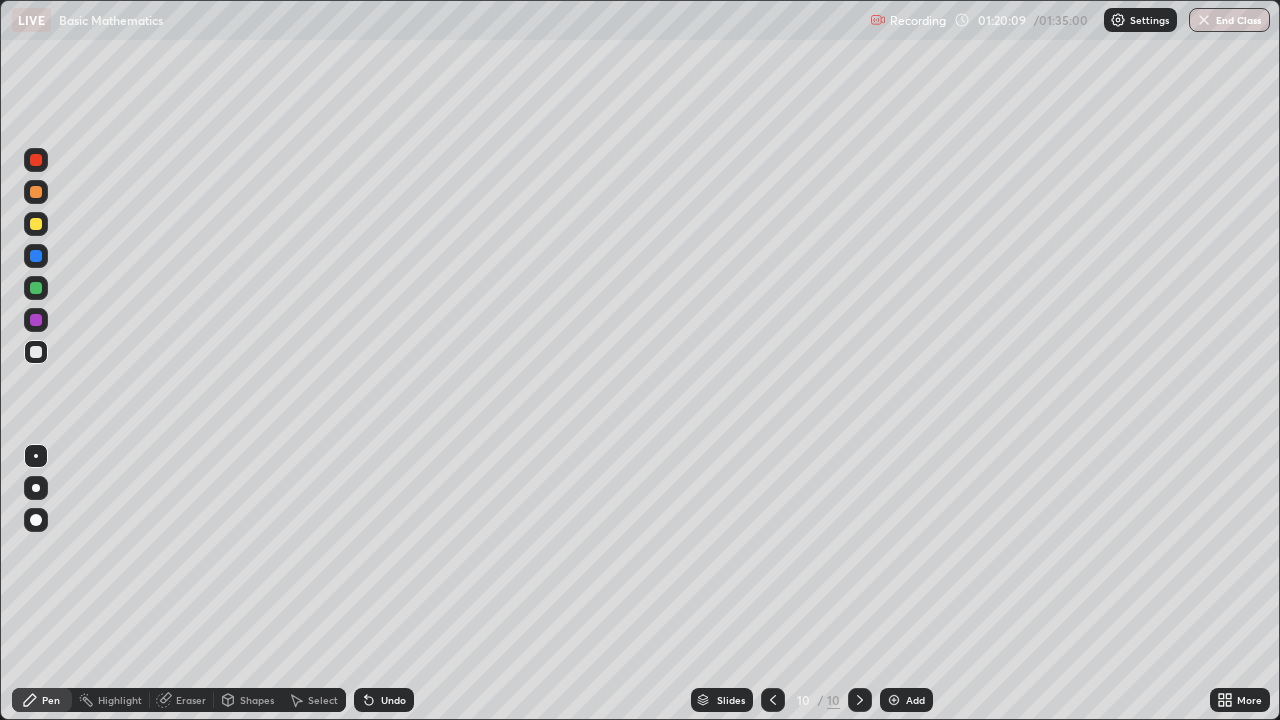 click on "Pen" at bounding box center (51, 700) 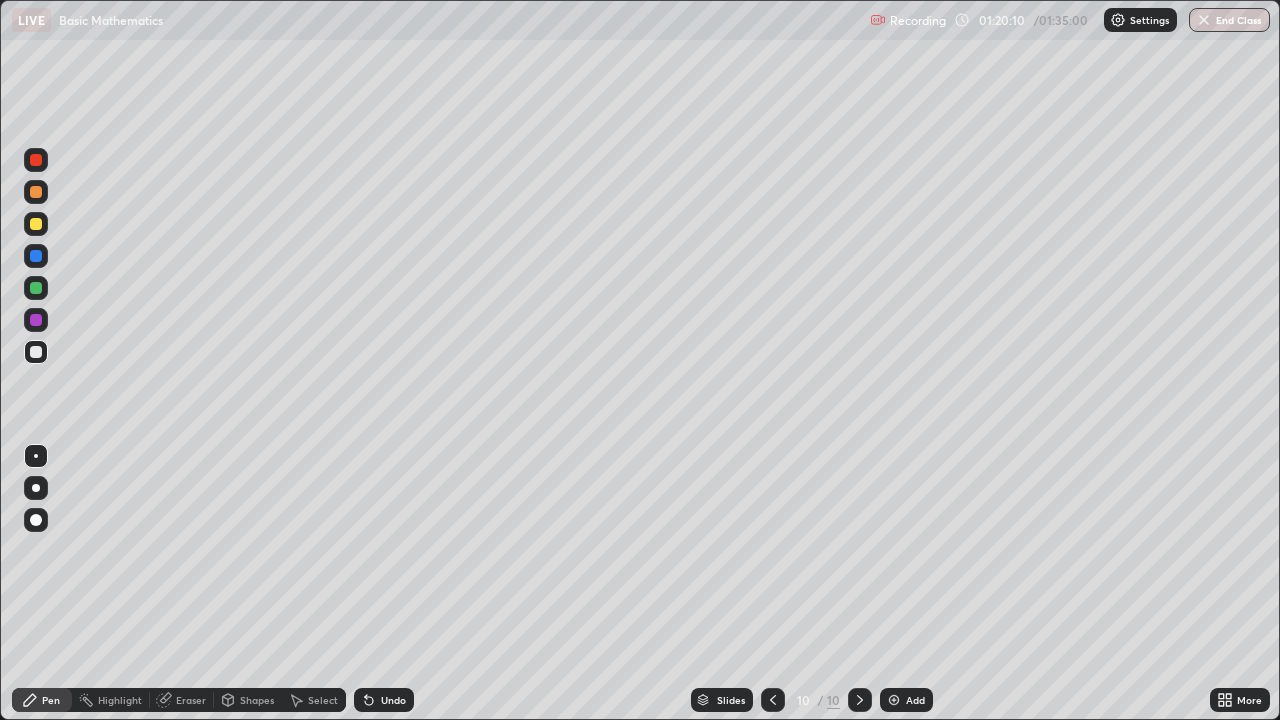 click on "Eraser" at bounding box center [191, 700] 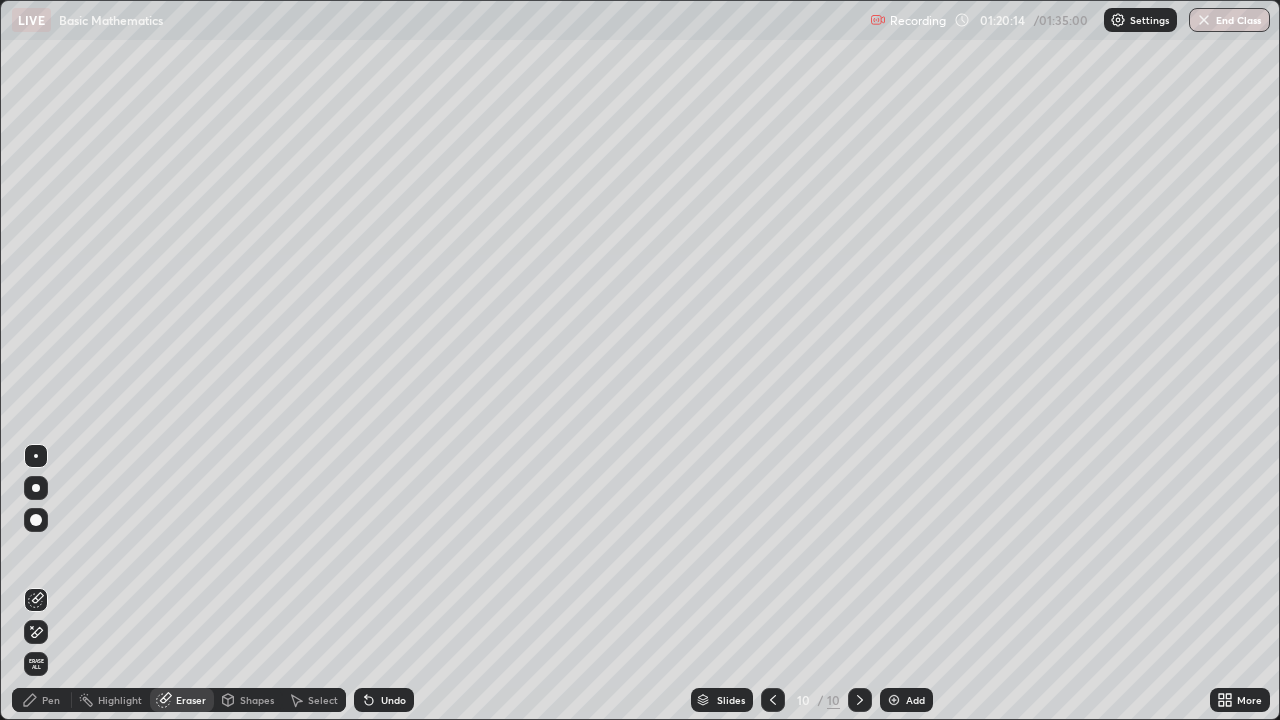 click on "Pen" at bounding box center [51, 700] 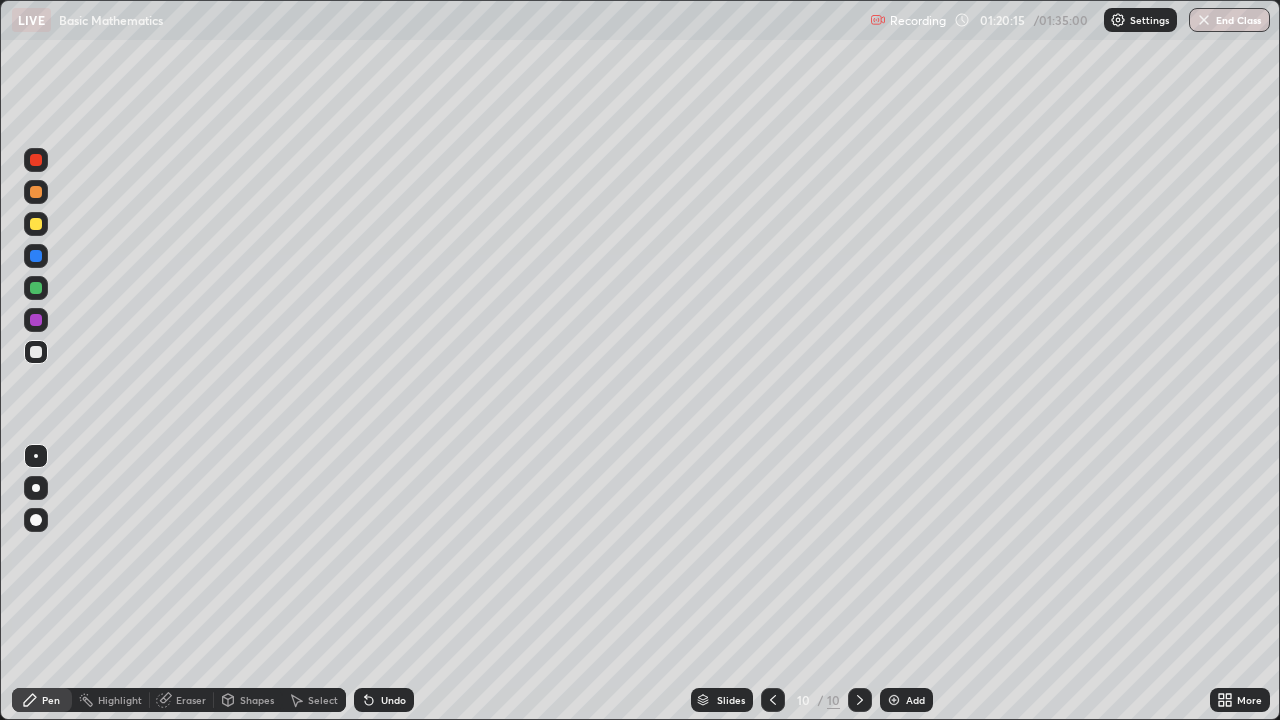 click on "Pen" at bounding box center [51, 700] 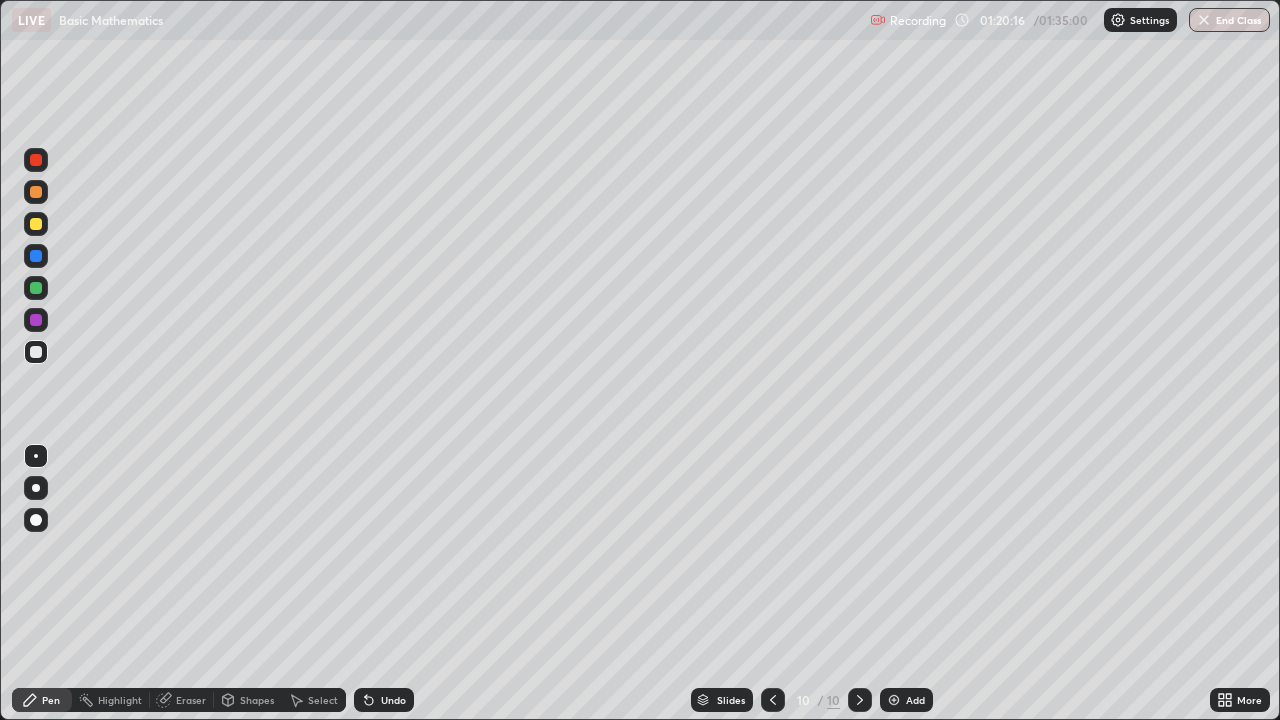 click at bounding box center (36, 520) 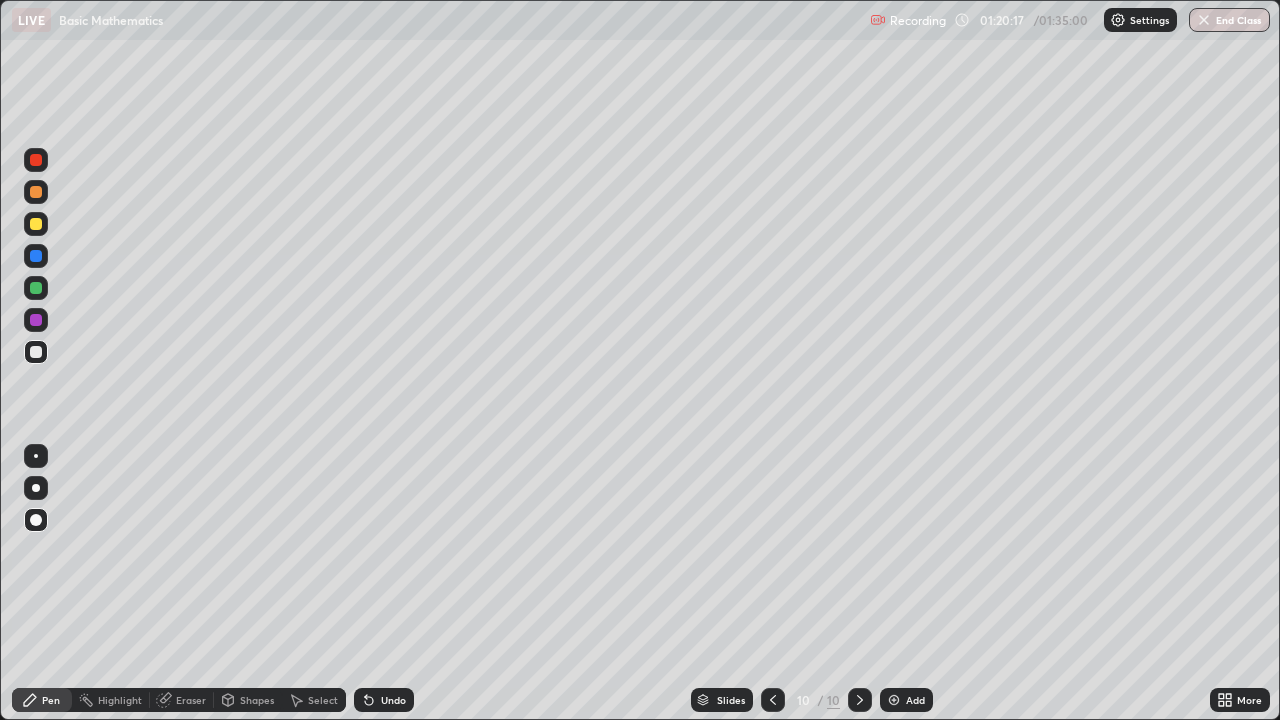 click at bounding box center [36, 456] 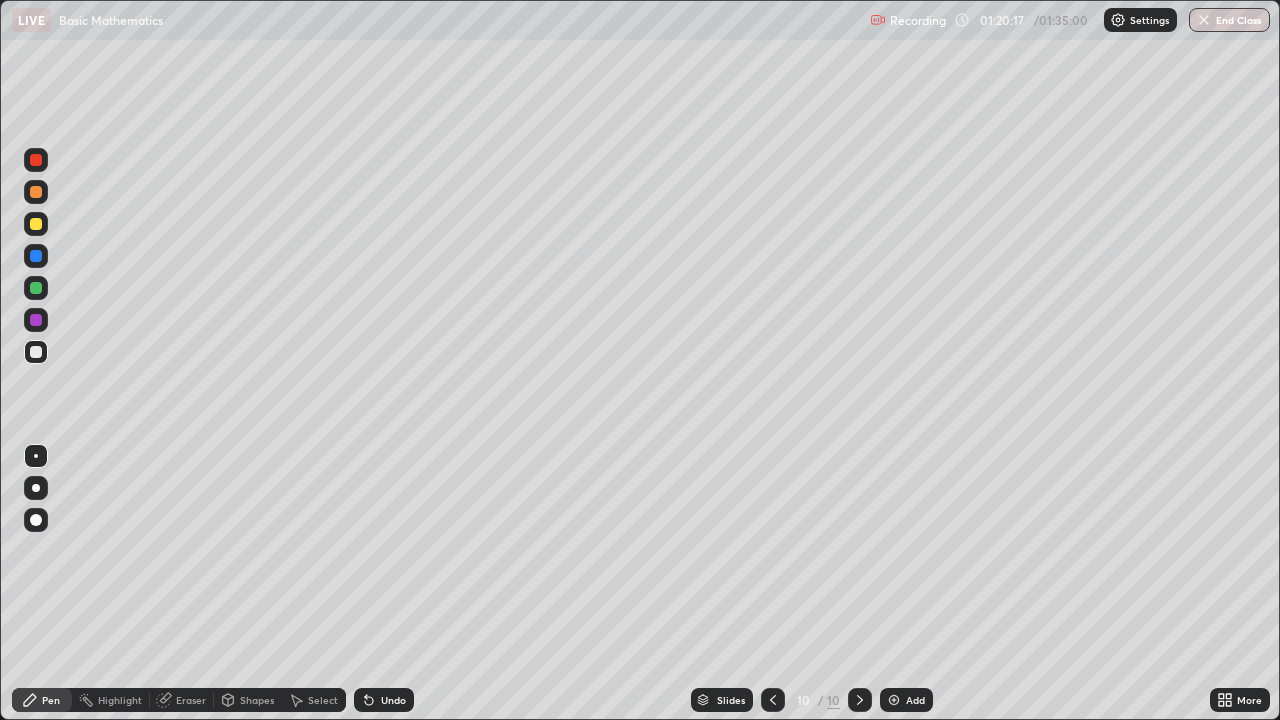 click on "Pen" at bounding box center (51, 700) 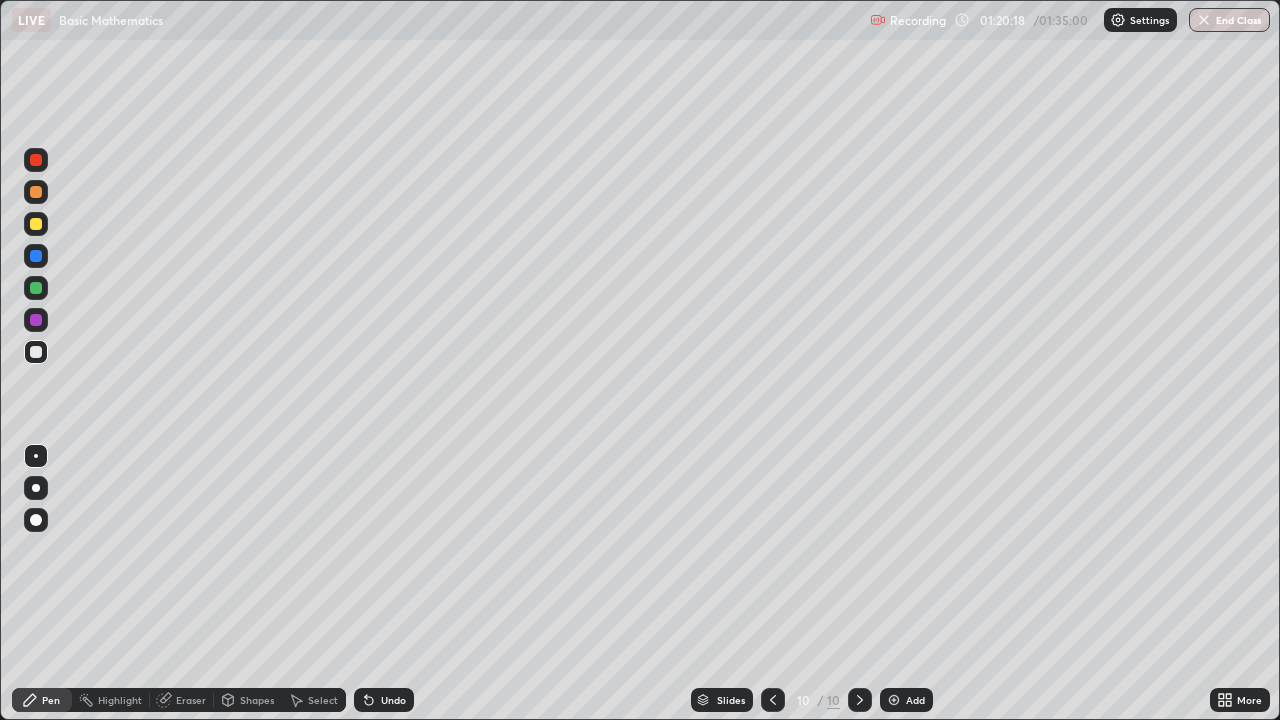 click on "Pen" at bounding box center [51, 700] 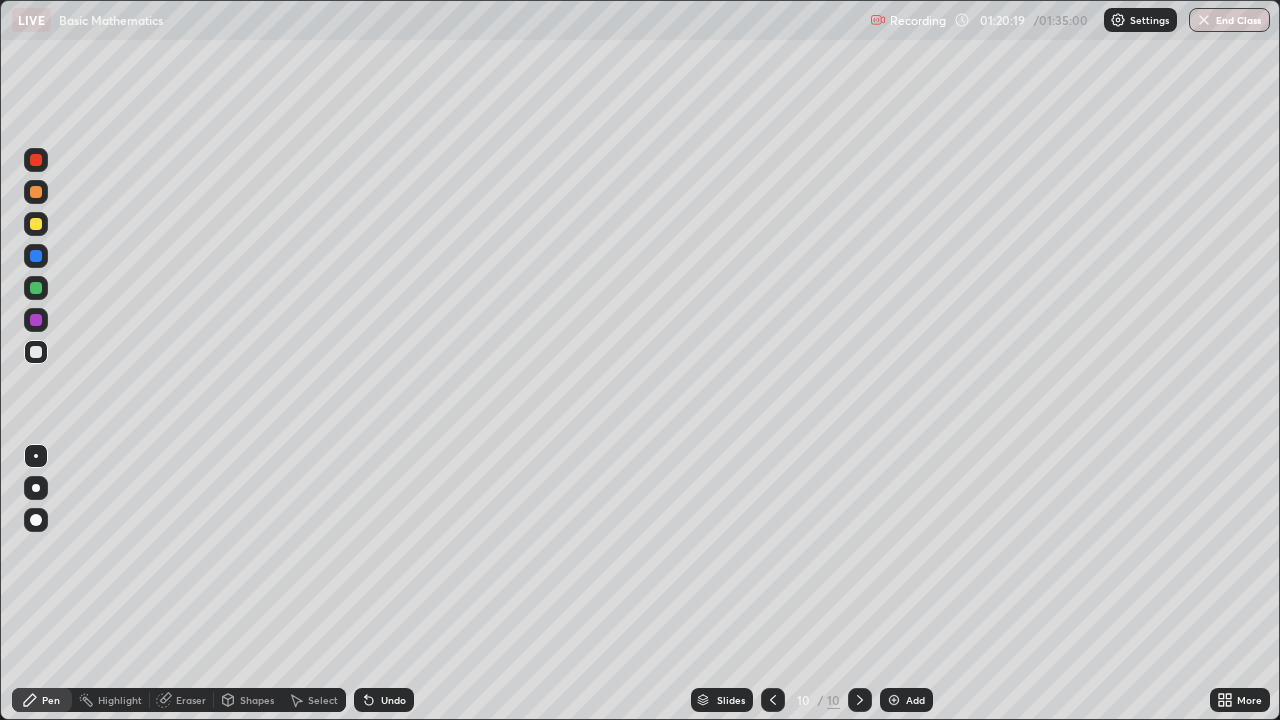 click on "Pen" at bounding box center [51, 700] 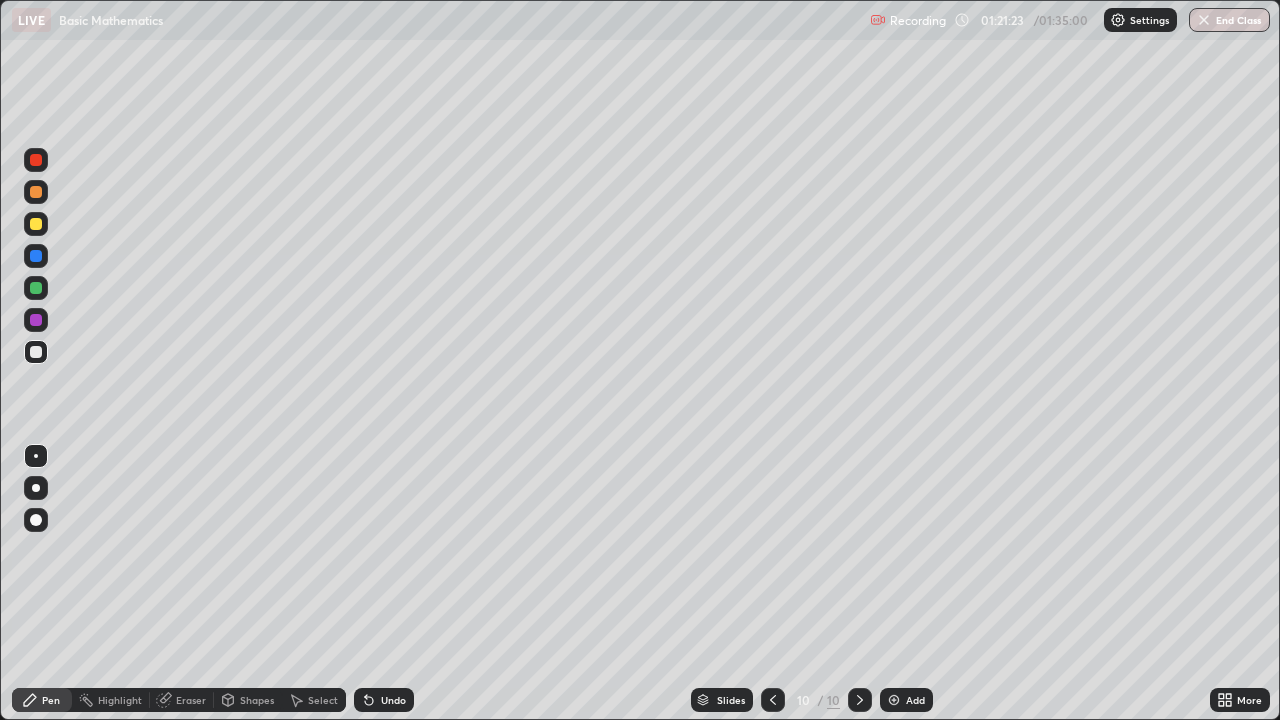 click on "Eraser" at bounding box center (191, 700) 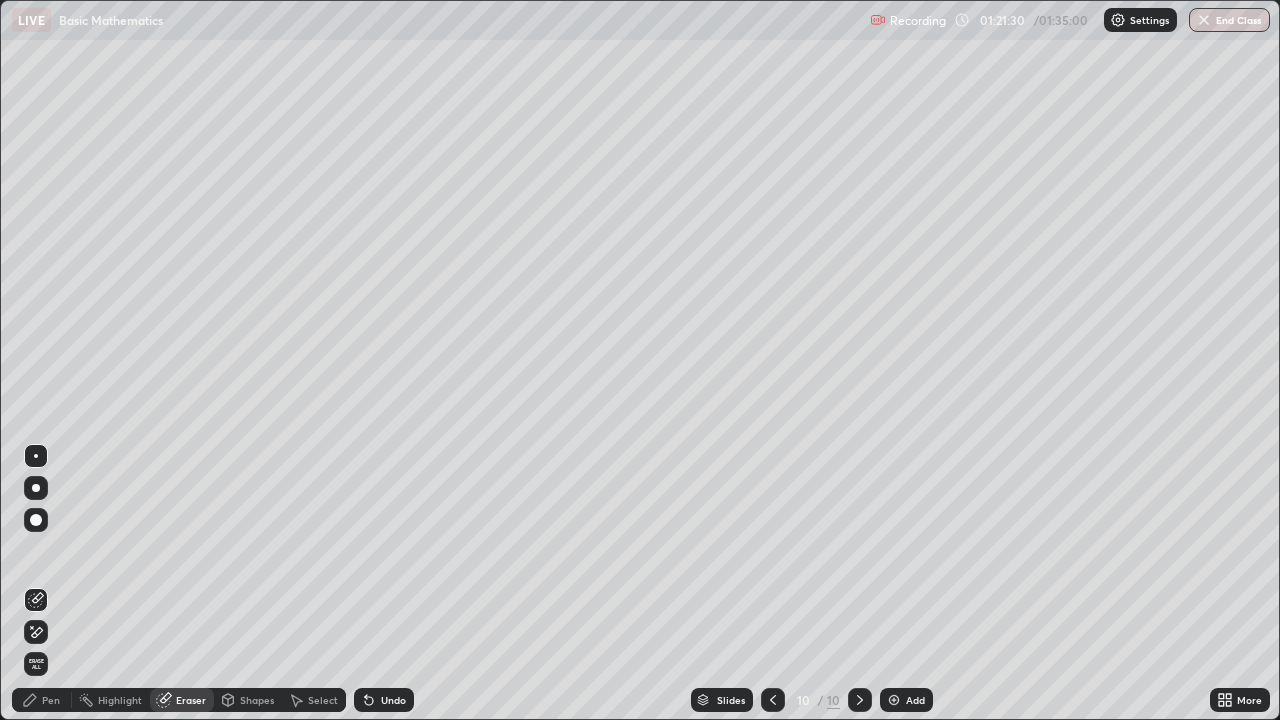 click on "Eraser" at bounding box center [191, 700] 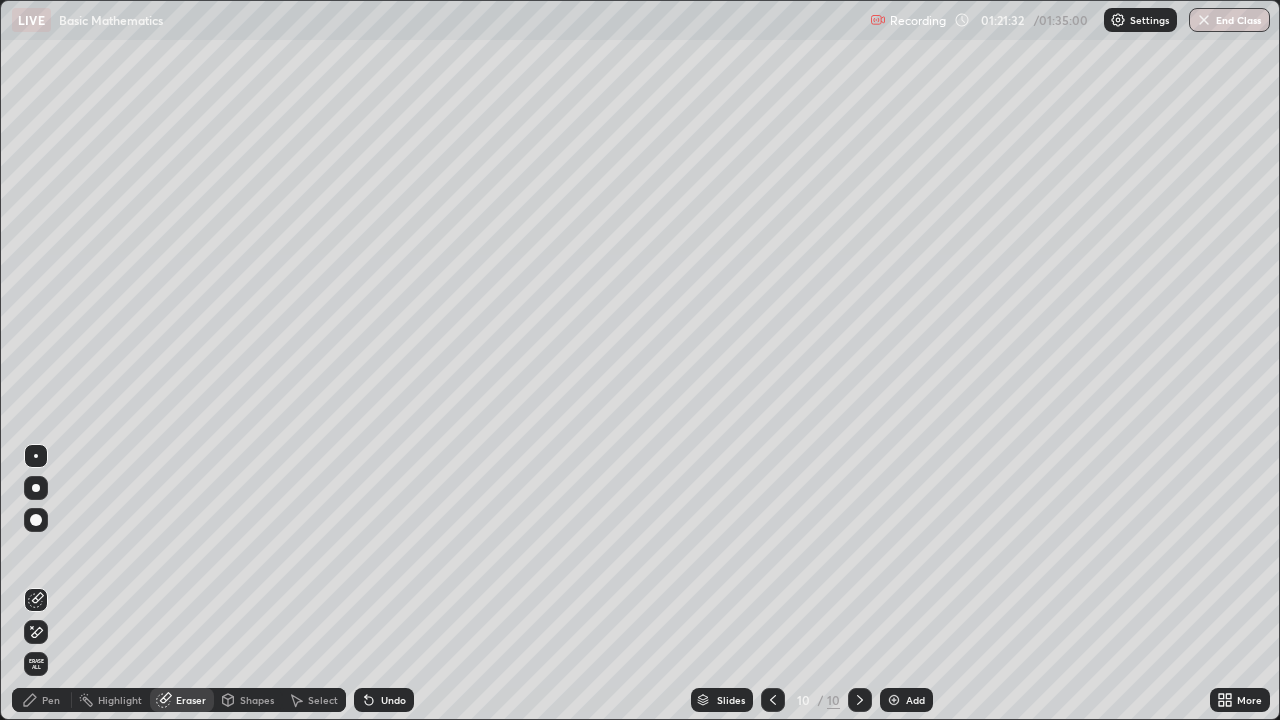 click on "Eraser" at bounding box center (191, 700) 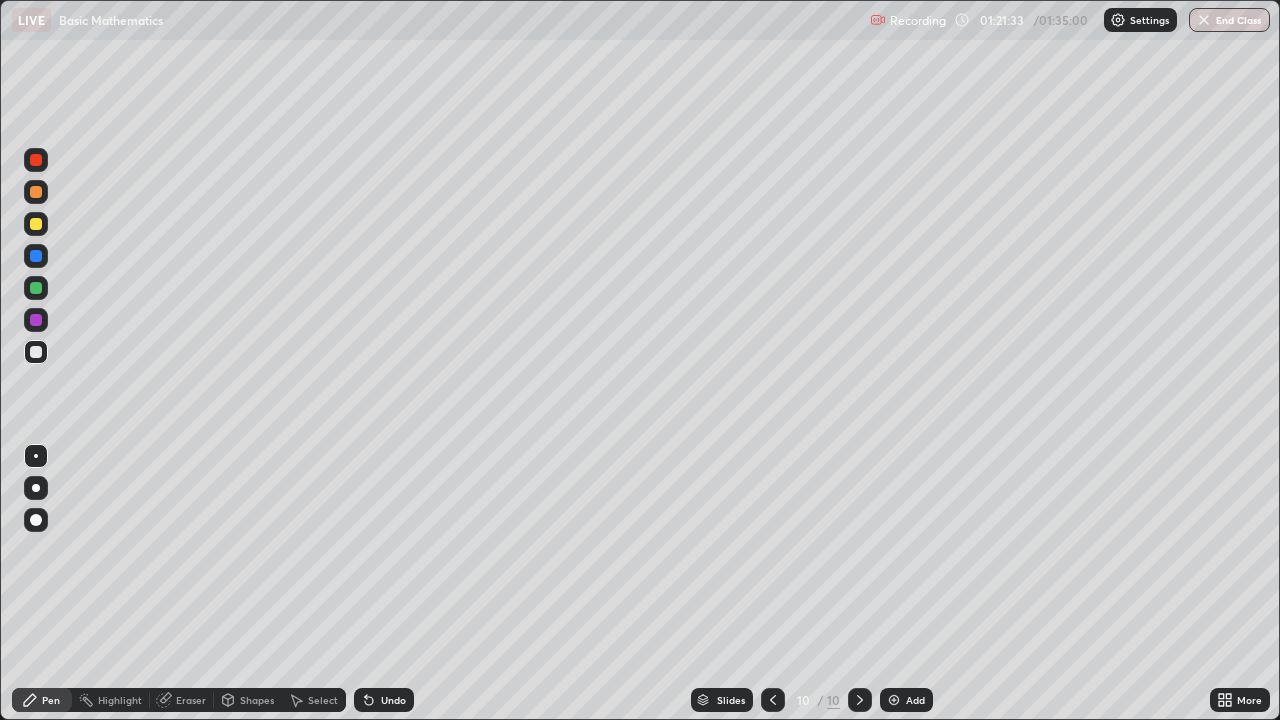 click on "Pen" at bounding box center (51, 700) 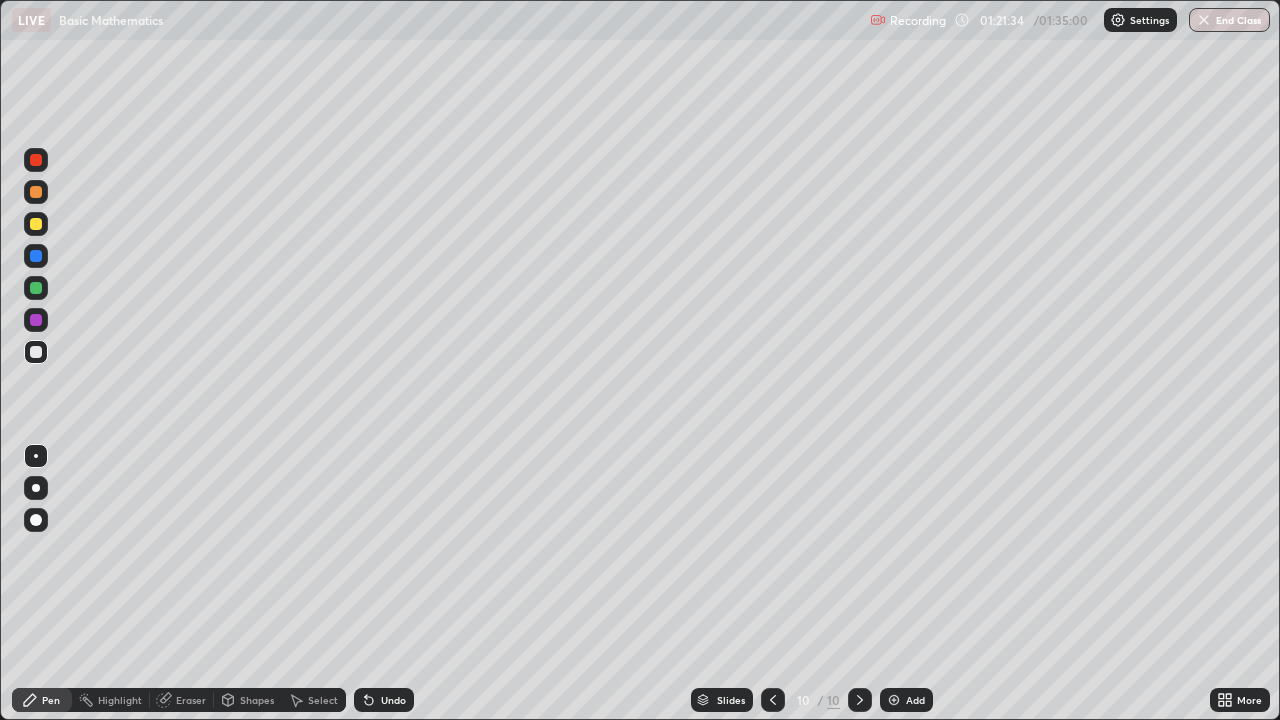click on "Pen" at bounding box center [51, 700] 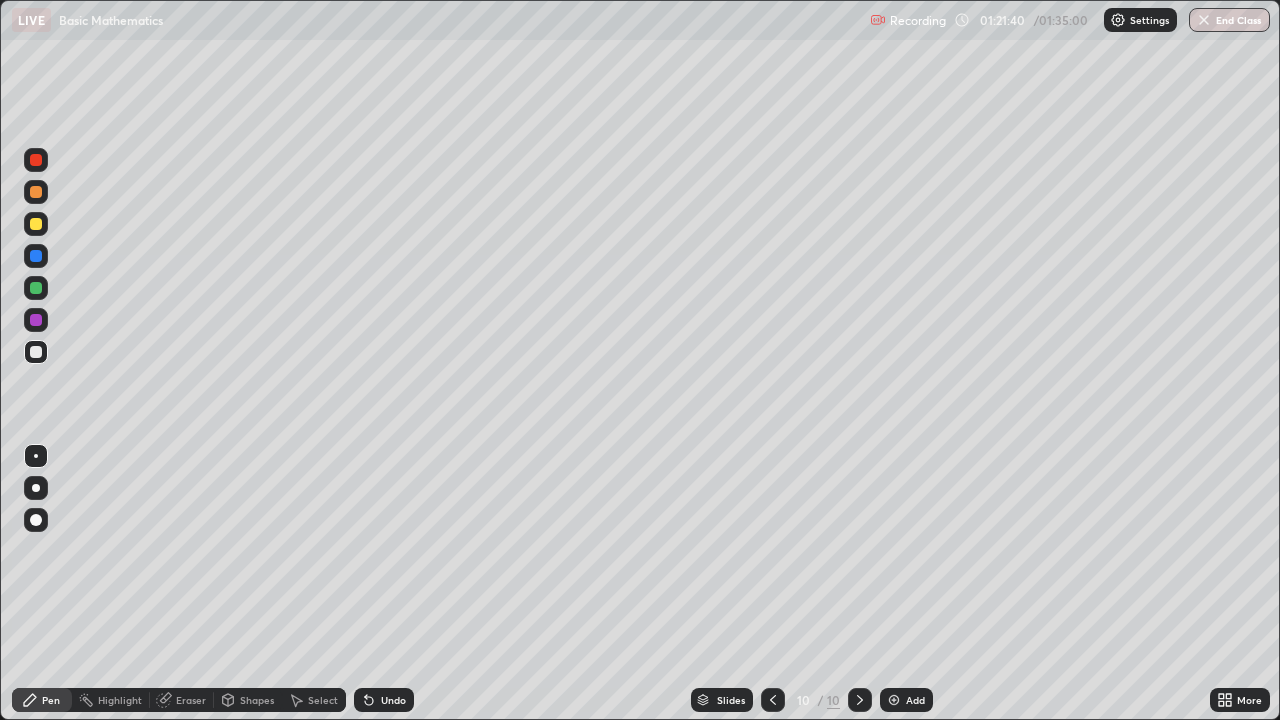 click on "Eraser" at bounding box center (182, 700) 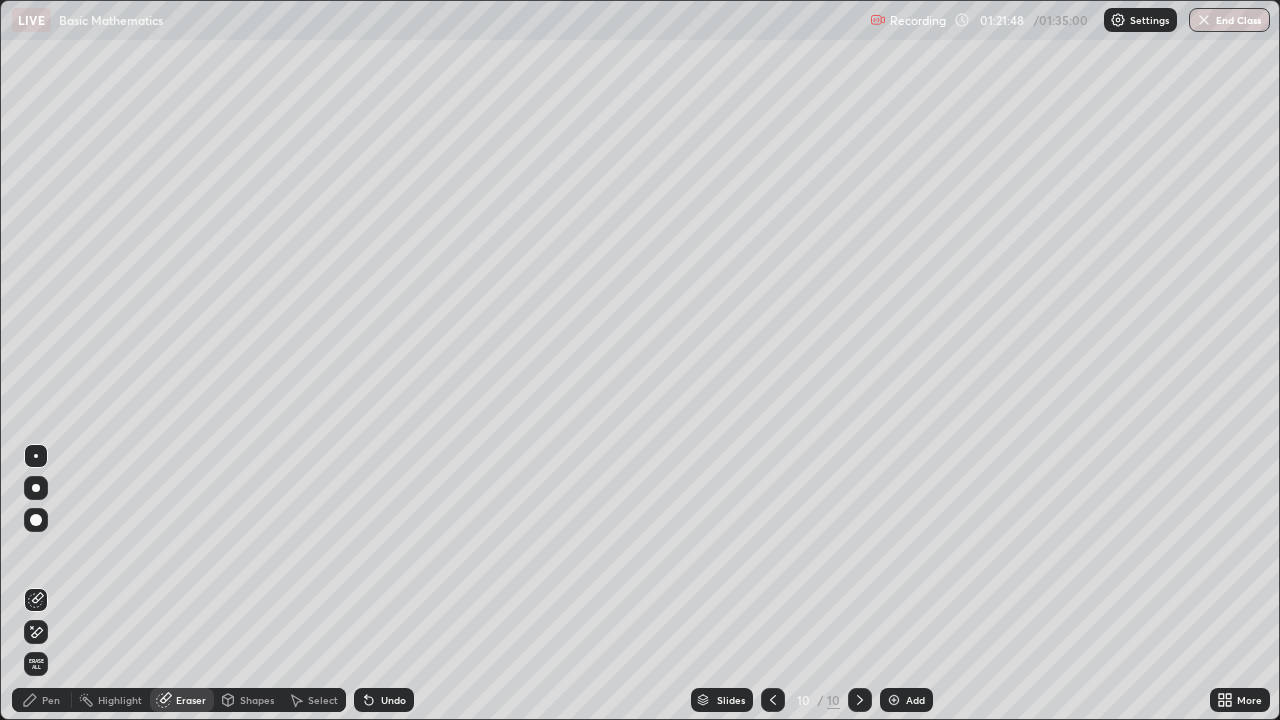 click on "Pen" at bounding box center [51, 700] 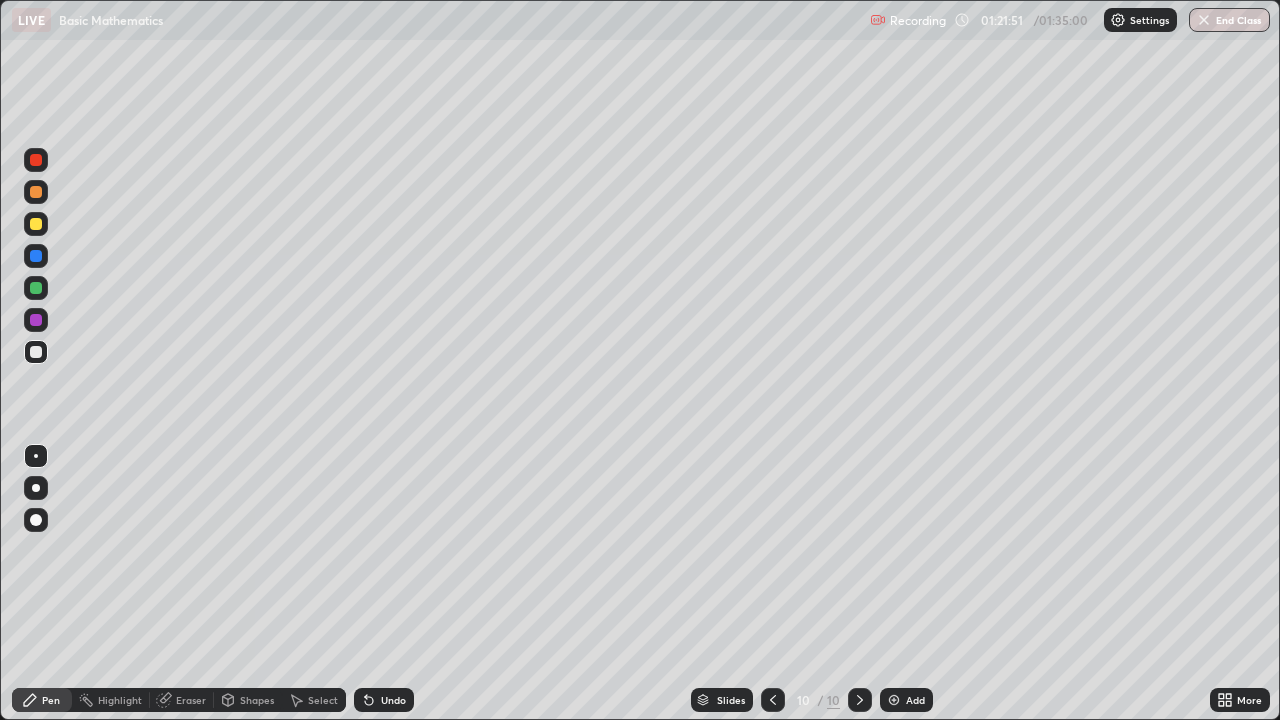 click on "Pen" at bounding box center (42, 700) 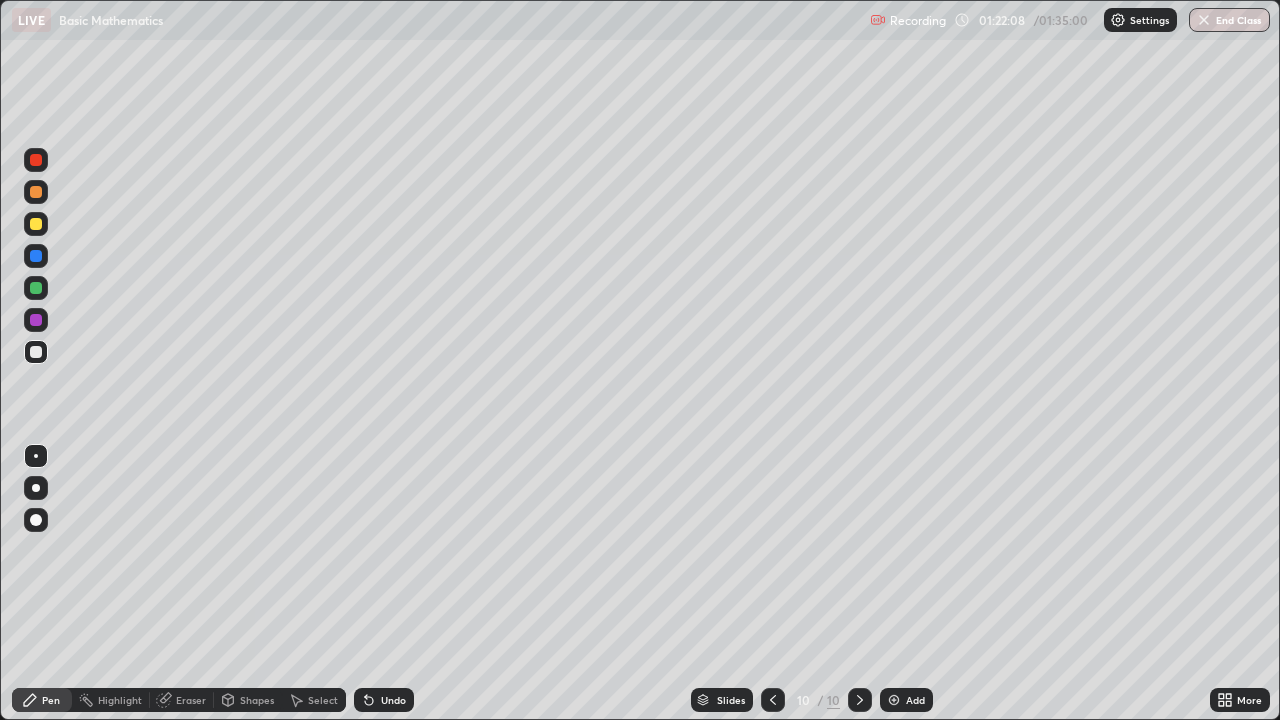 click on "Eraser" at bounding box center (191, 700) 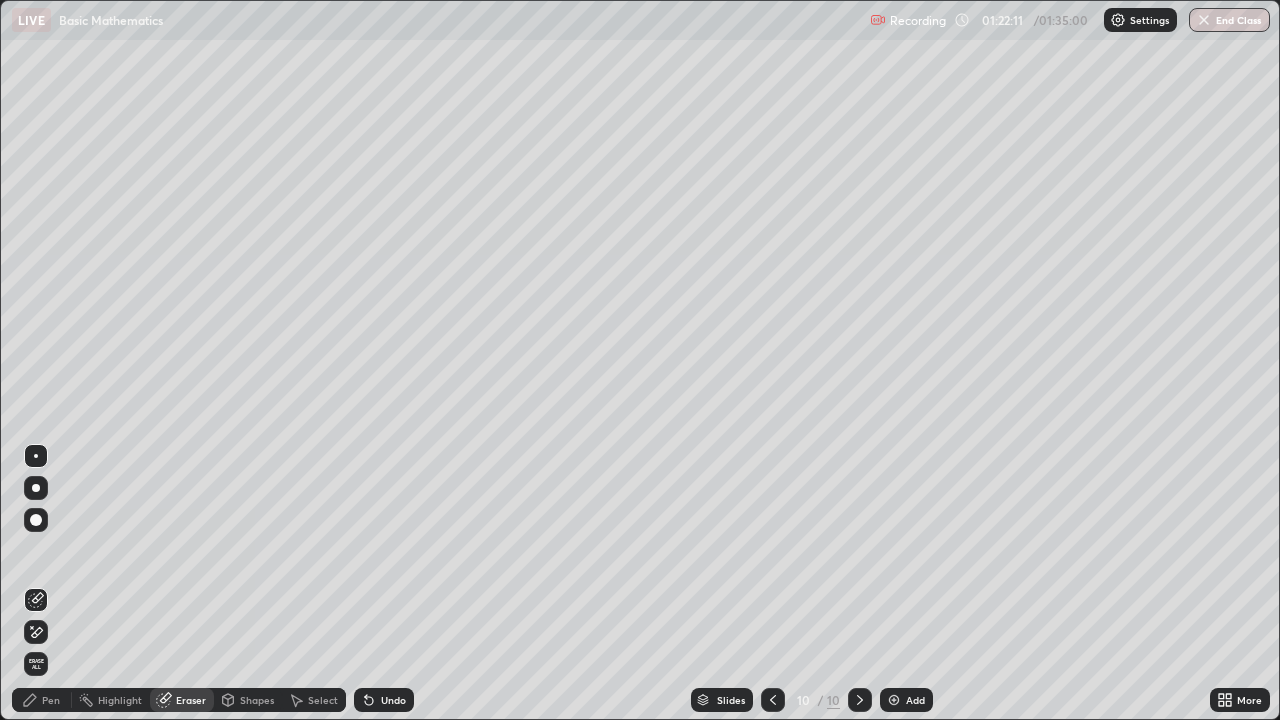 click on "Pen" at bounding box center (51, 700) 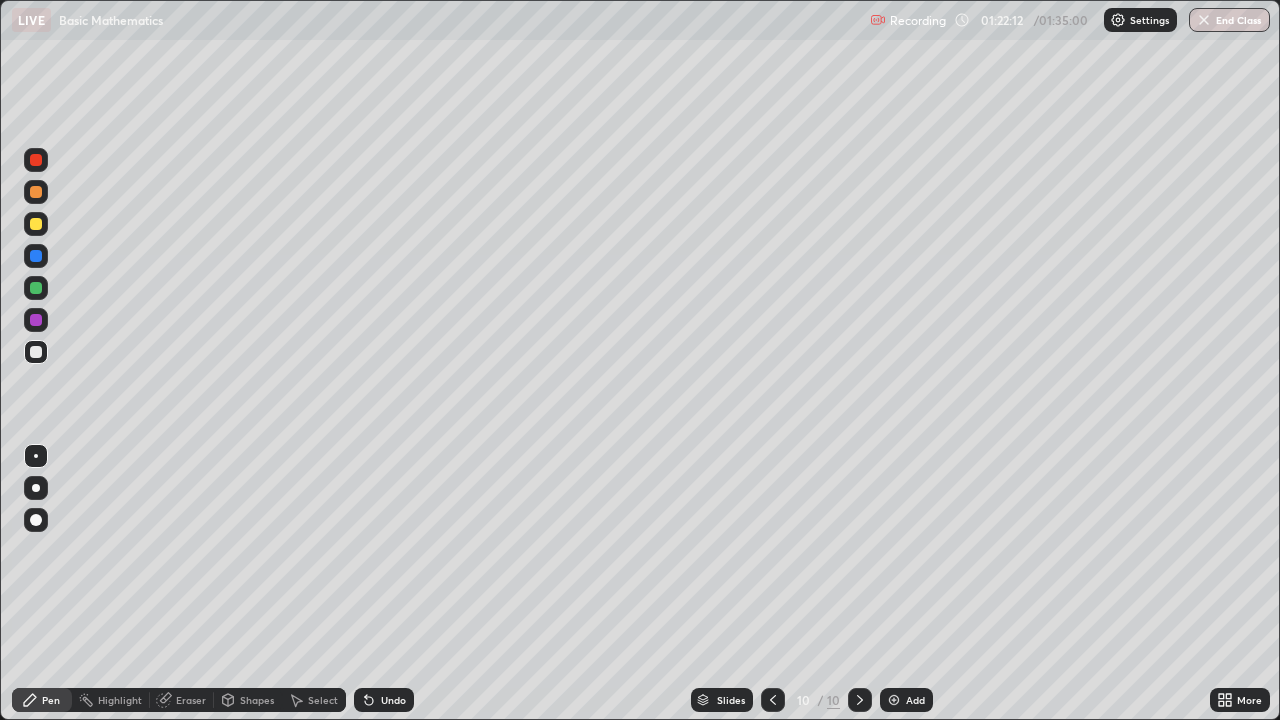 click on "Pen" at bounding box center (42, 700) 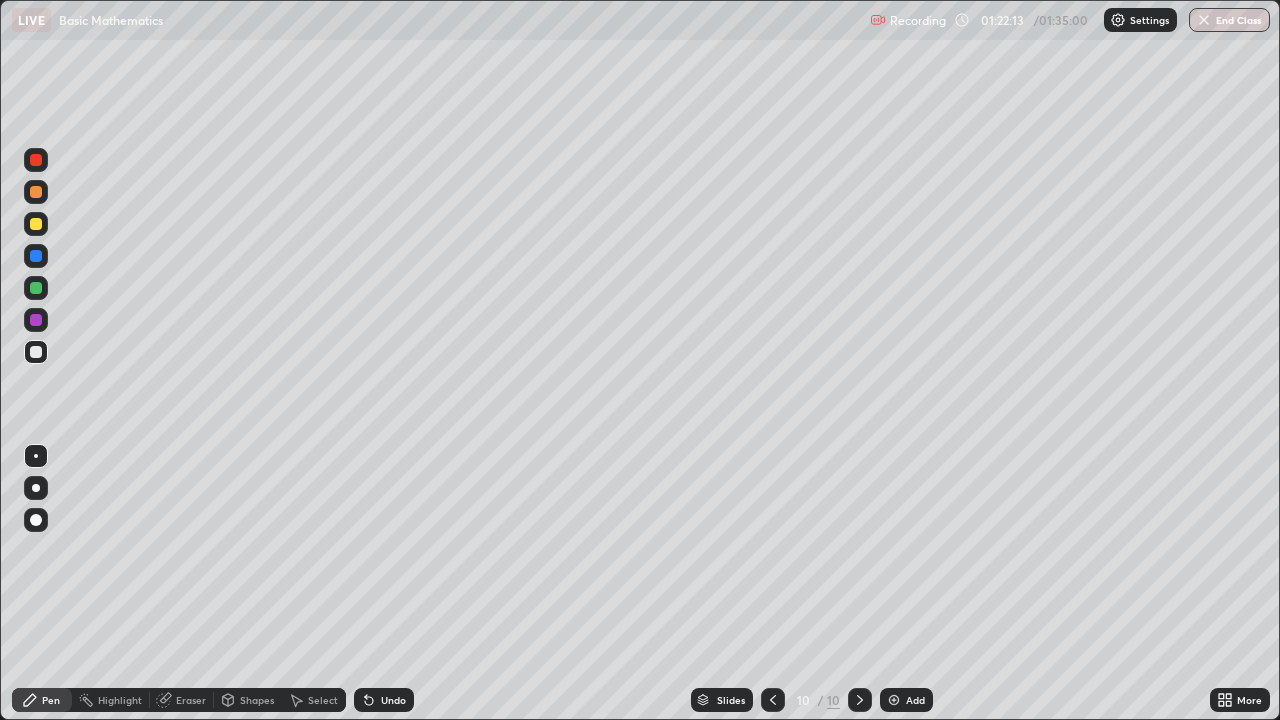 click on "Pen" at bounding box center [42, 700] 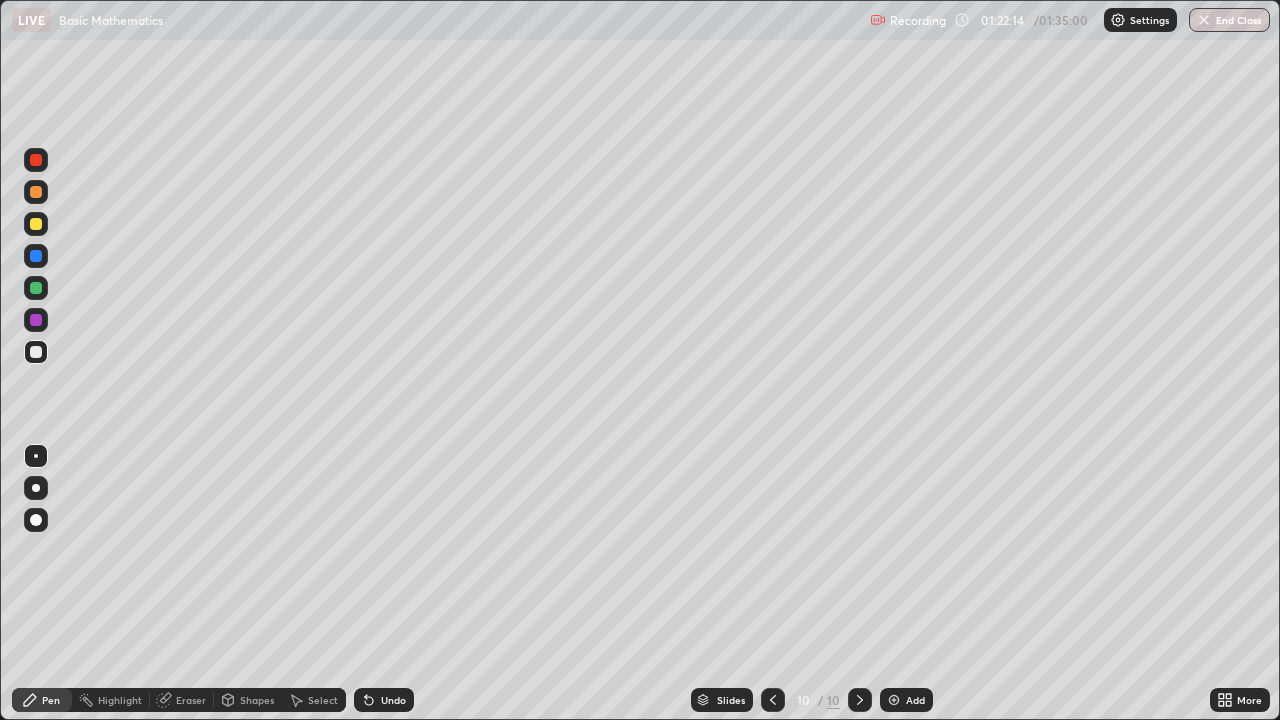click on "Pen" at bounding box center [42, 700] 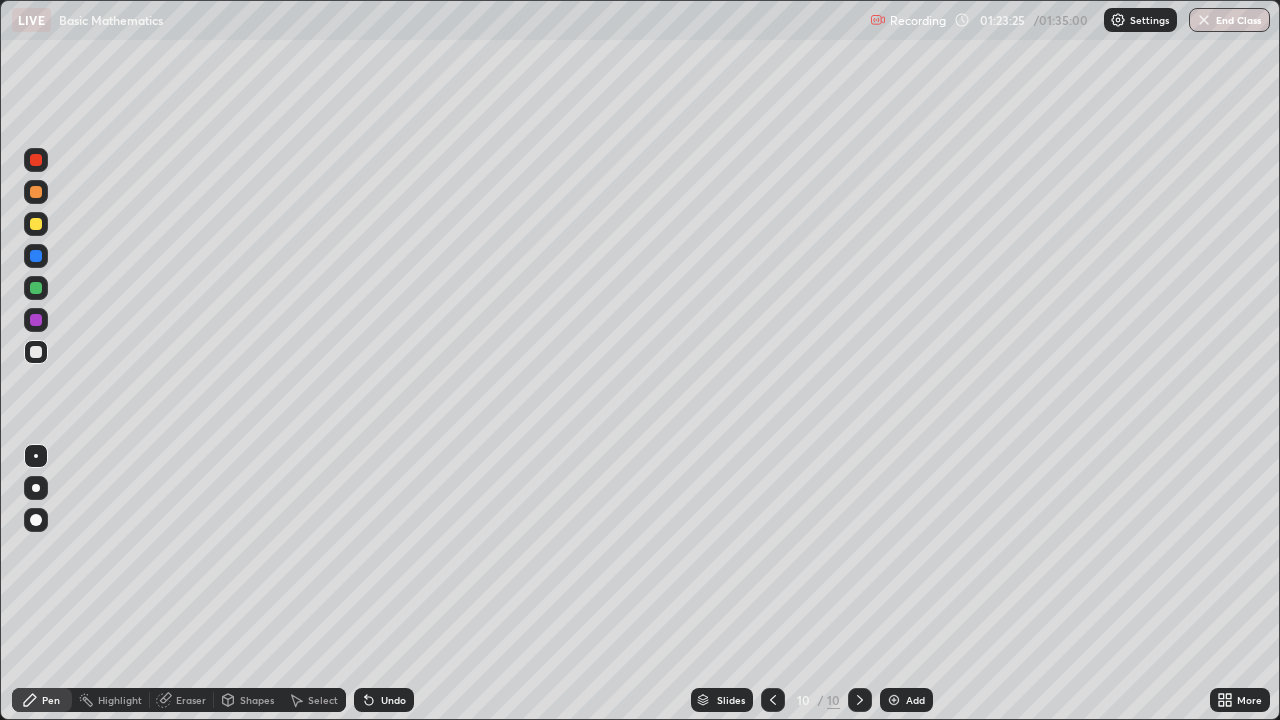 click at bounding box center [894, 700] 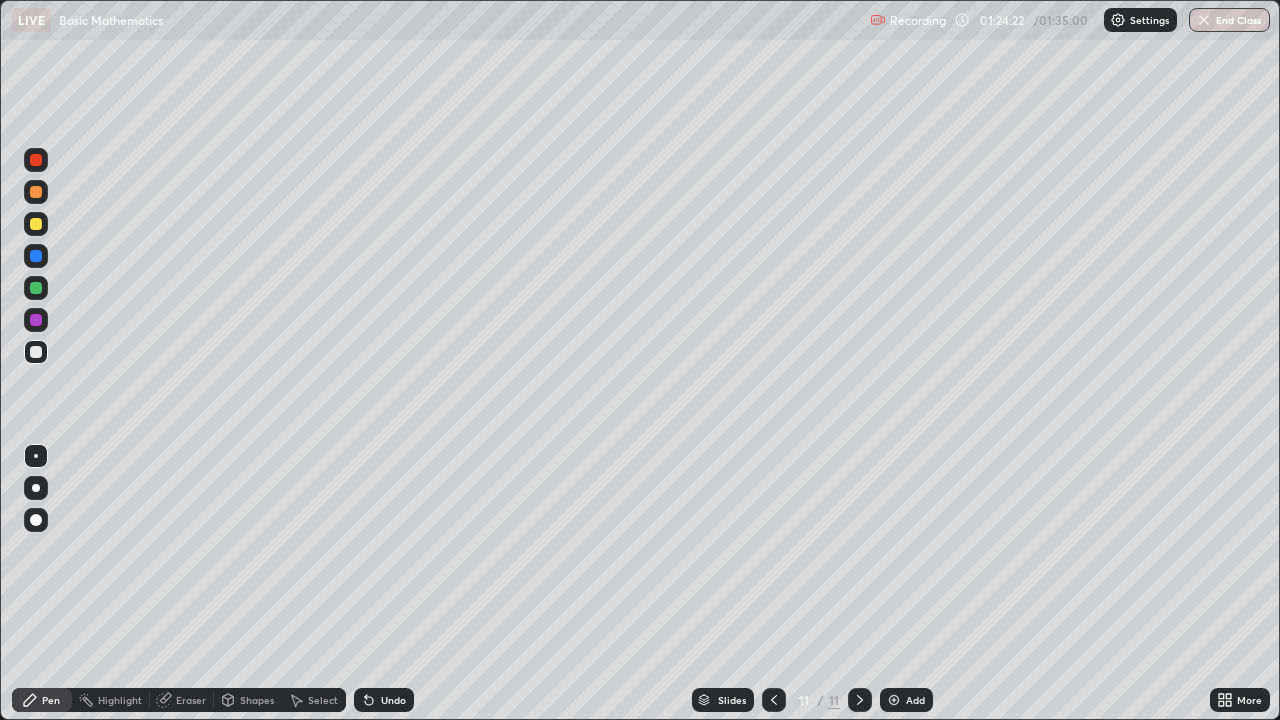 click on "Eraser" at bounding box center [191, 700] 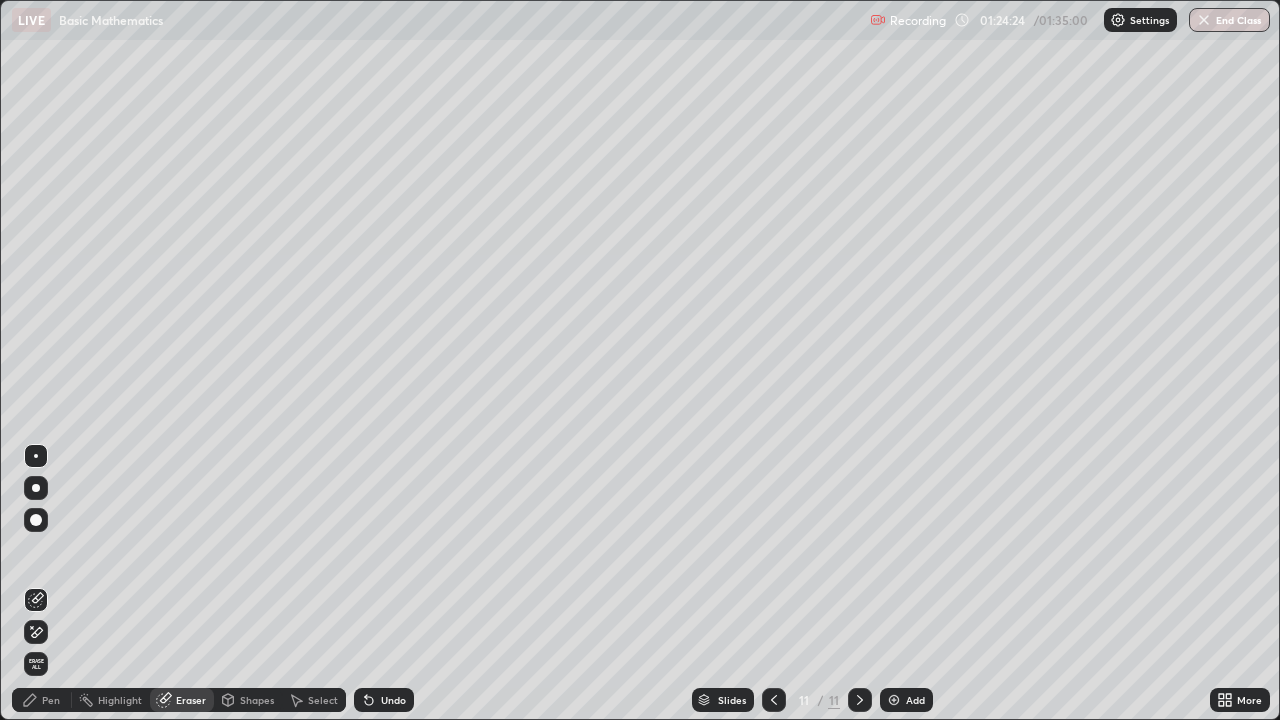 click on "Pen" at bounding box center [51, 700] 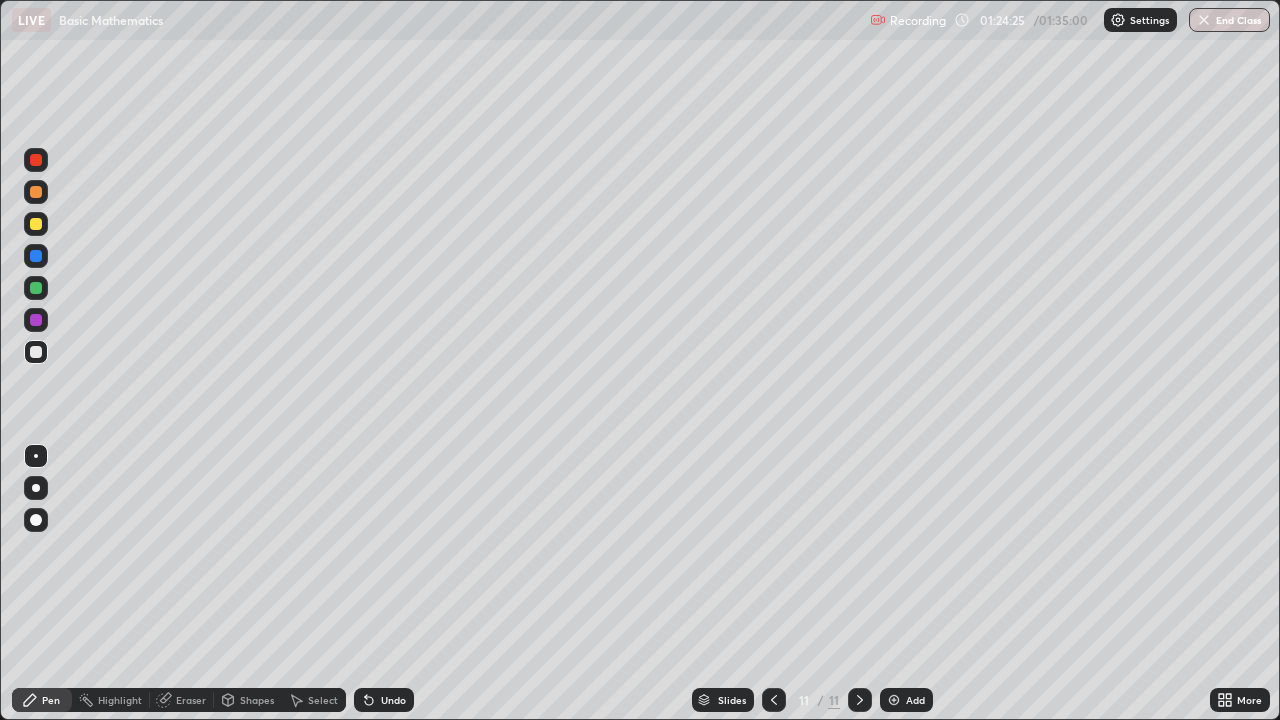 click on "Pen" at bounding box center (51, 700) 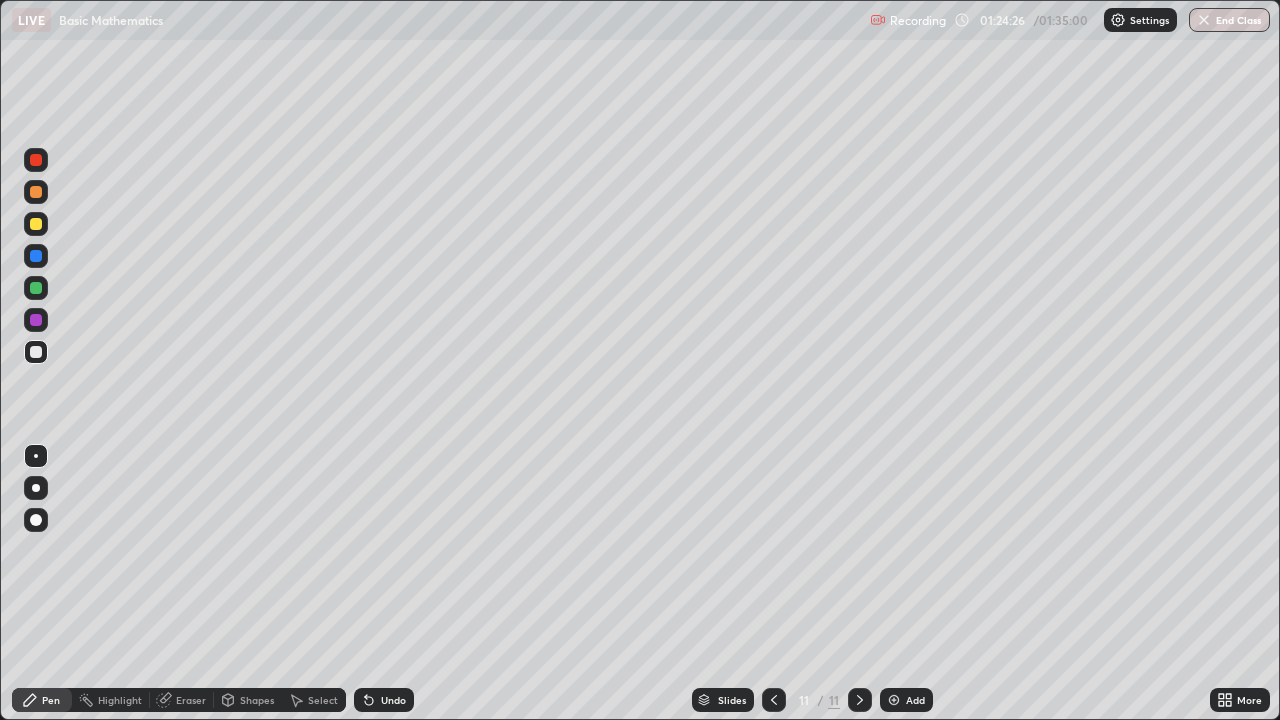 click at bounding box center (36, 288) 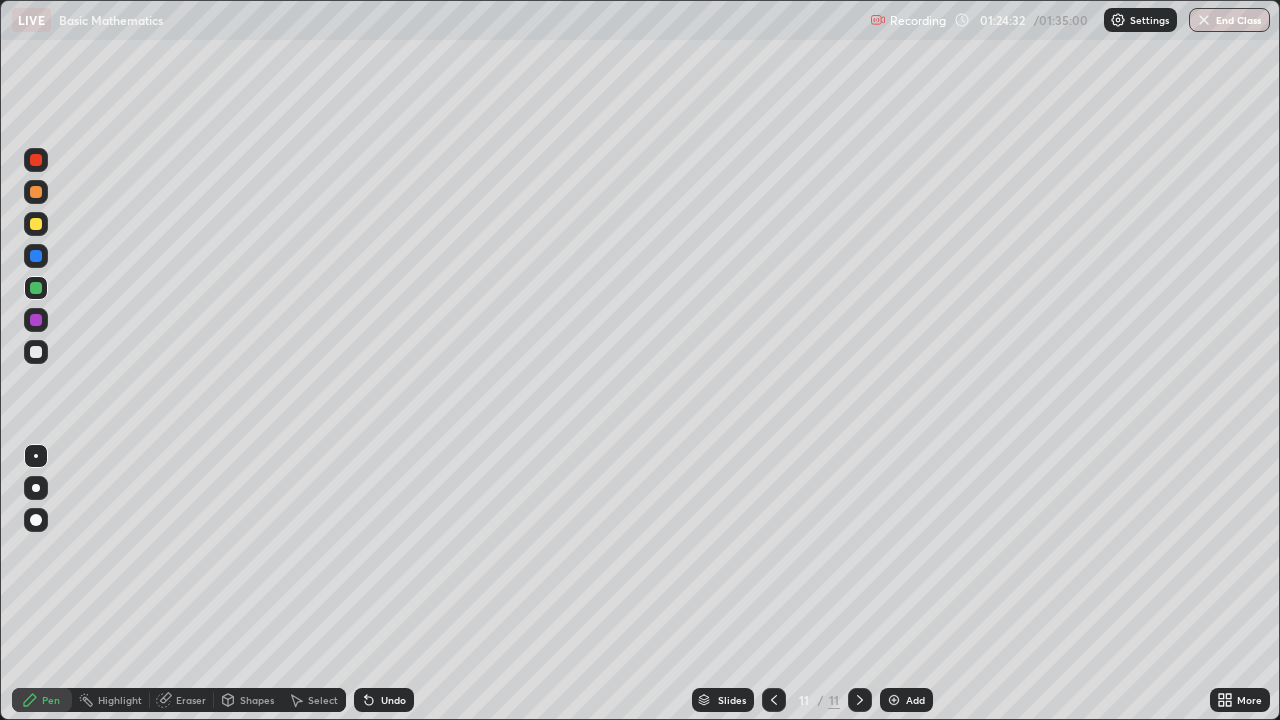 click at bounding box center [36, 320] 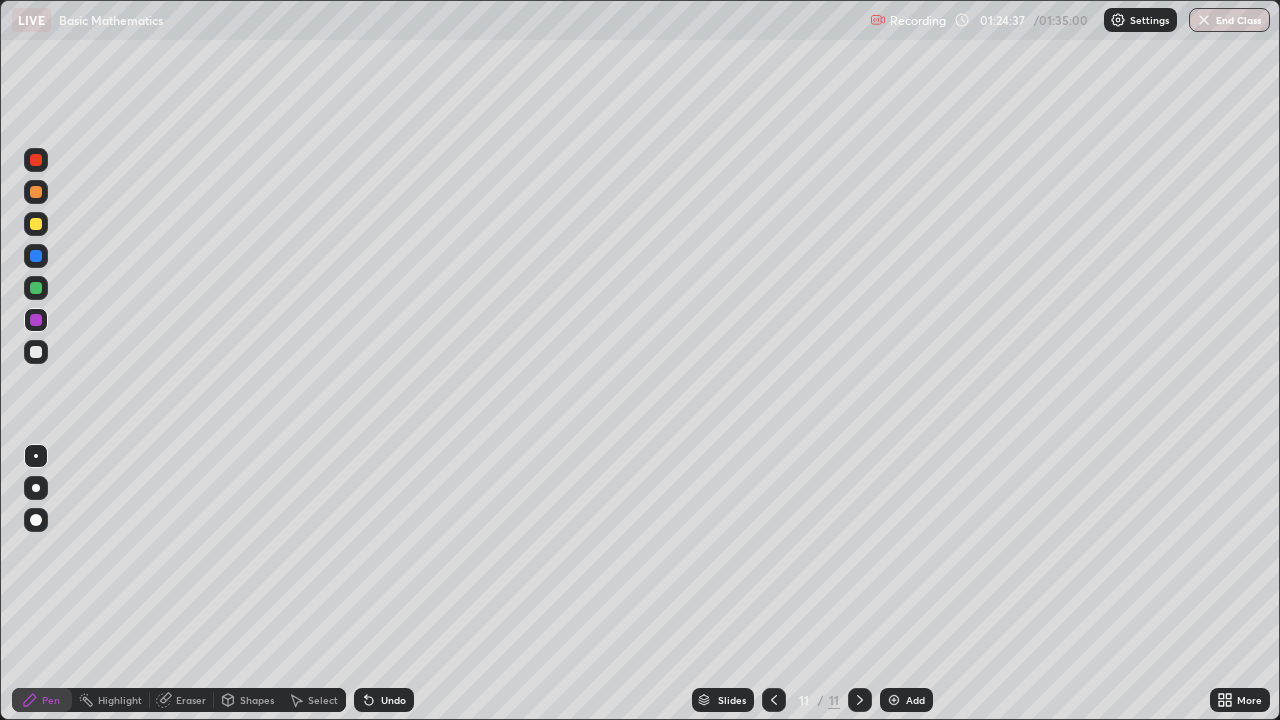 click at bounding box center (36, 352) 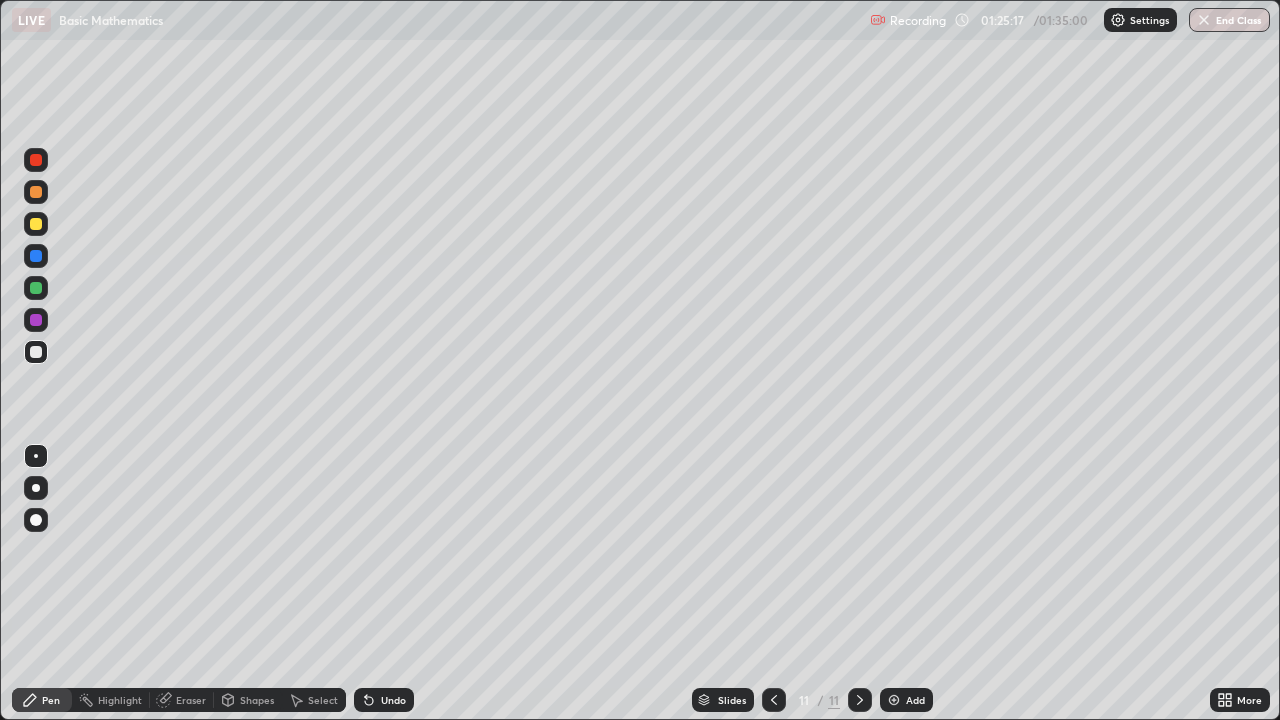 click on "Eraser" at bounding box center [191, 700] 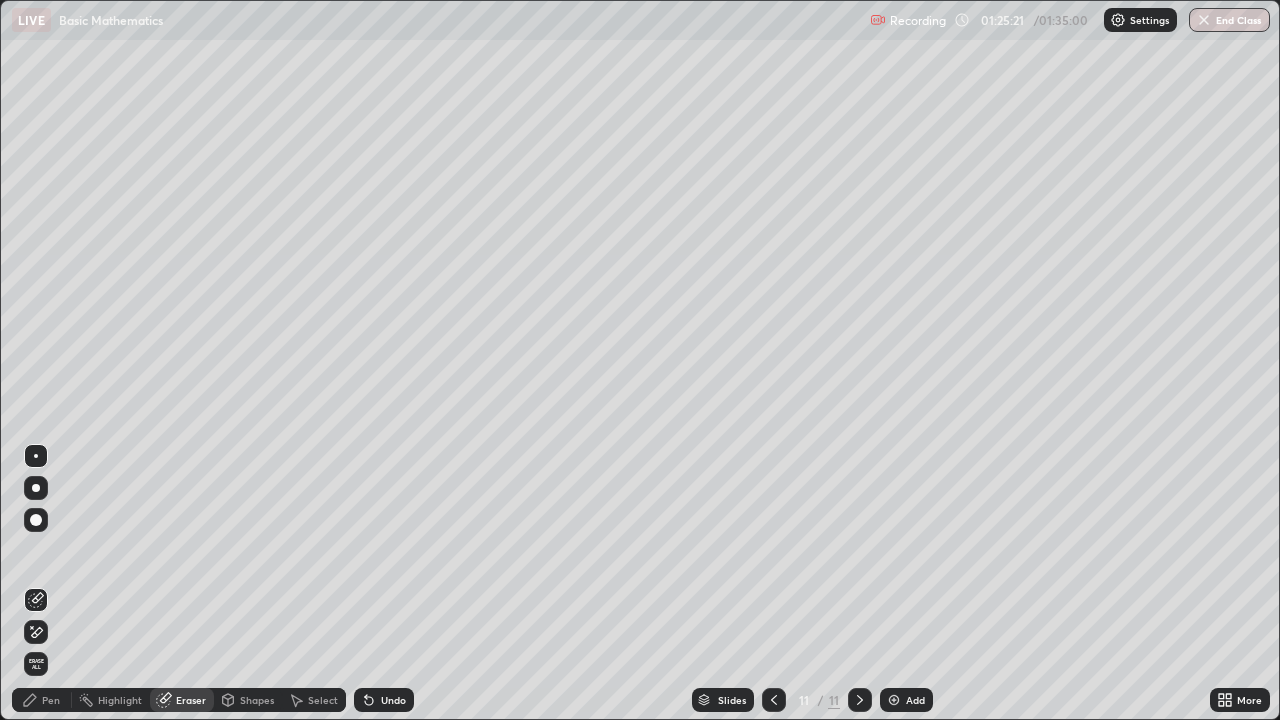 click on "Pen" at bounding box center (51, 700) 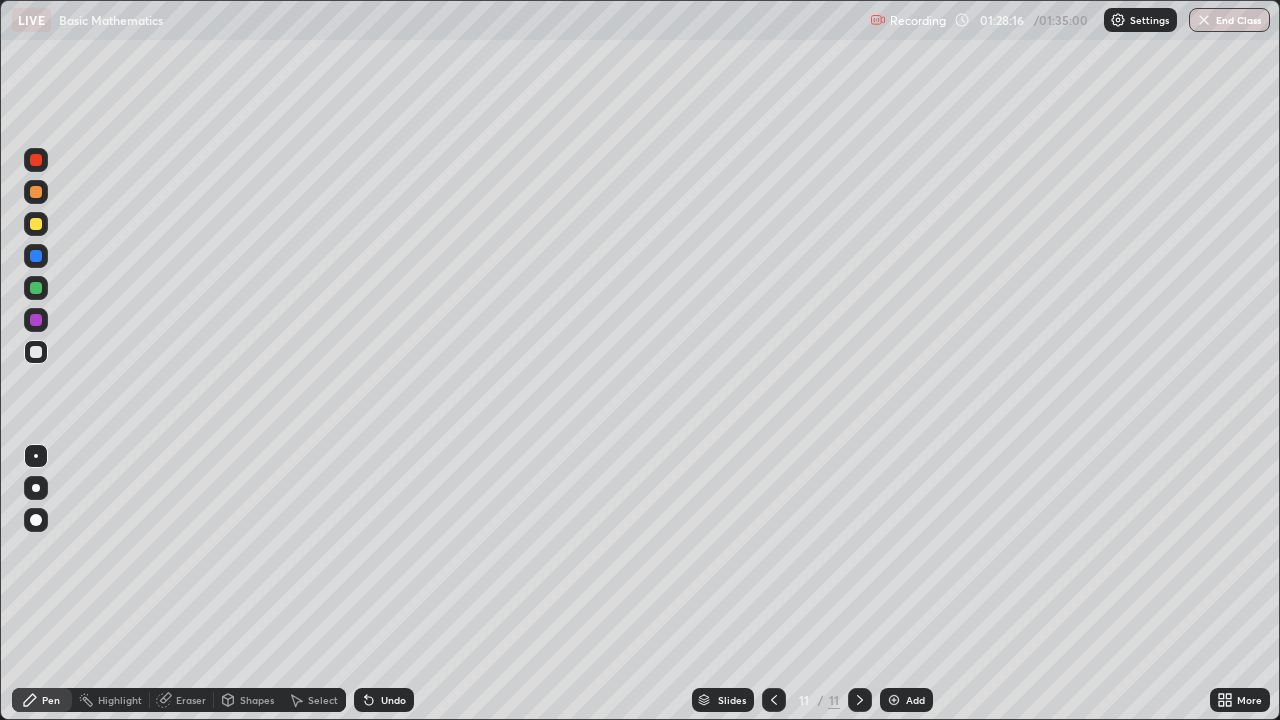 click at bounding box center [894, 700] 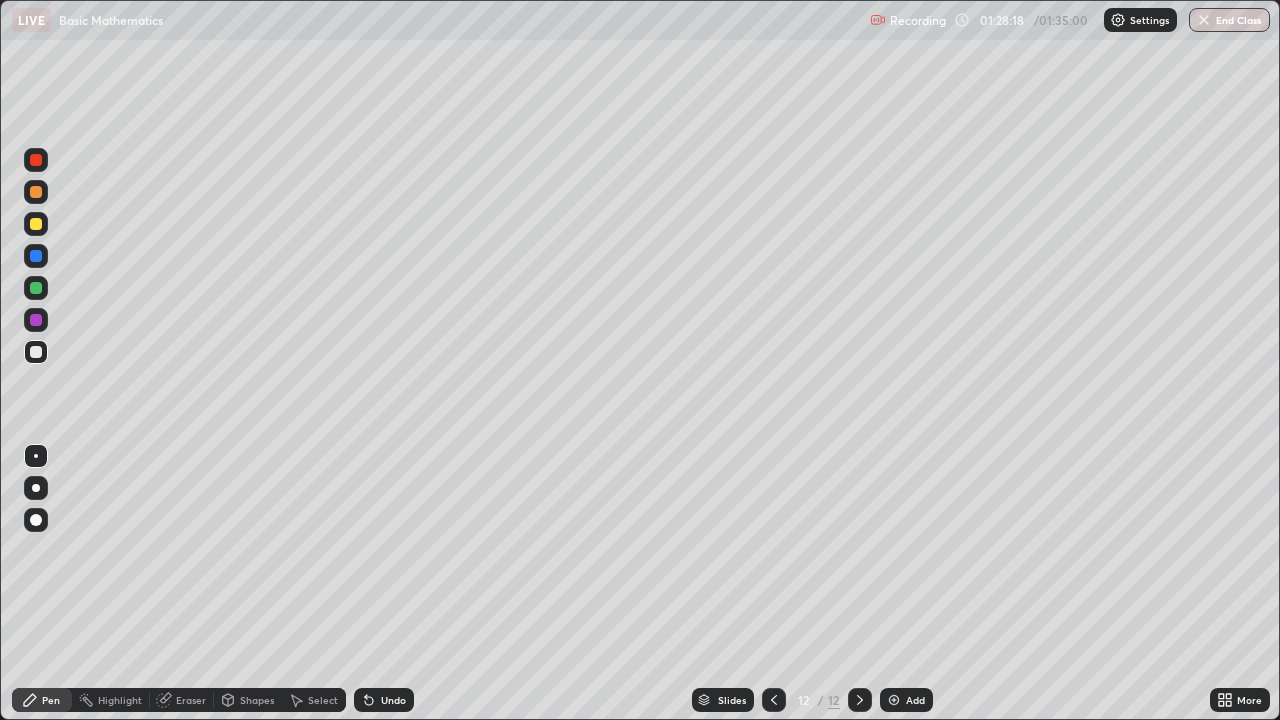 click 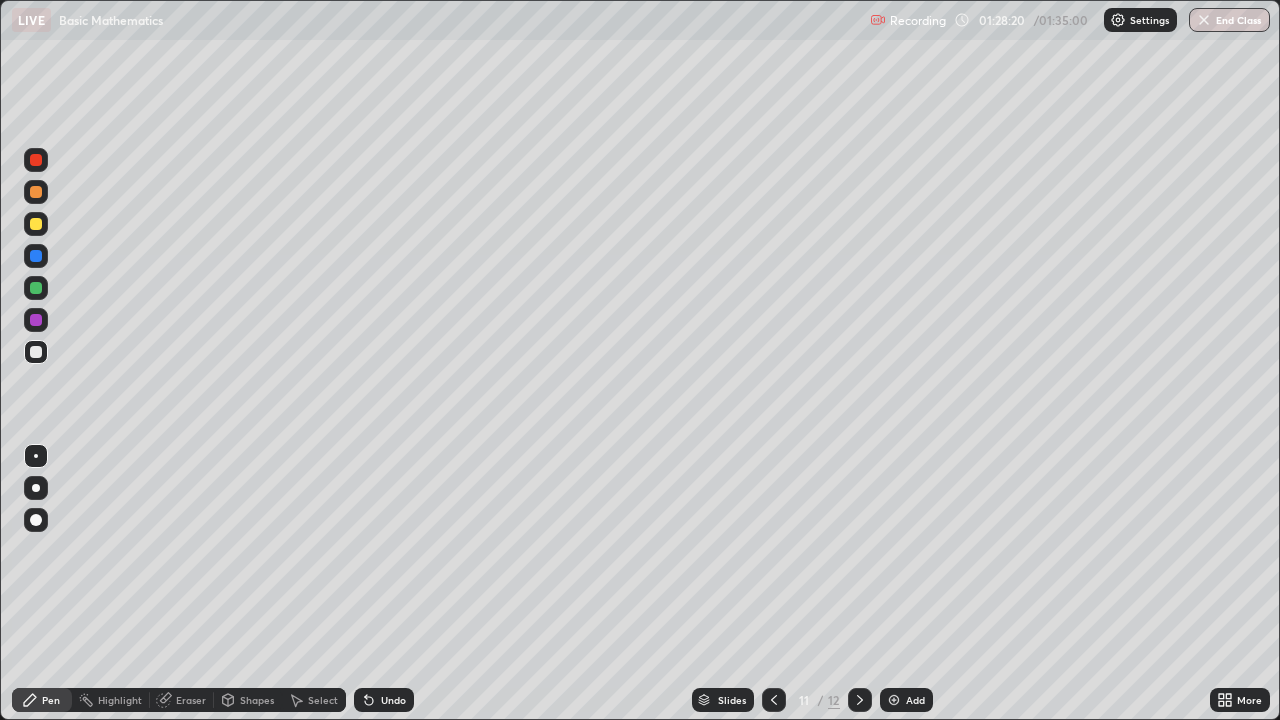 click at bounding box center (894, 700) 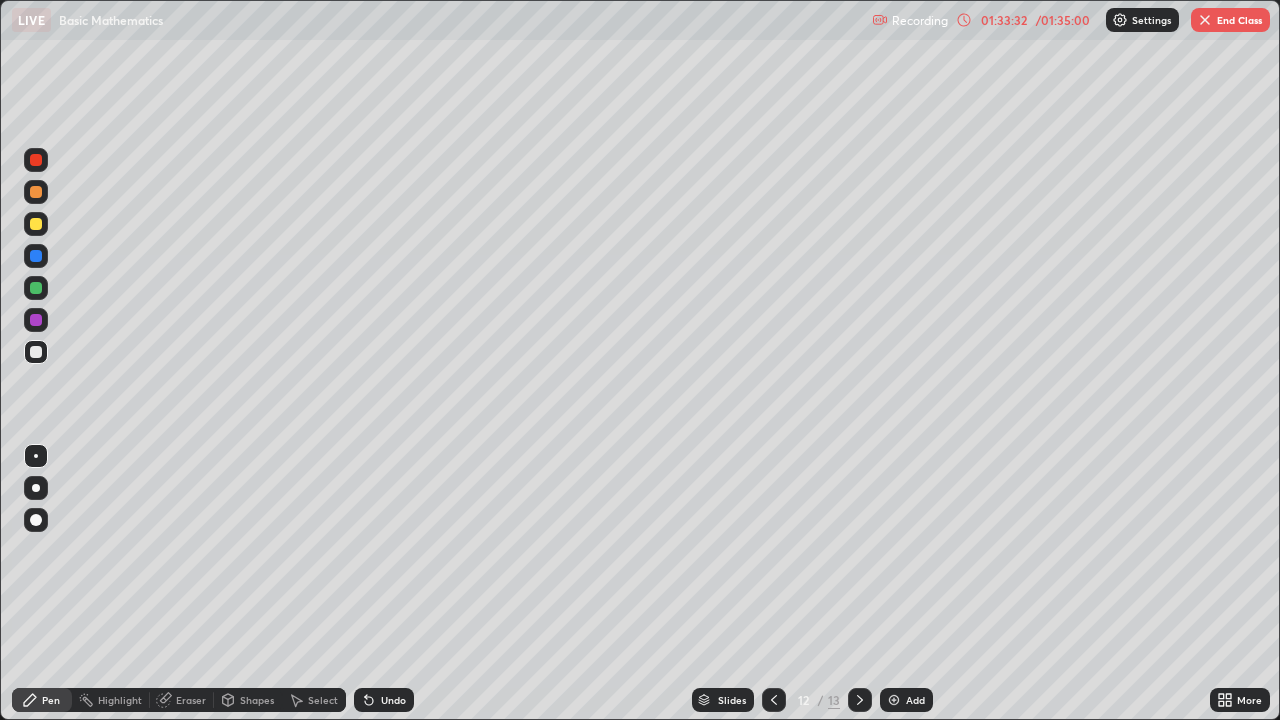 click on "End Class" at bounding box center (1230, 20) 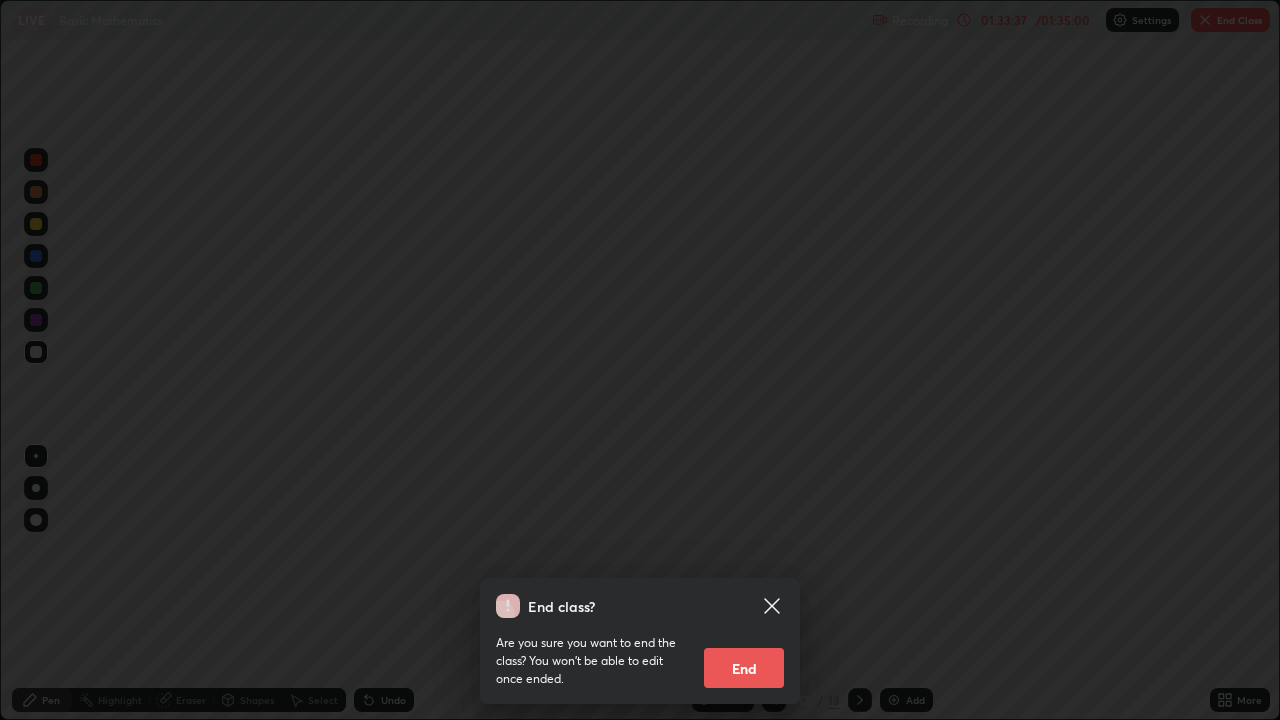 click on "Are you sure you want to end the class? You won’t be able to edit once ended." at bounding box center (592, 661) 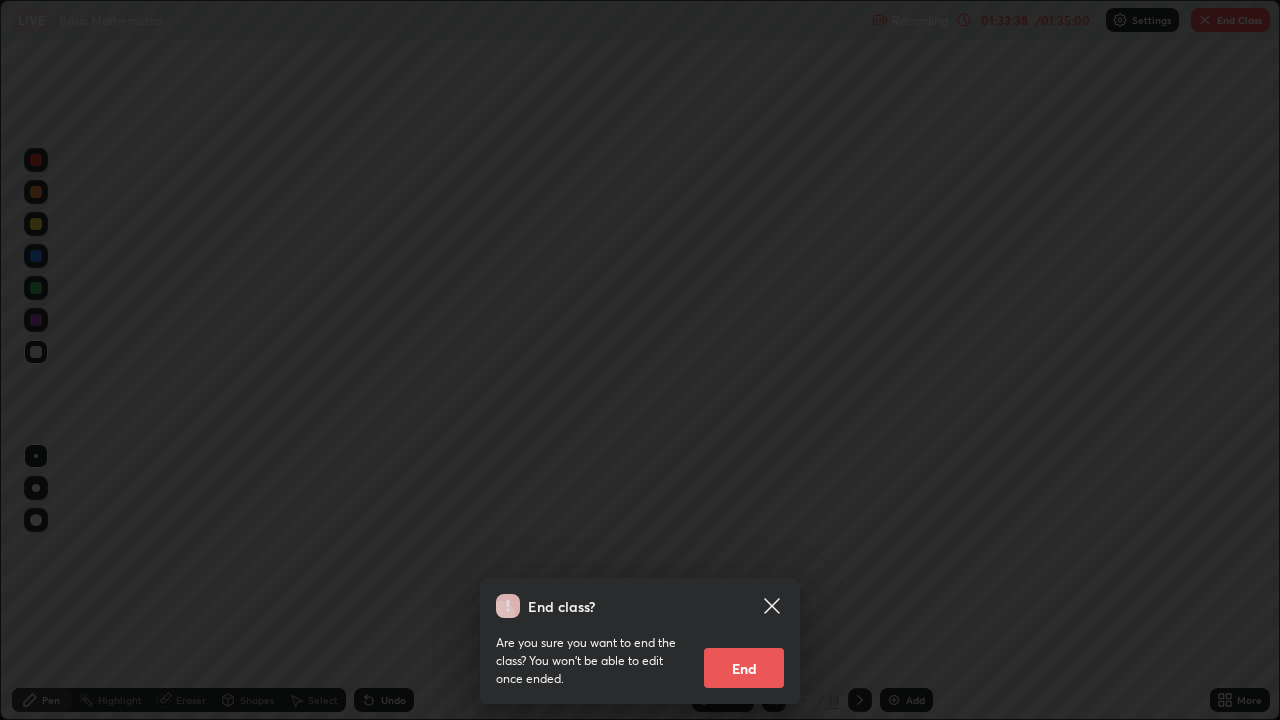 click 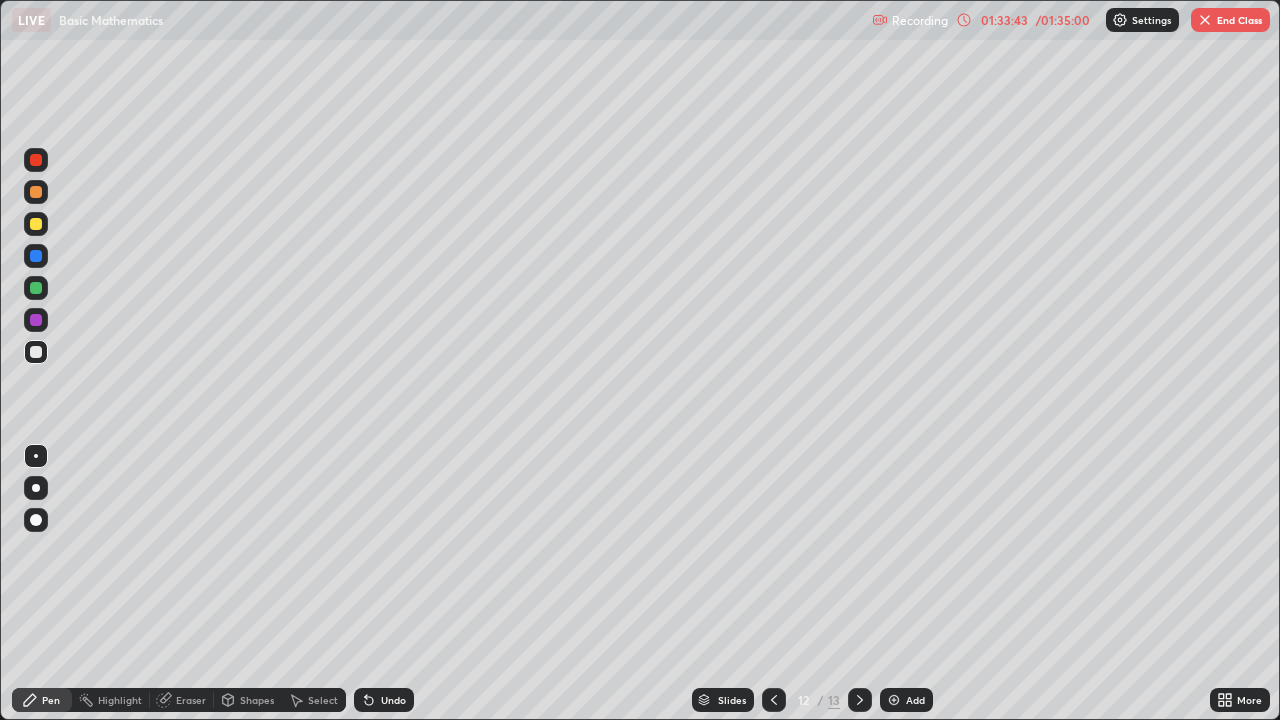 click on "End Class" at bounding box center (1230, 20) 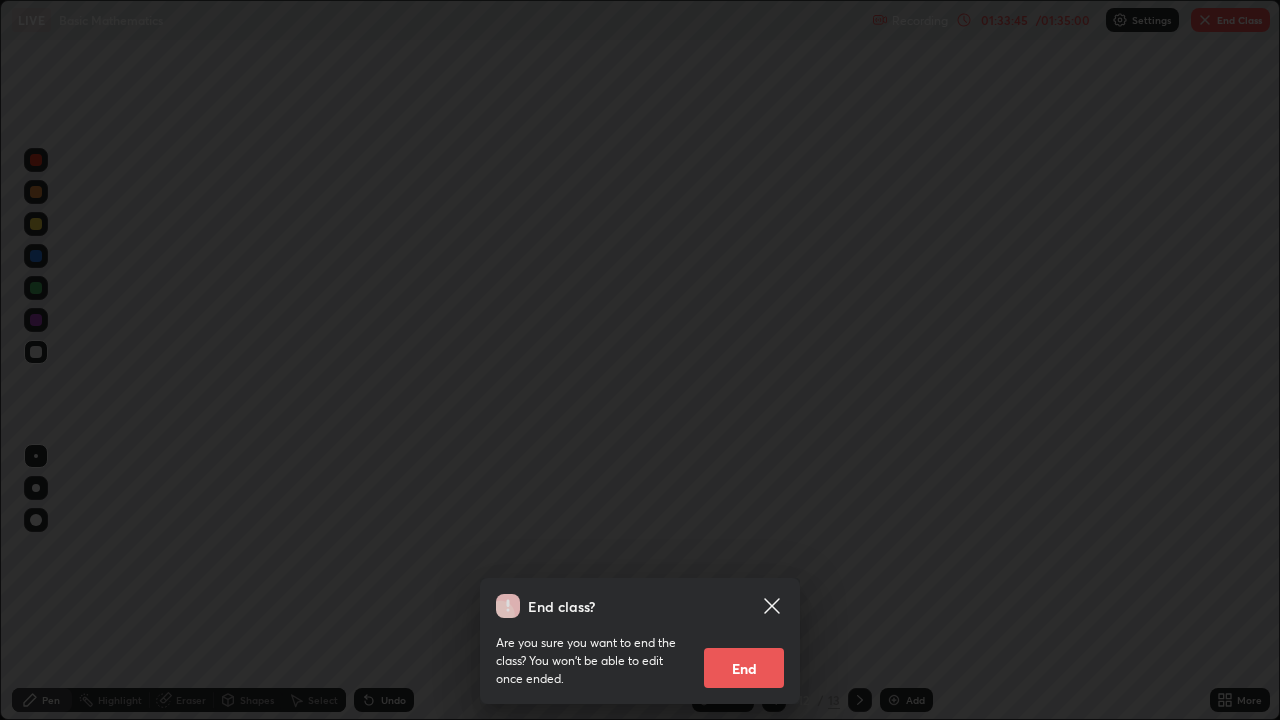 click on "End" at bounding box center (744, 668) 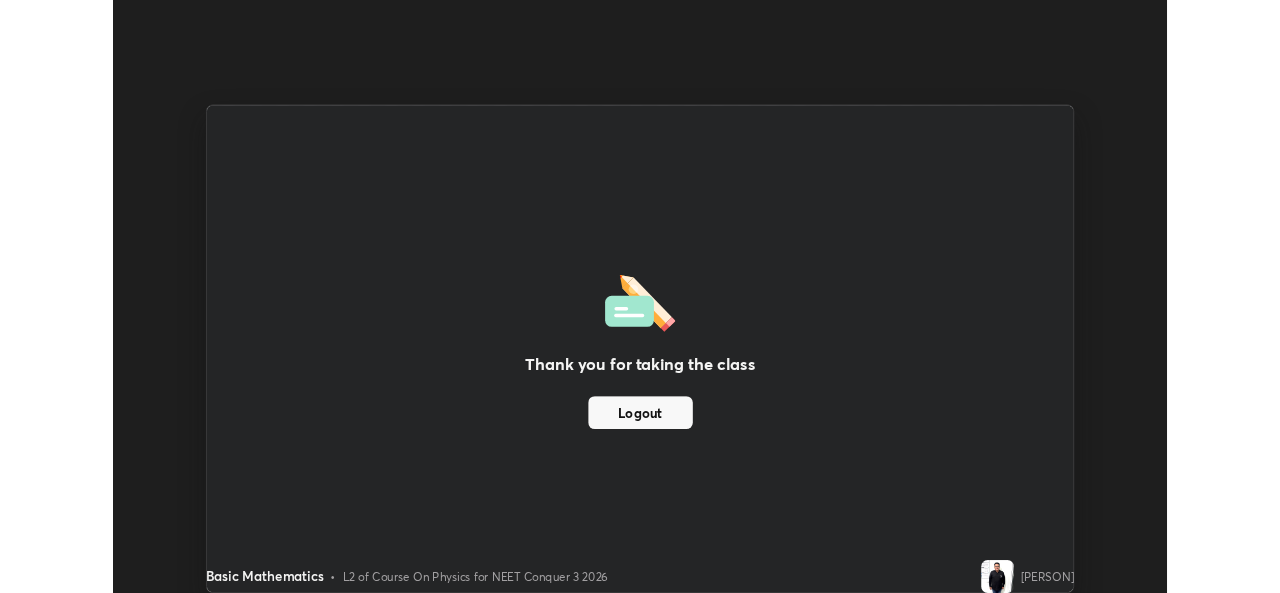 scroll, scrollTop: 593, scrollLeft: 1280, axis: both 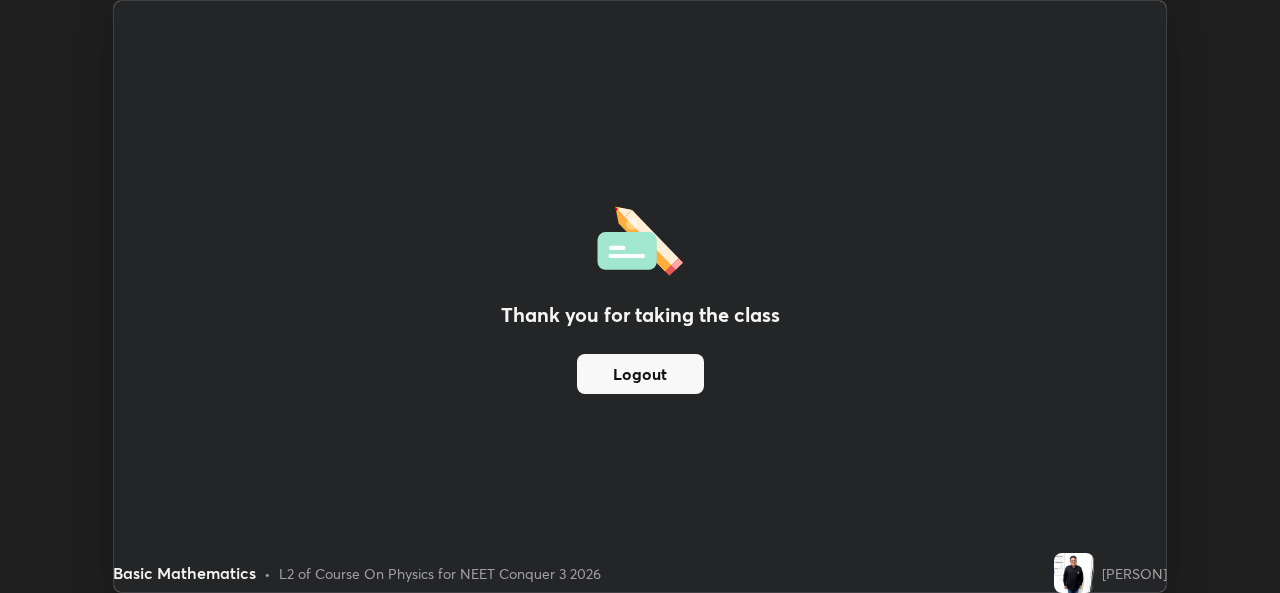 click on "Thank you for taking the class Logout" at bounding box center [640, 296] 